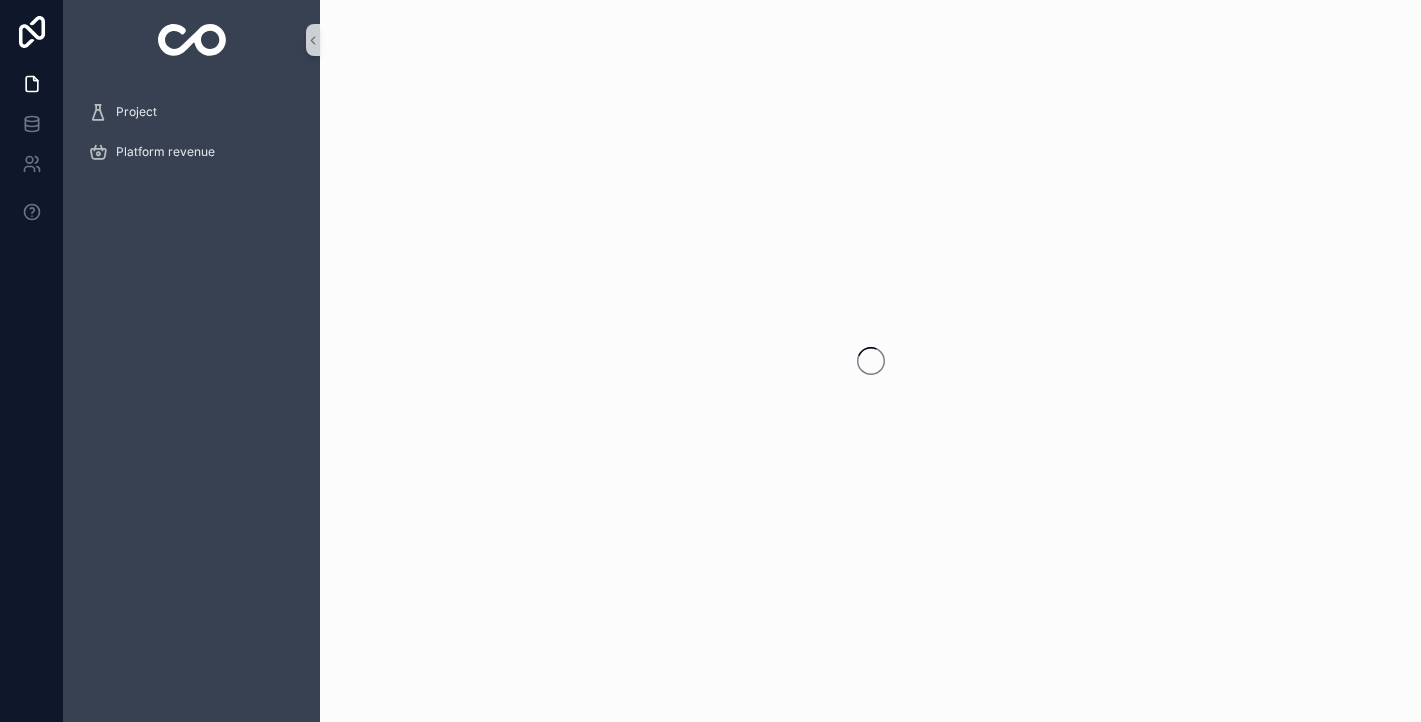 scroll, scrollTop: 0, scrollLeft: 0, axis: both 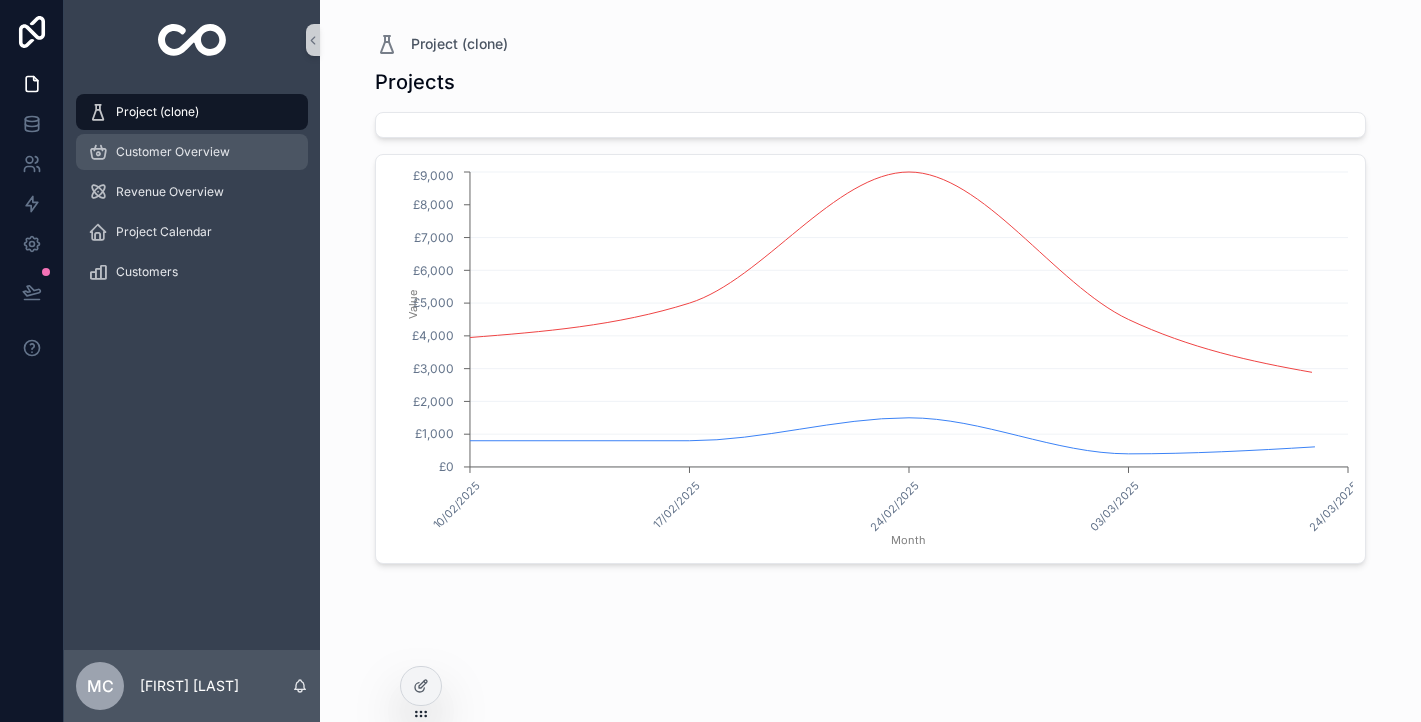 click on "Customer Overview" at bounding box center (173, 152) 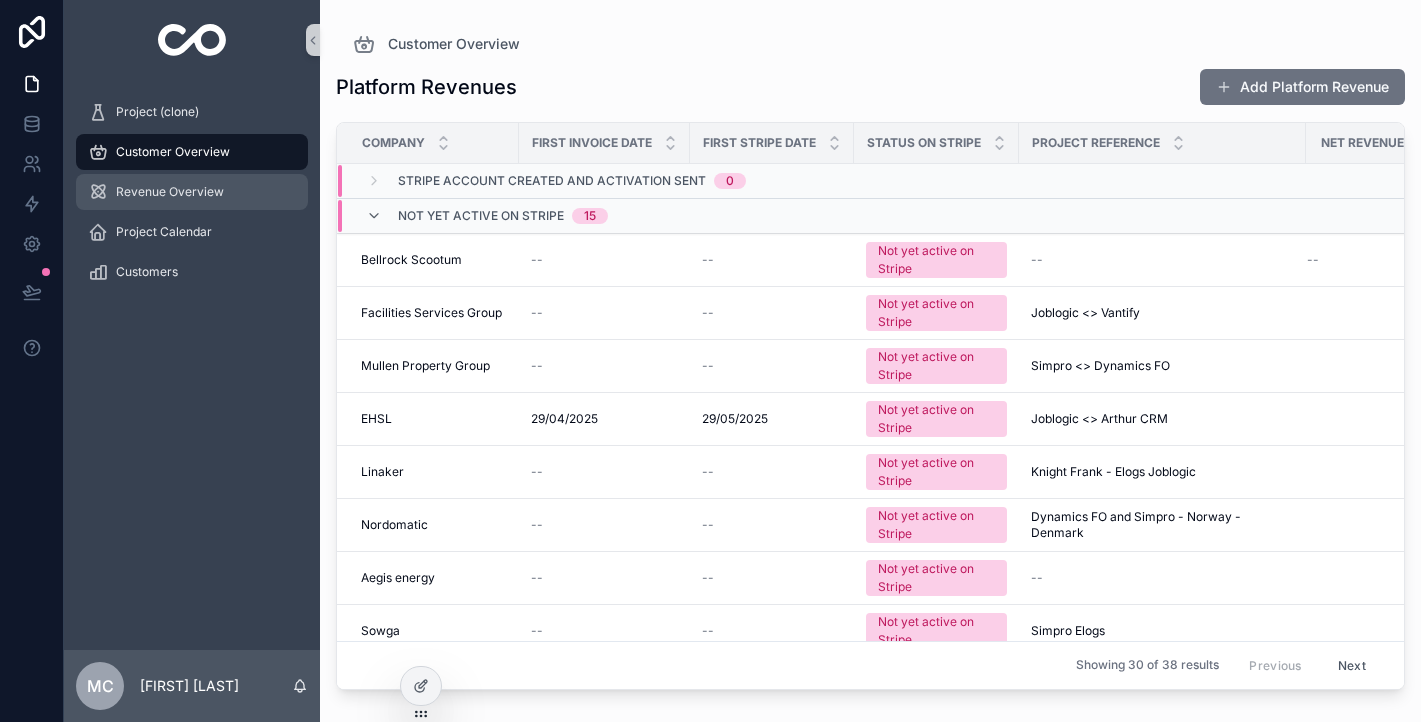 click on "Revenue Overview" at bounding box center (170, 192) 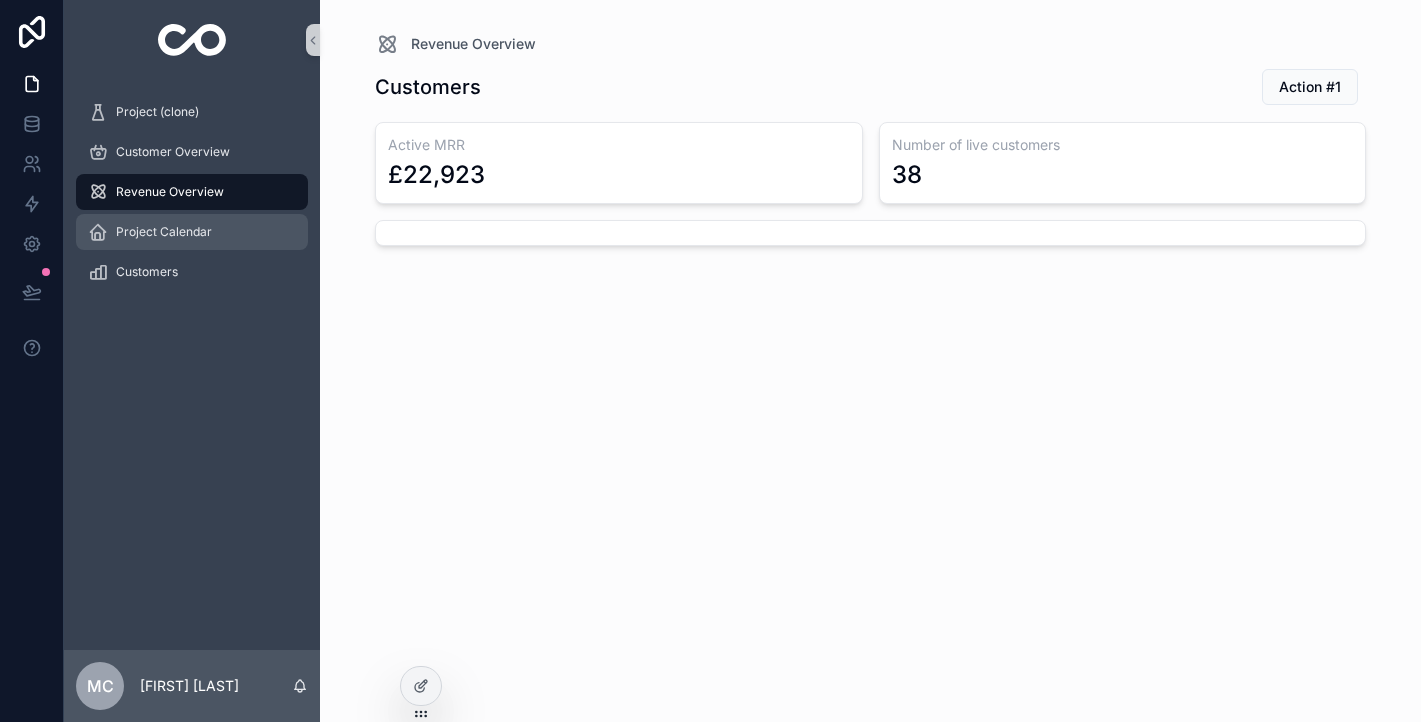 click on "Project Calendar" at bounding box center [164, 232] 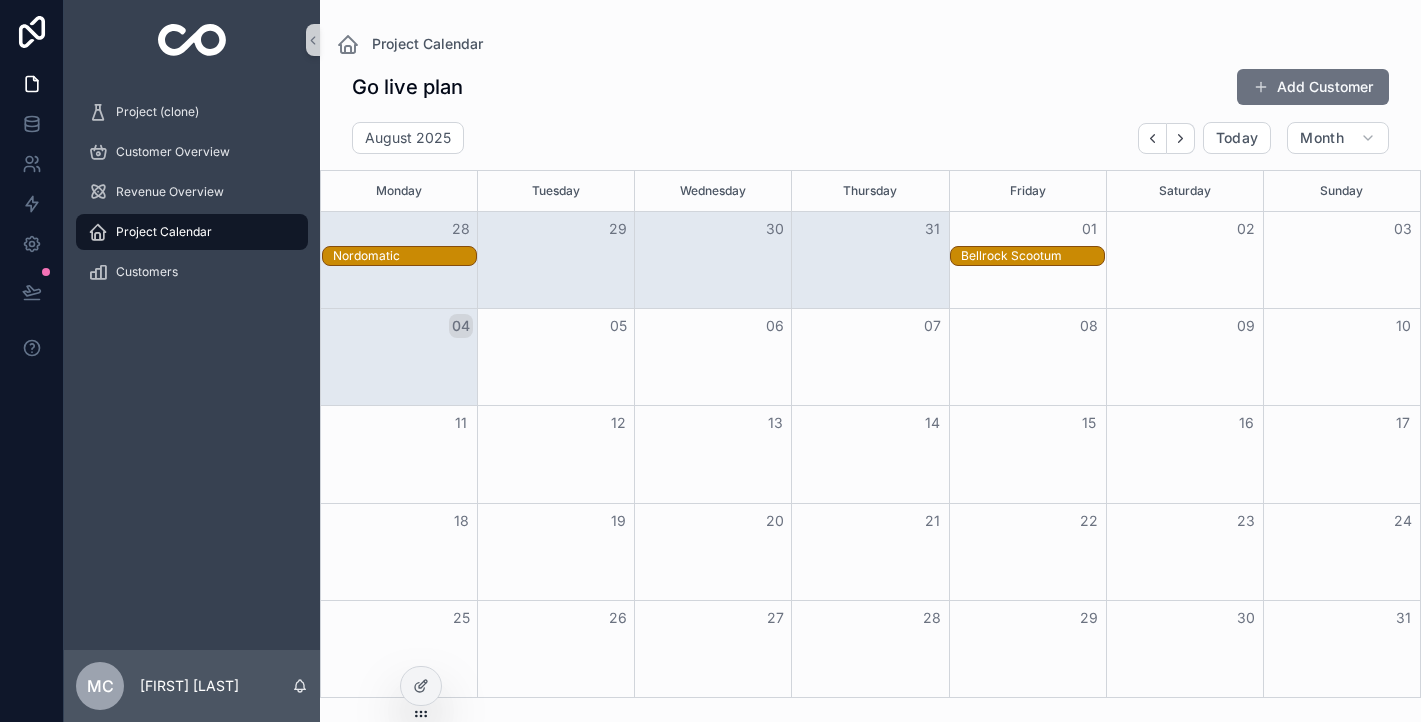 click on "Nordomatic" at bounding box center (404, 256) 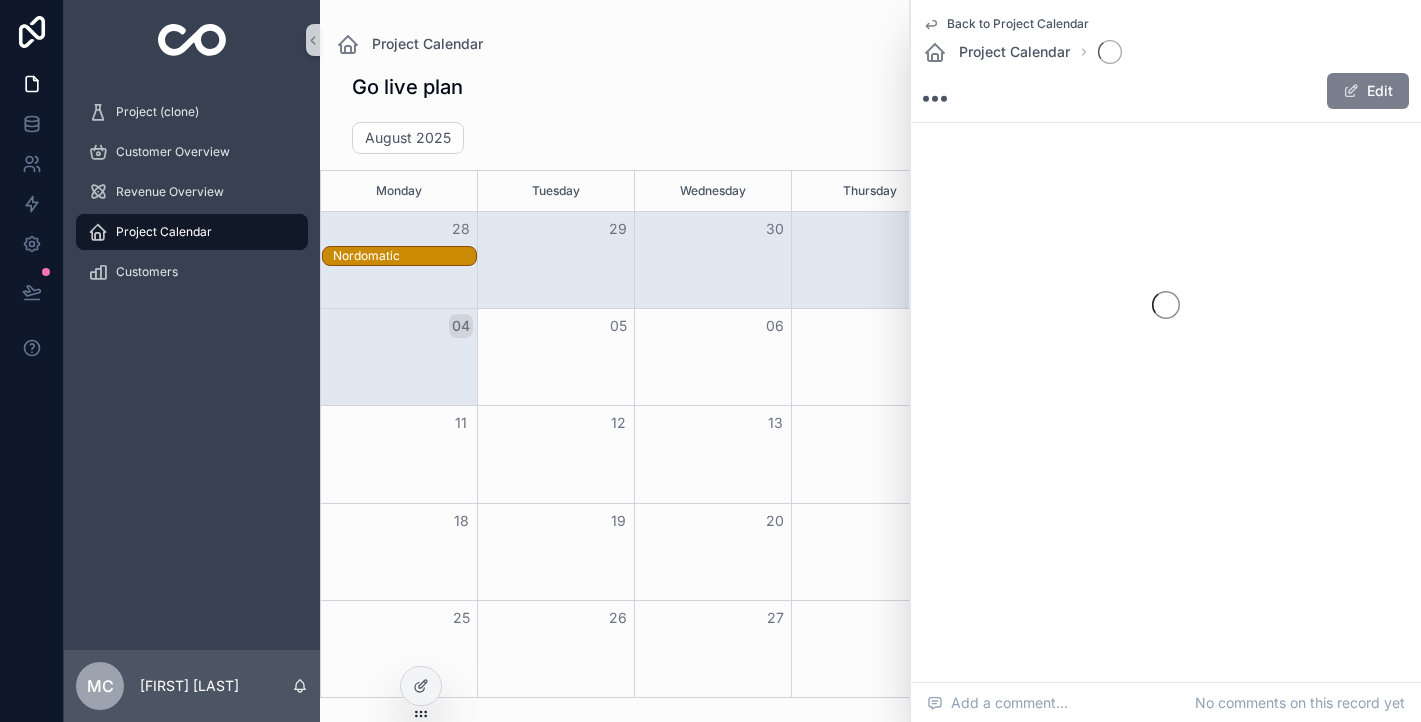 click on "Edit" at bounding box center [1368, 91] 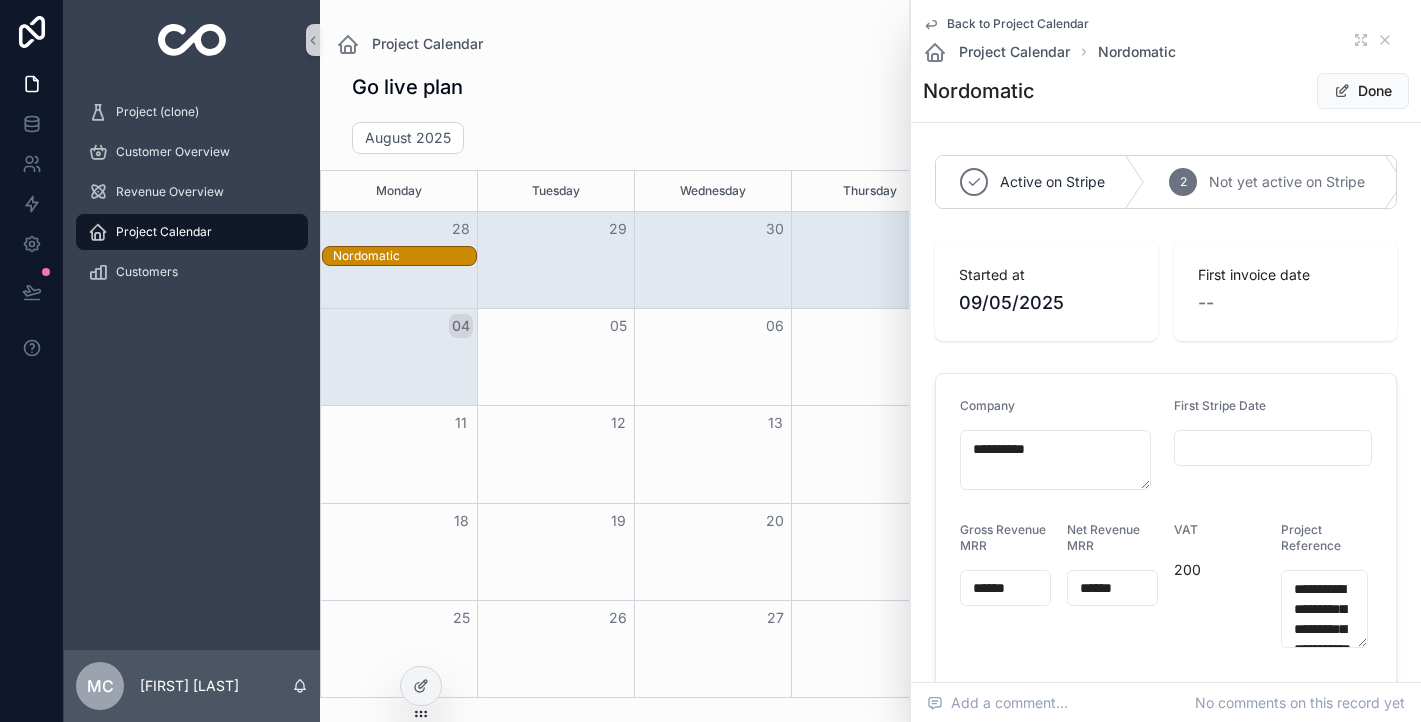 scroll, scrollTop: 546, scrollLeft: 0, axis: vertical 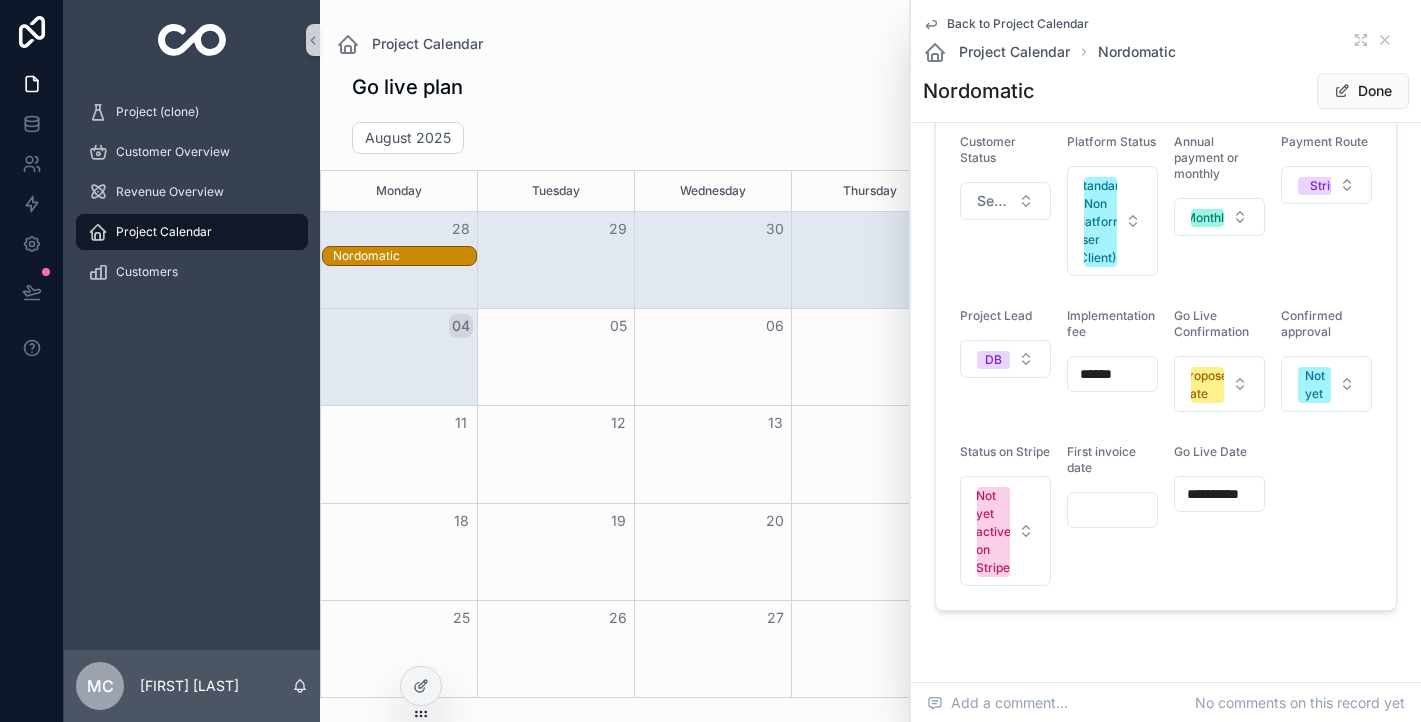 click on "**********" at bounding box center (1219, 494) 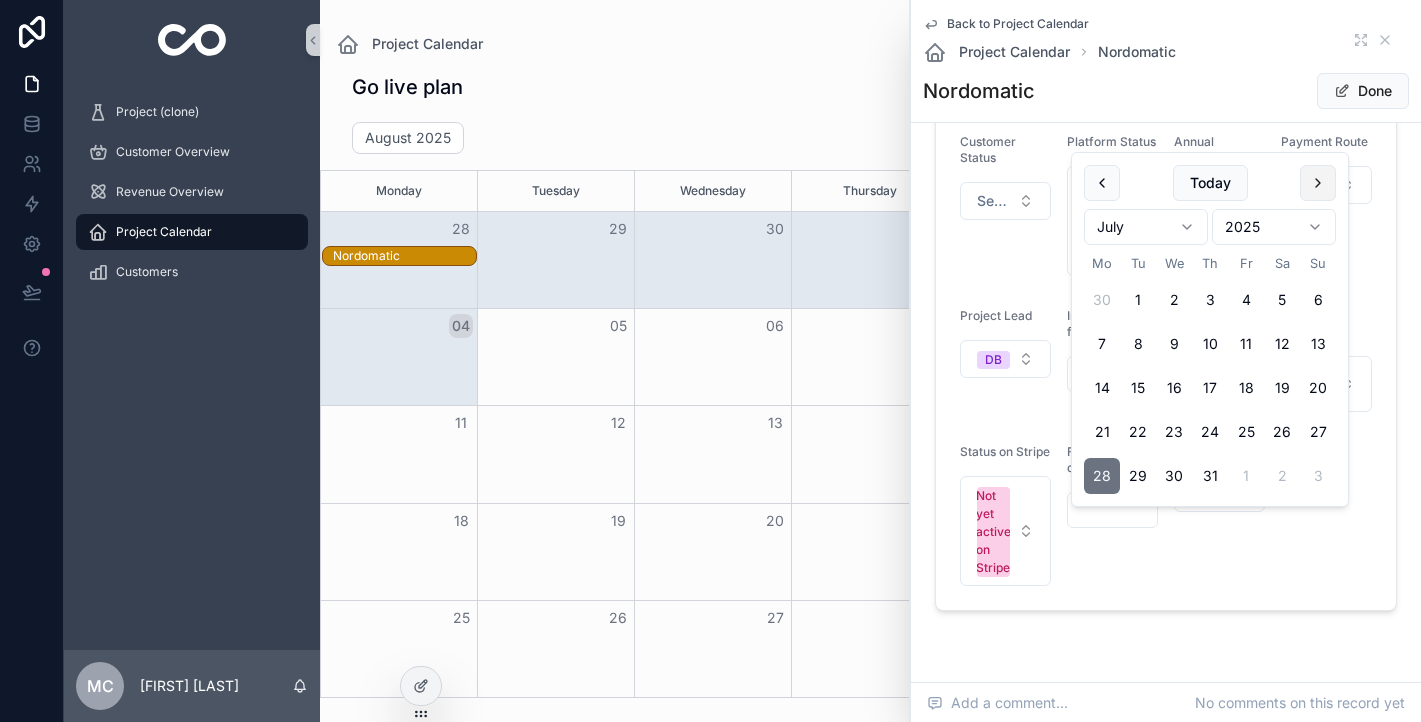 click at bounding box center (1318, 183) 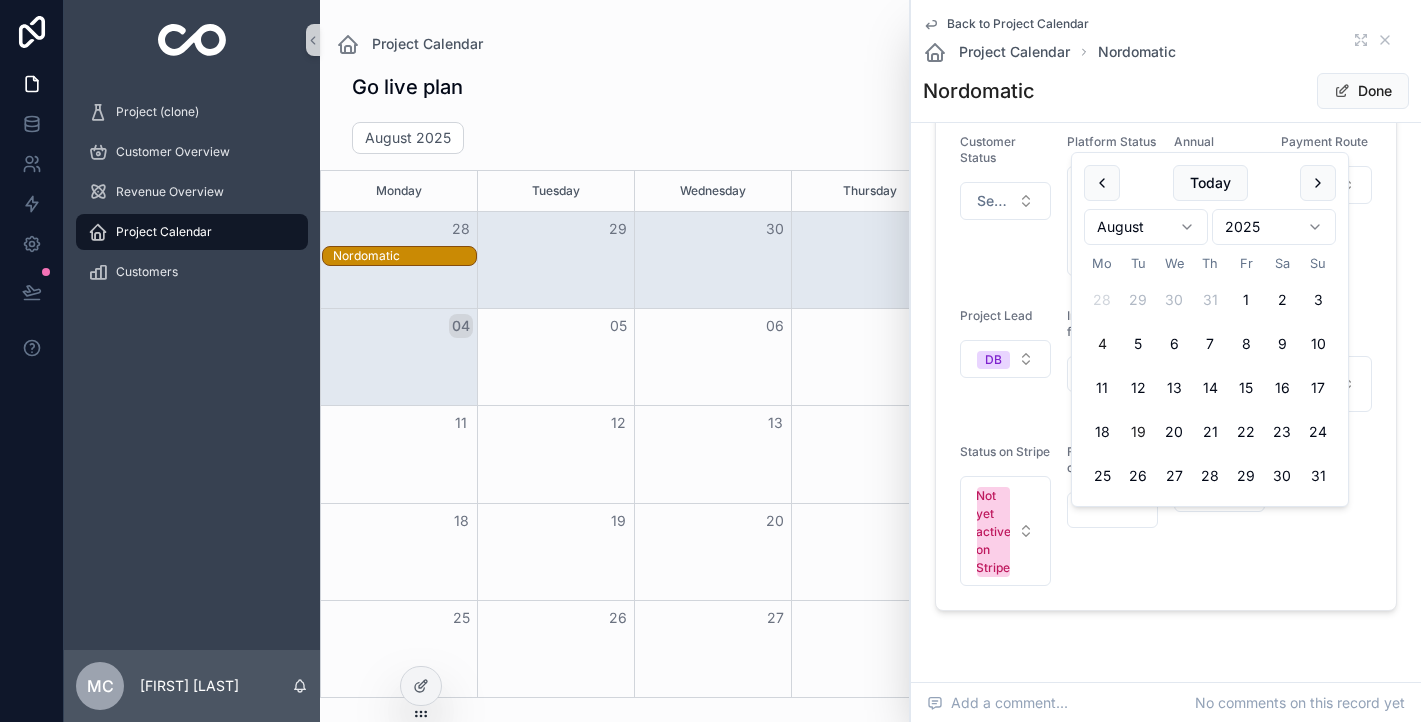 click on "19" at bounding box center [1138, 432] 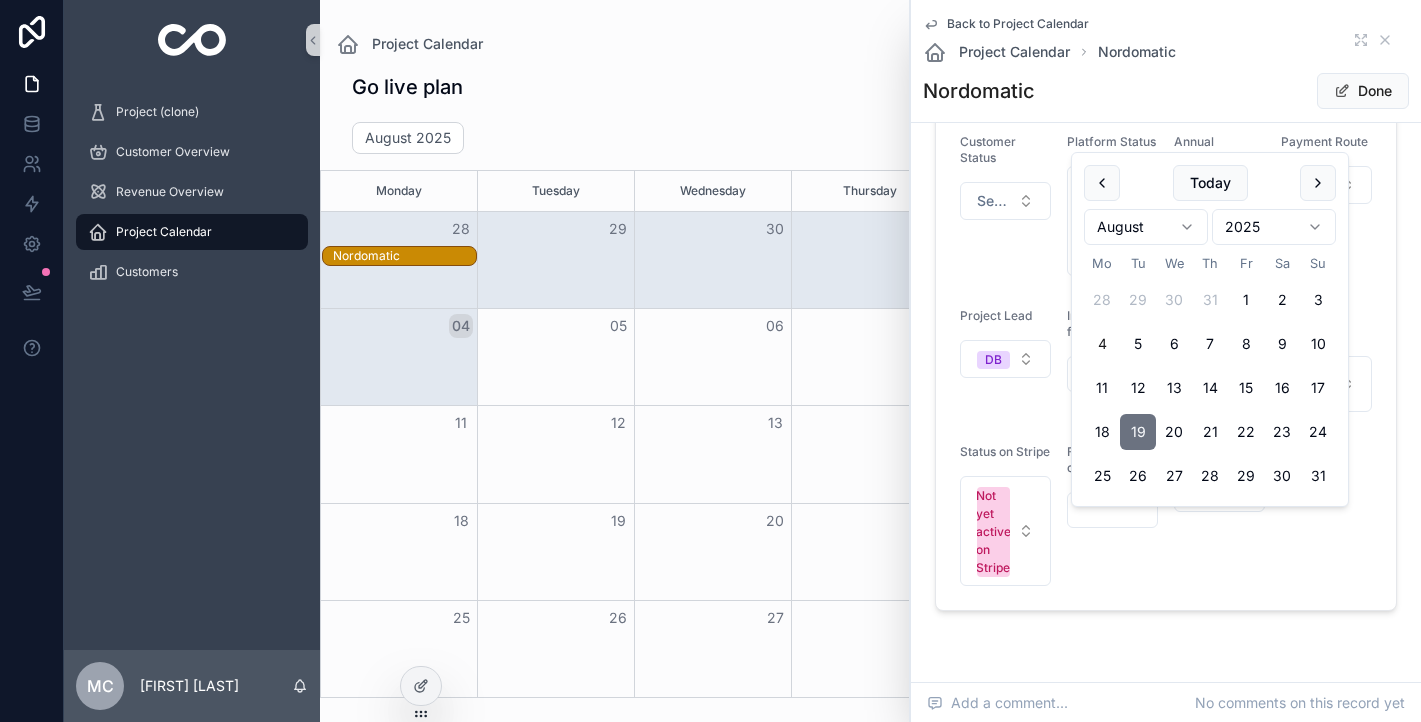 type on "**********" 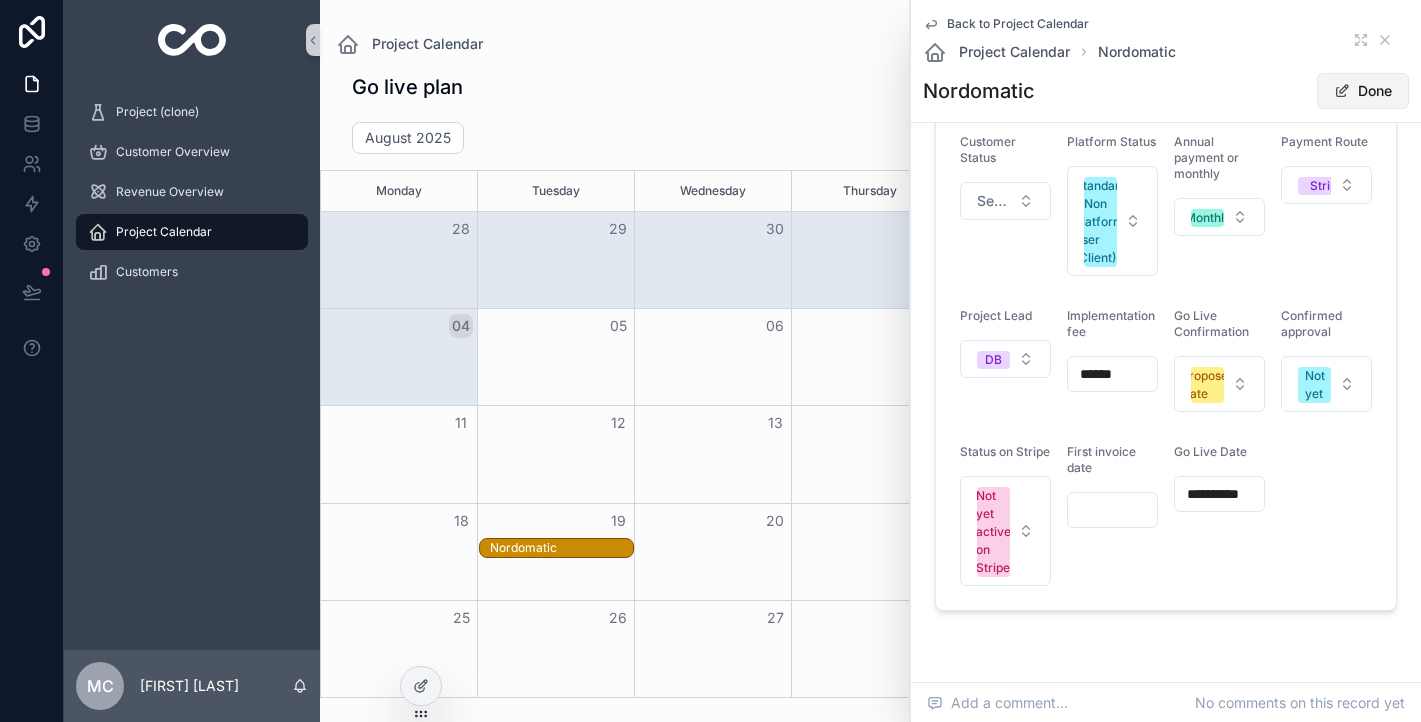 click on "Done" at bounding box center [1363, 91] 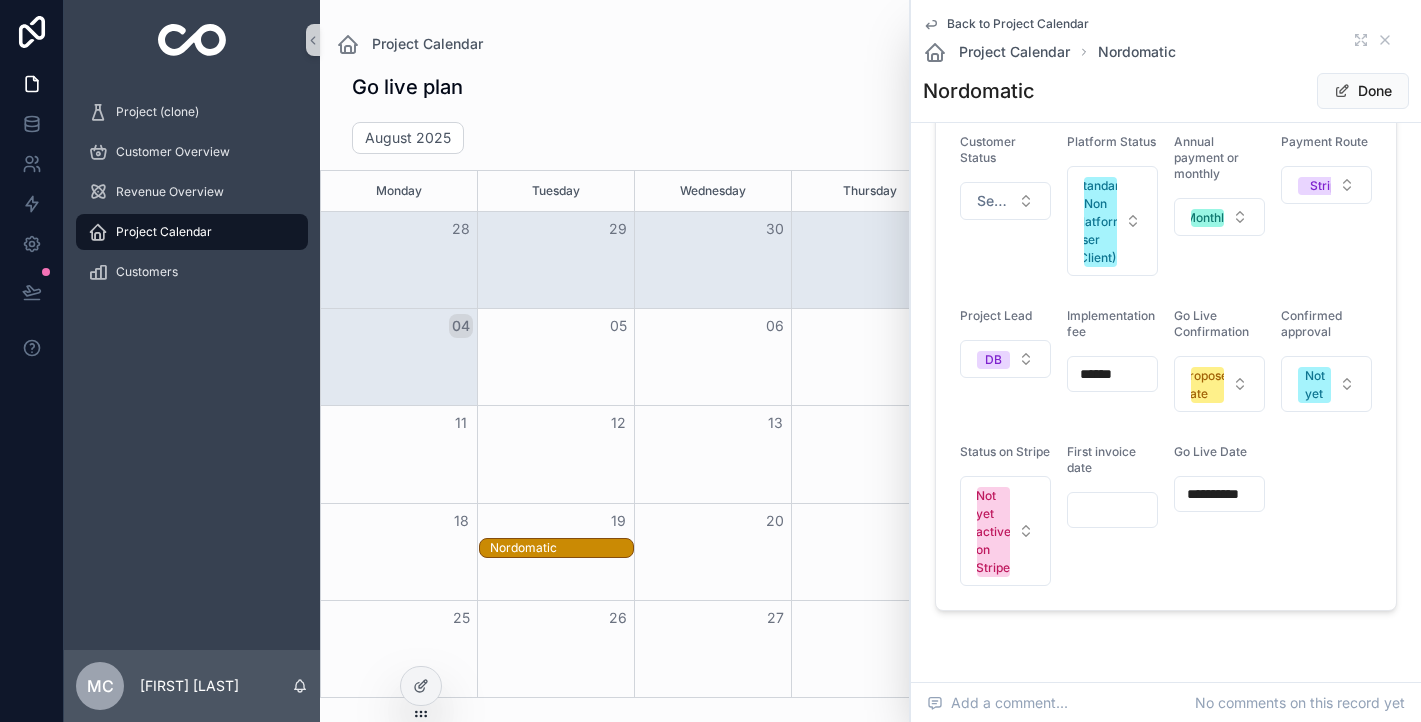scroll, scrollTop: 518, scrollLeft: 0, axis: vertical 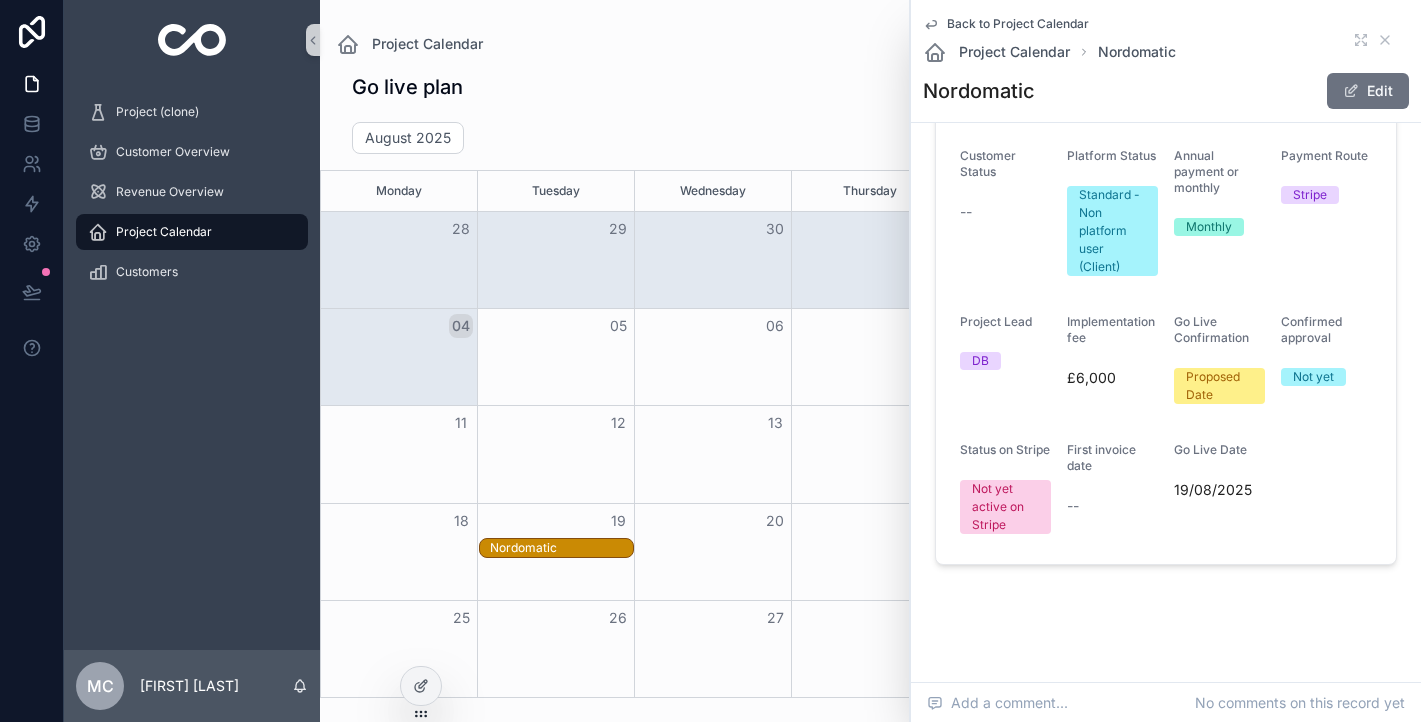 click 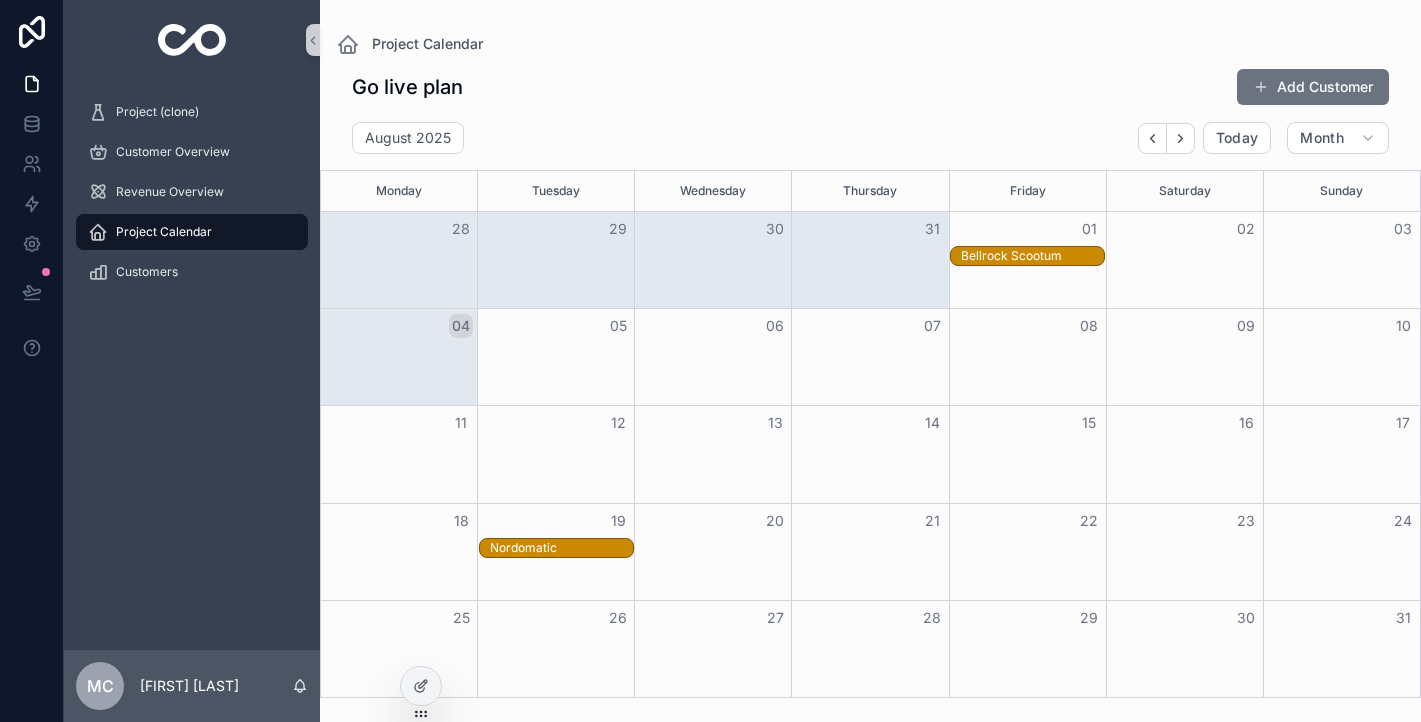 click at bounding box center [555, 357] 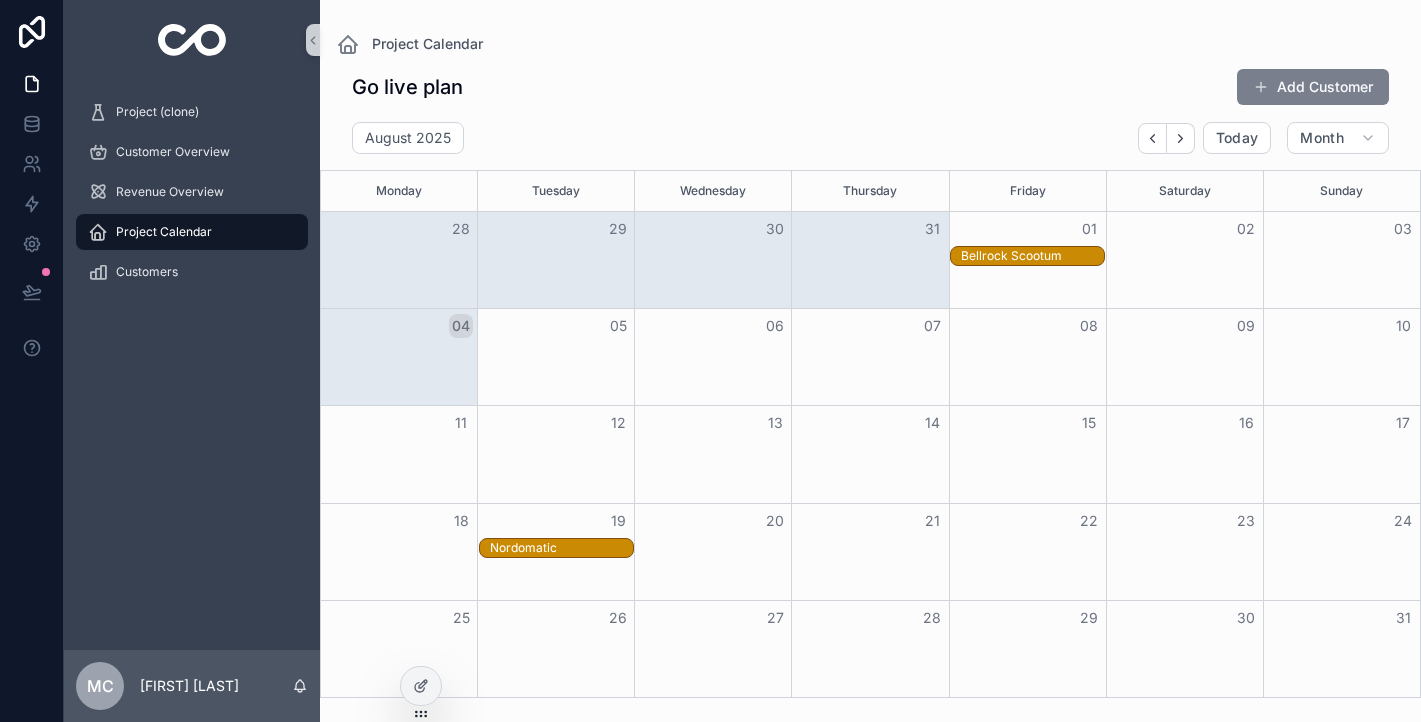click on "Add Customer" at bounding box center [1313, 87] 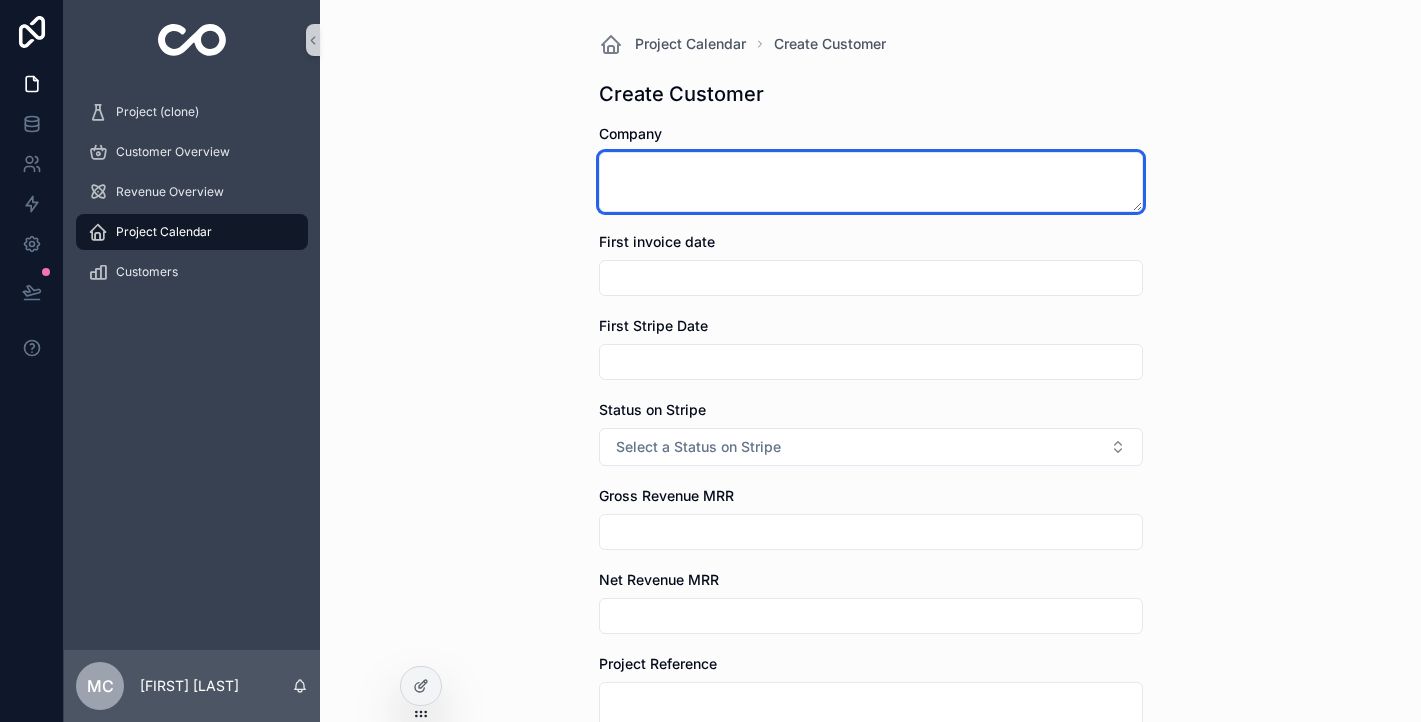 click at bounding box center (871, 182) 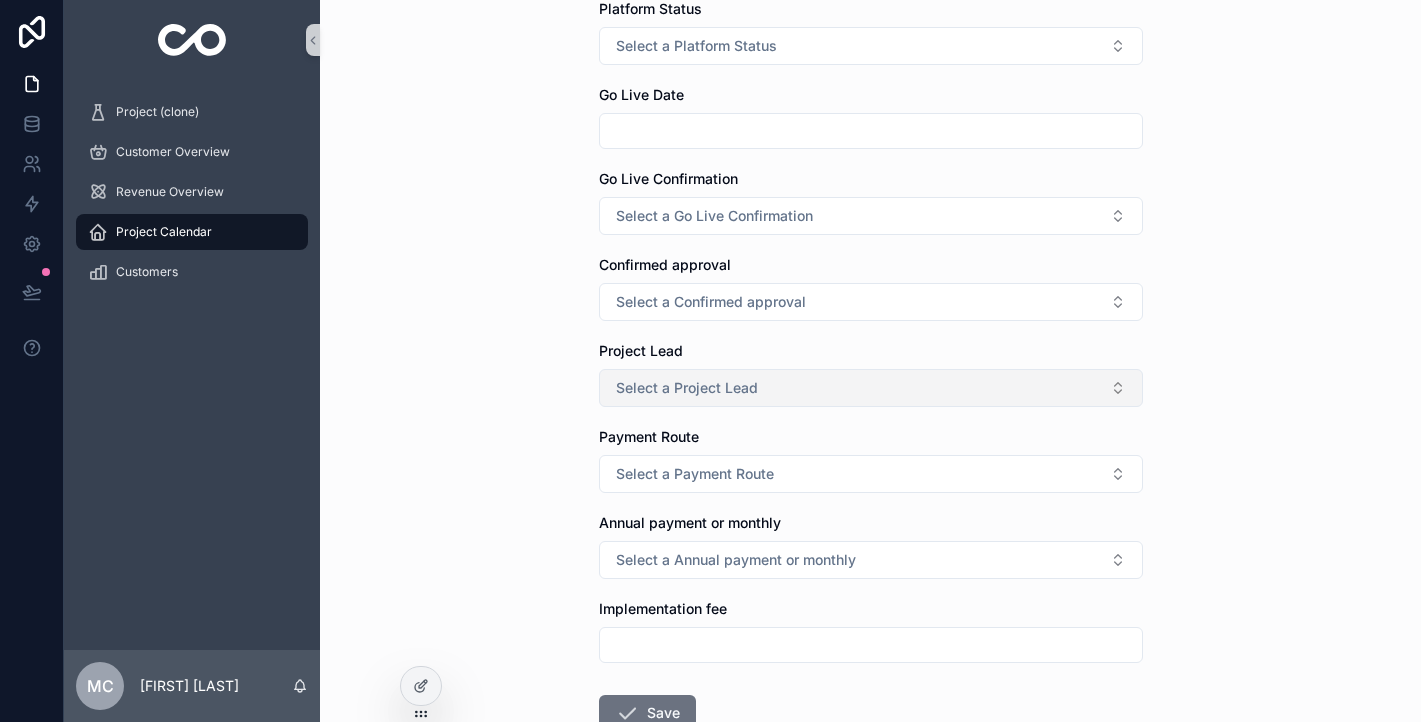 scroll, scrollTop: 836, scrollLeft: 0, axis: vertical 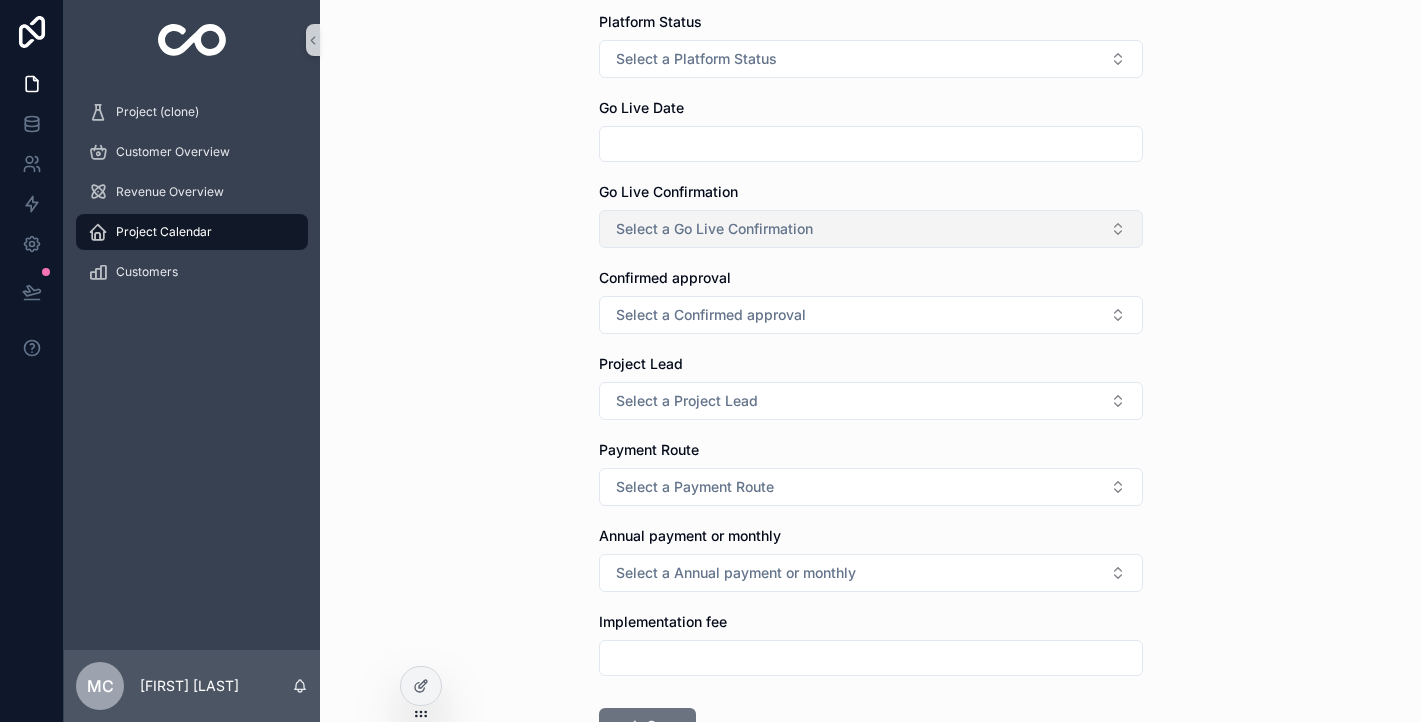 type on "***" 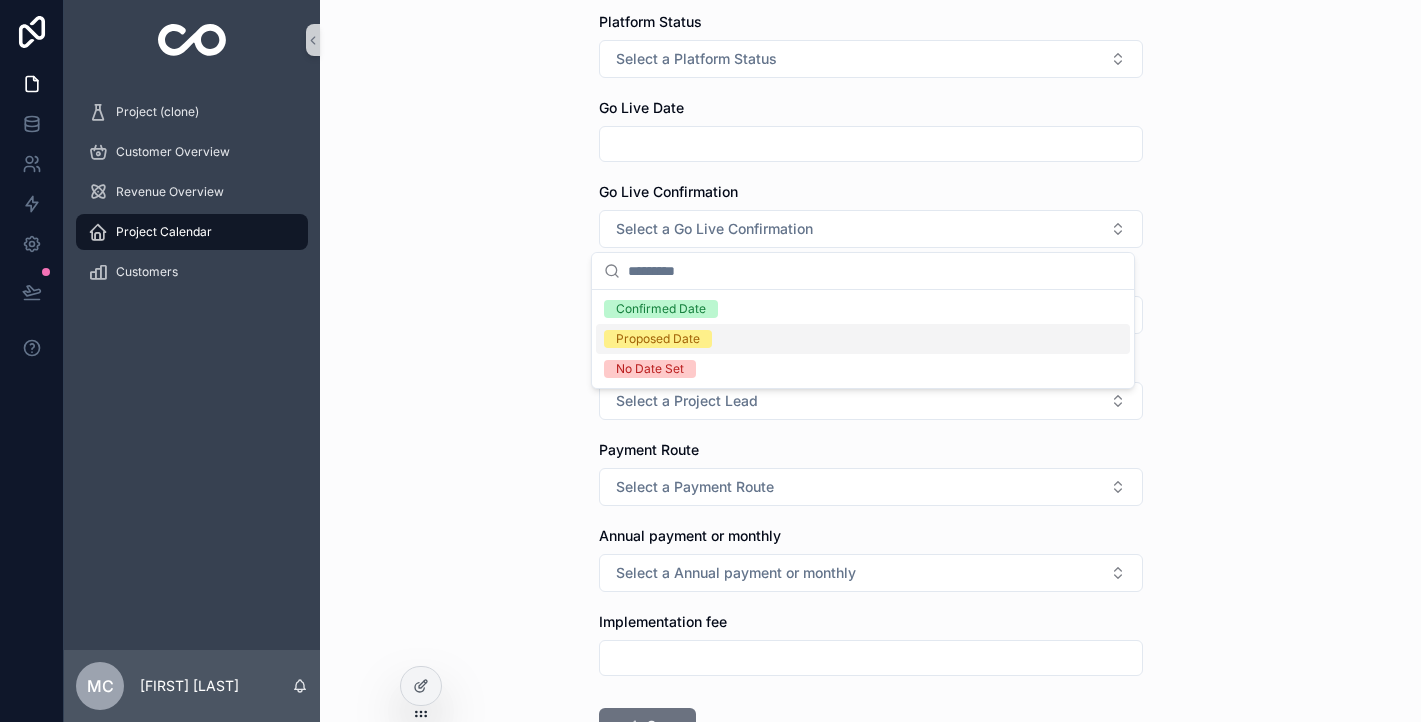 click on "Proposed Date" at bounding box center (658, 339) 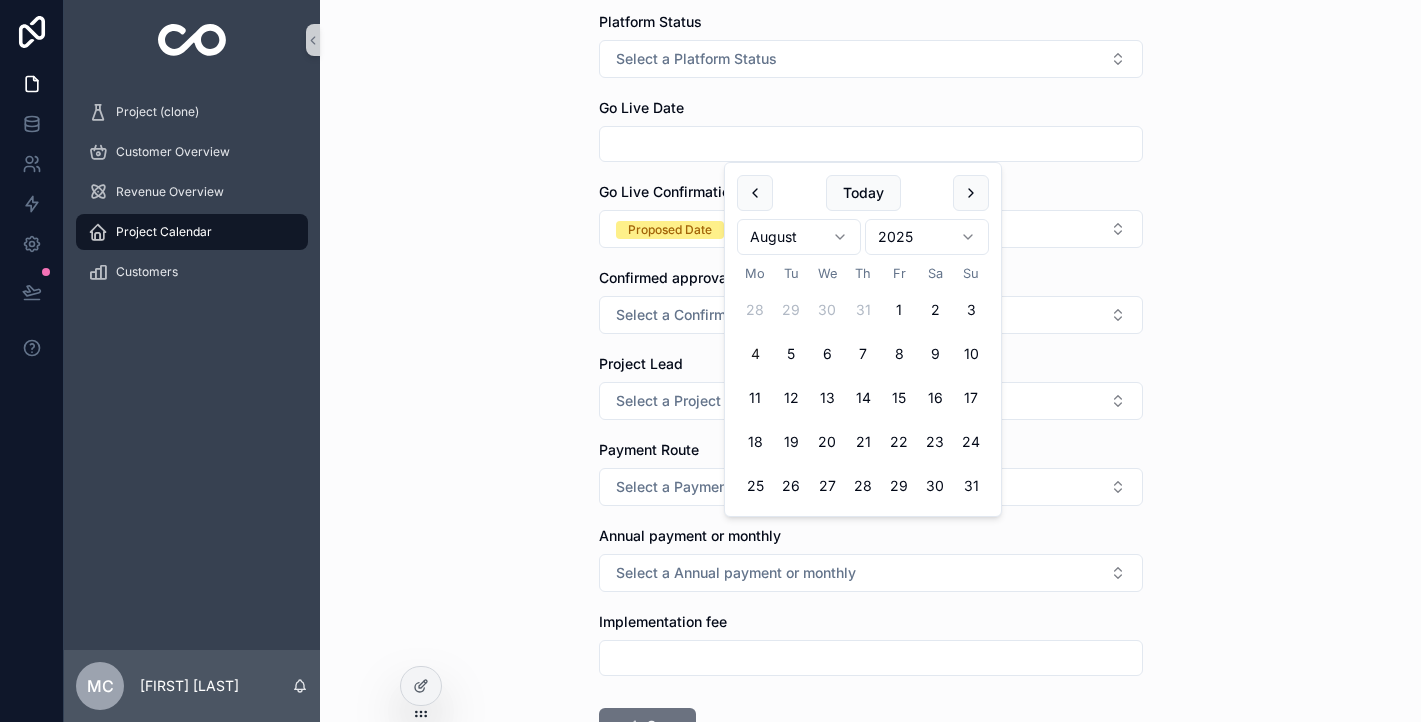 click at bounding box center [871, 144] 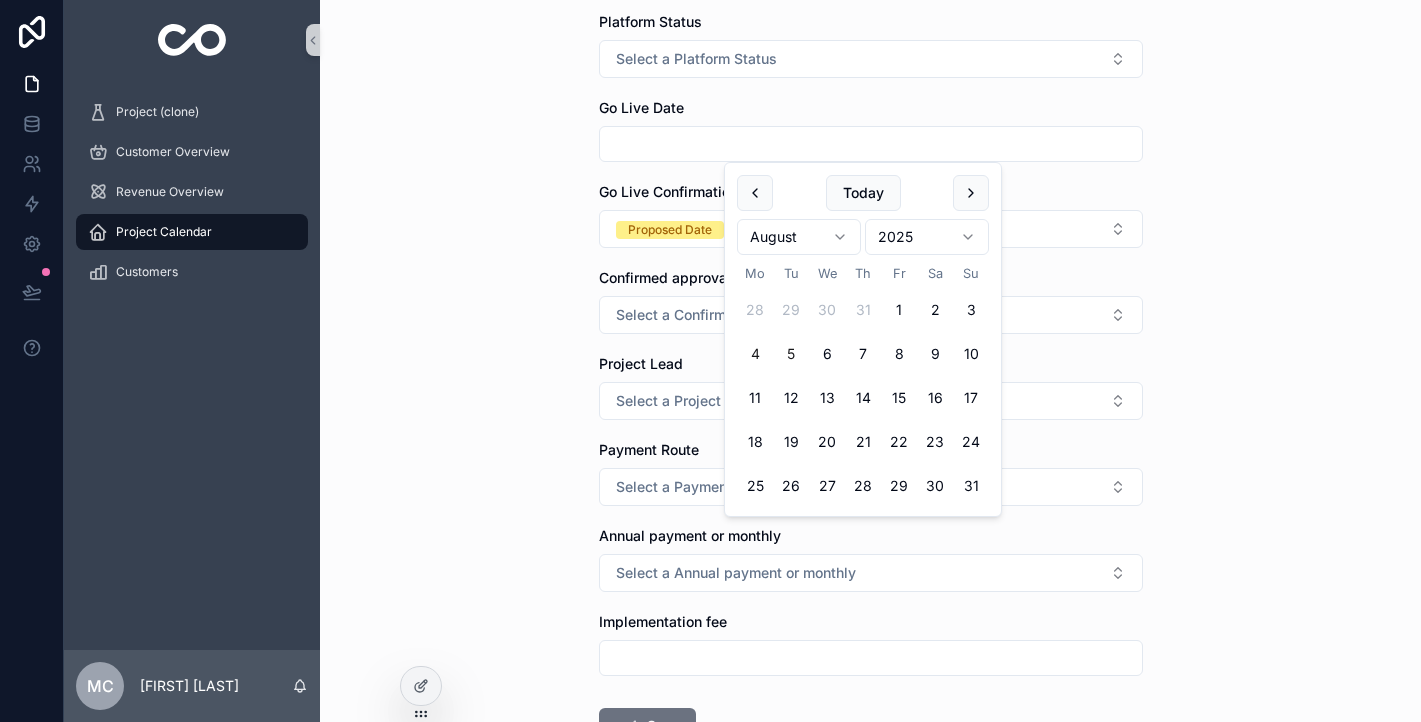 click on "5" at bounding box center [791, 354] 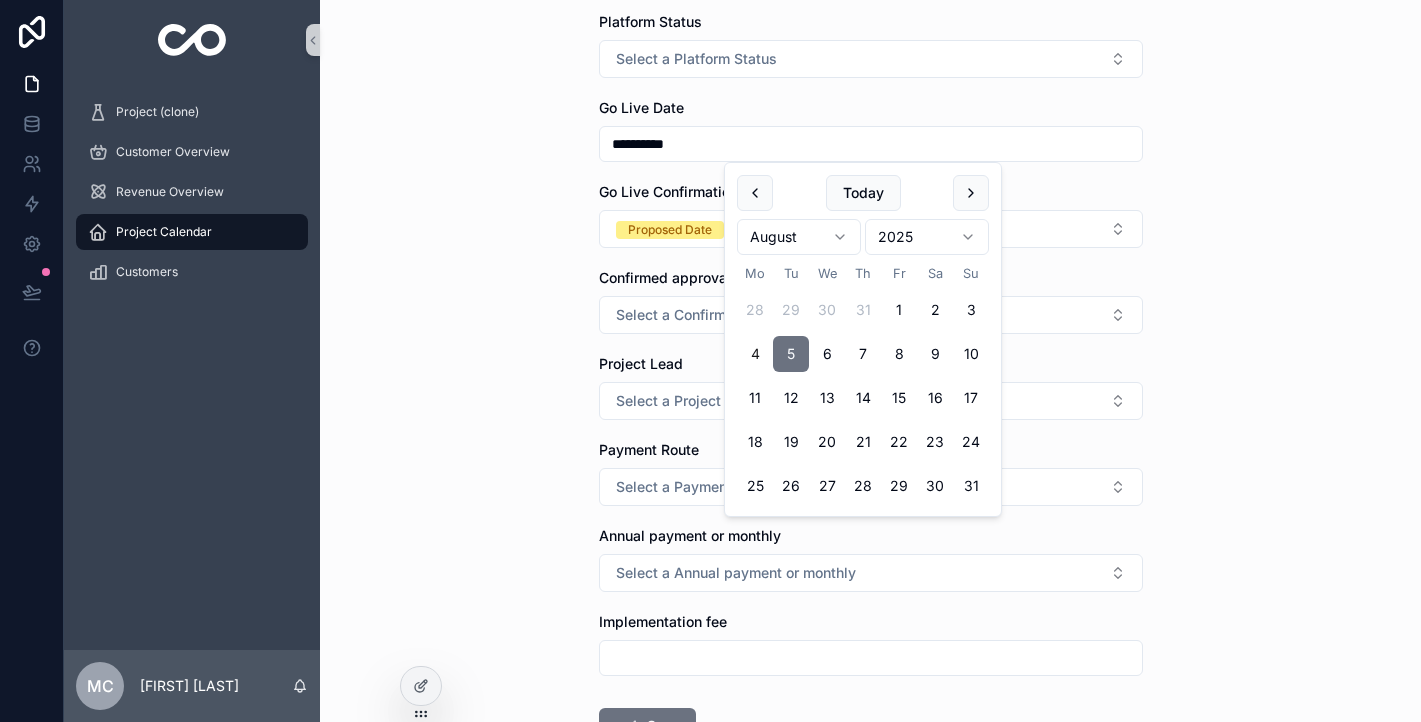 click on "**********" at bounding box center (870, 361) 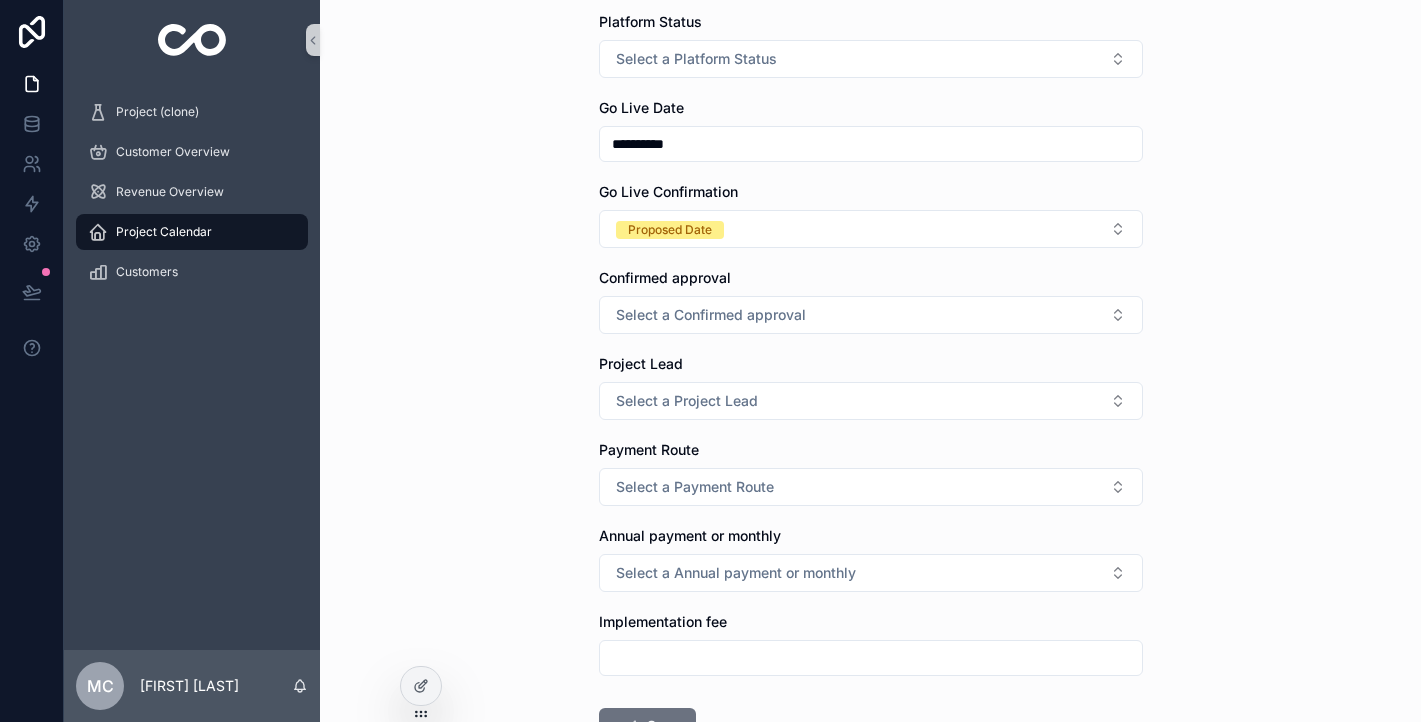 scroll, scrollTop: 902, scrollLeft: 0, axis: vertical 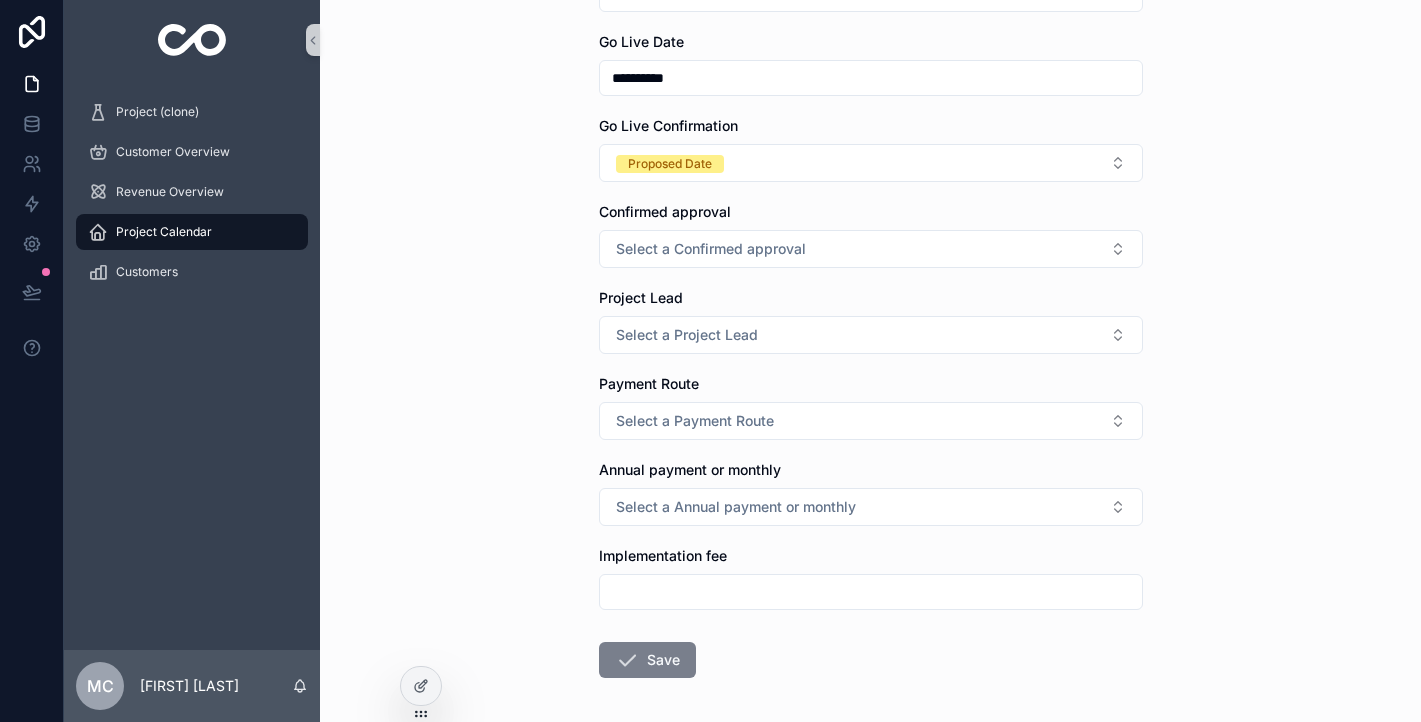 click on "Save" at bounding box center [647, 660] 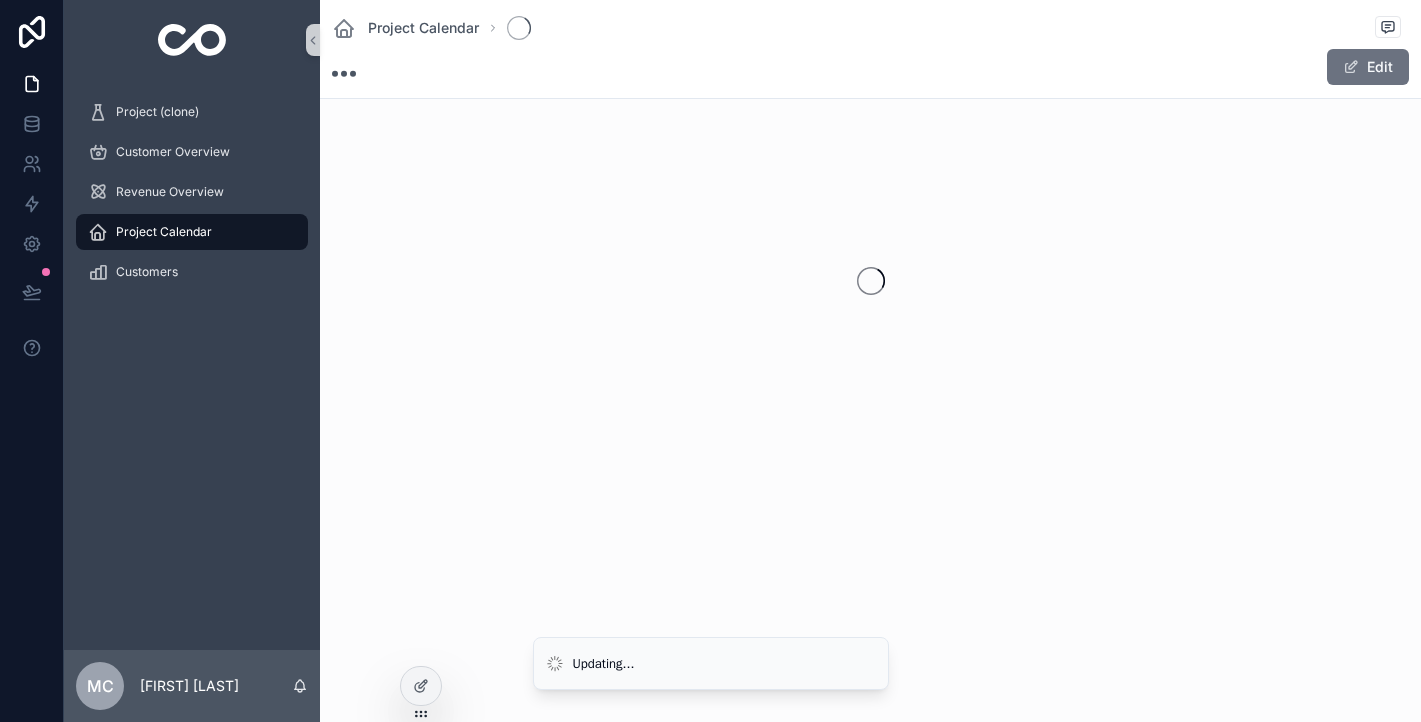 scroll, scrollTop: 0, scrollLeft: 0, axis: both 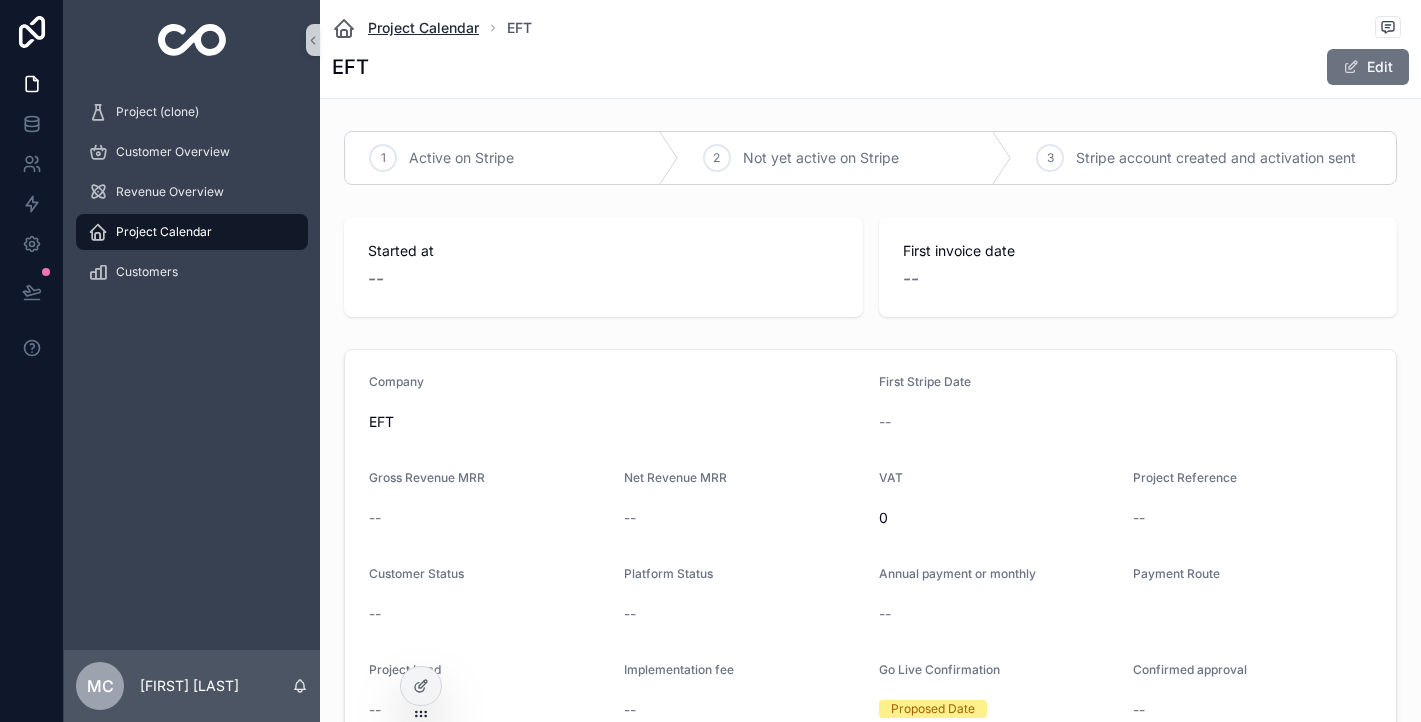 click on "Project Calendar" at bounding box center (423, 28) 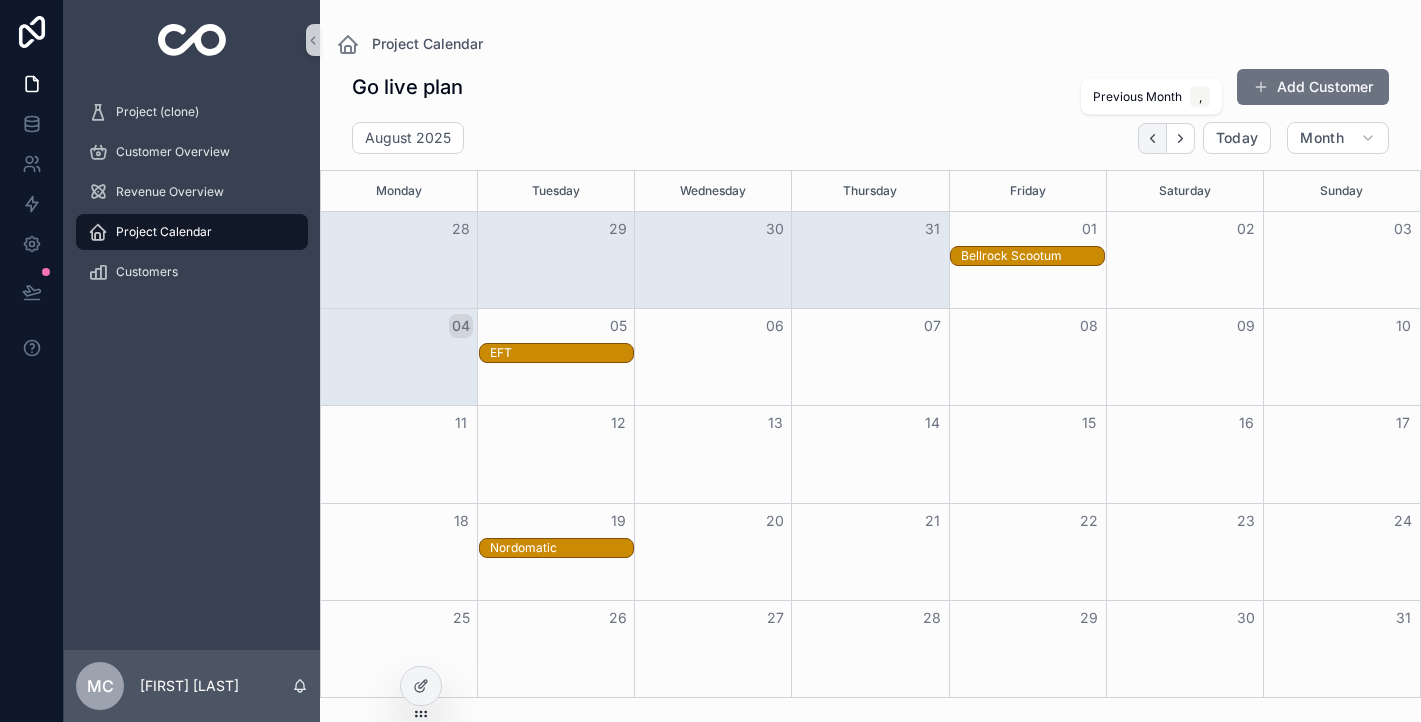 click at bounding box center (1152, 138) 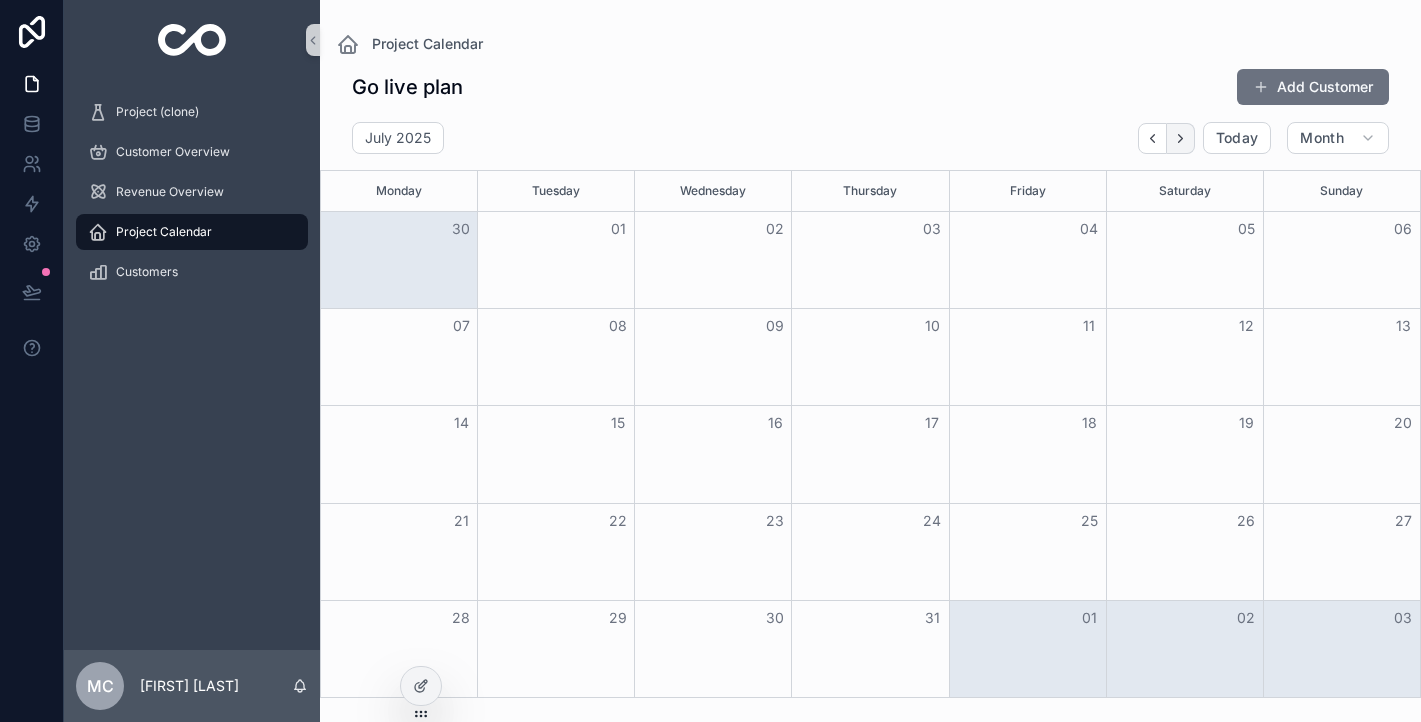 click 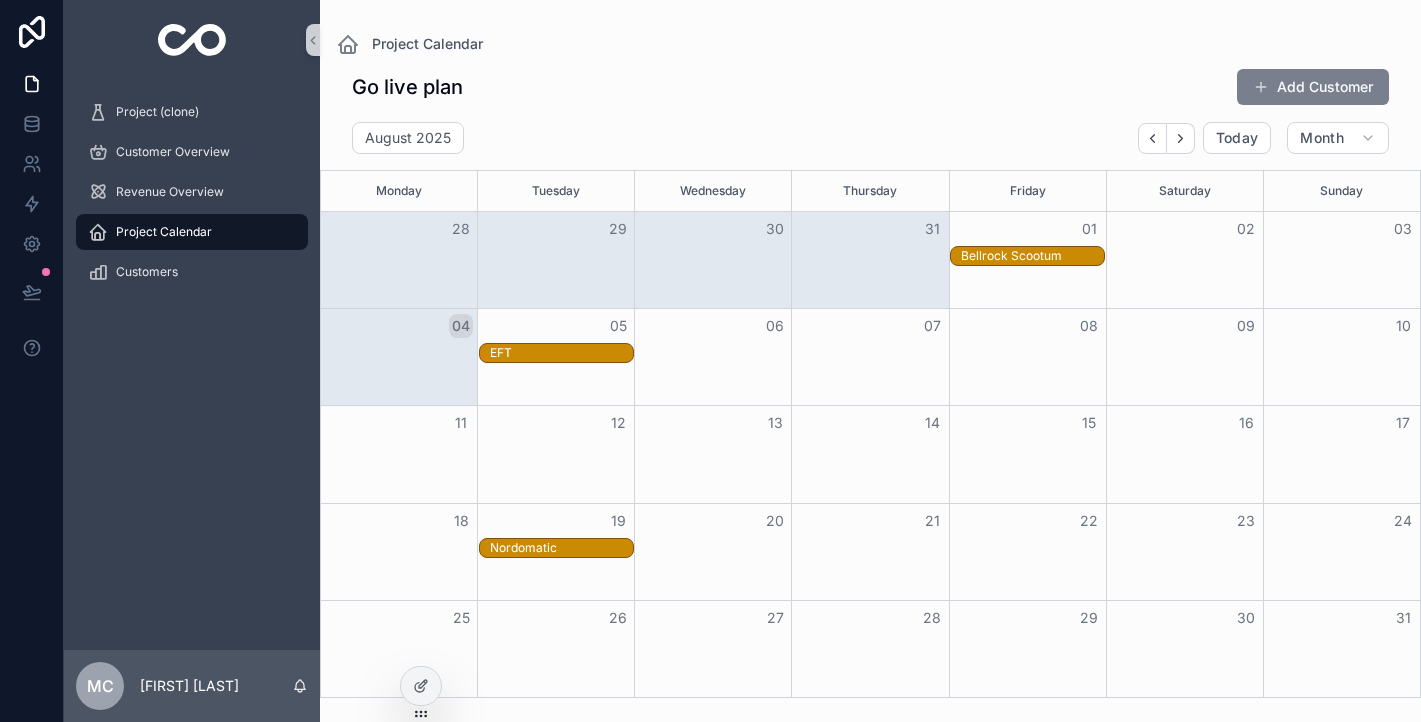 click on "Add Customer" at bounding box center [1313, 87] 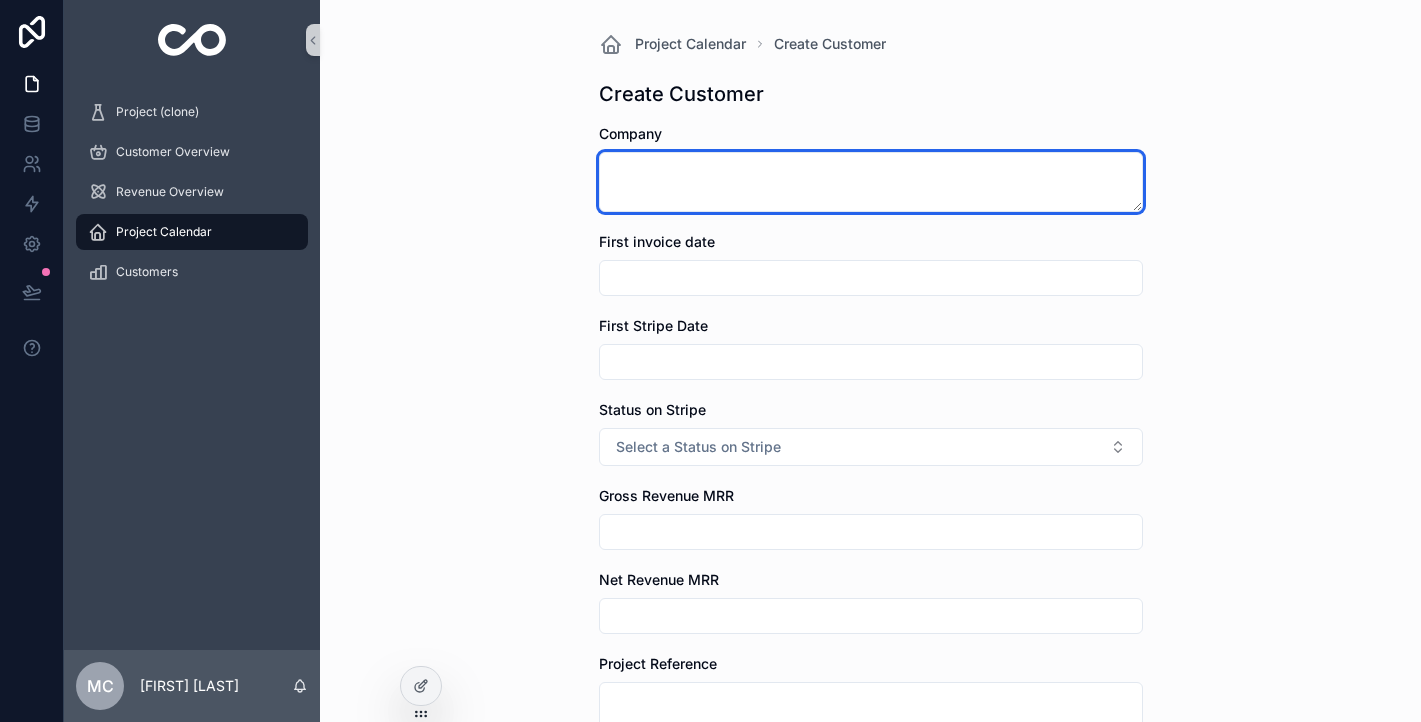 click at bounding box center (871, 182) 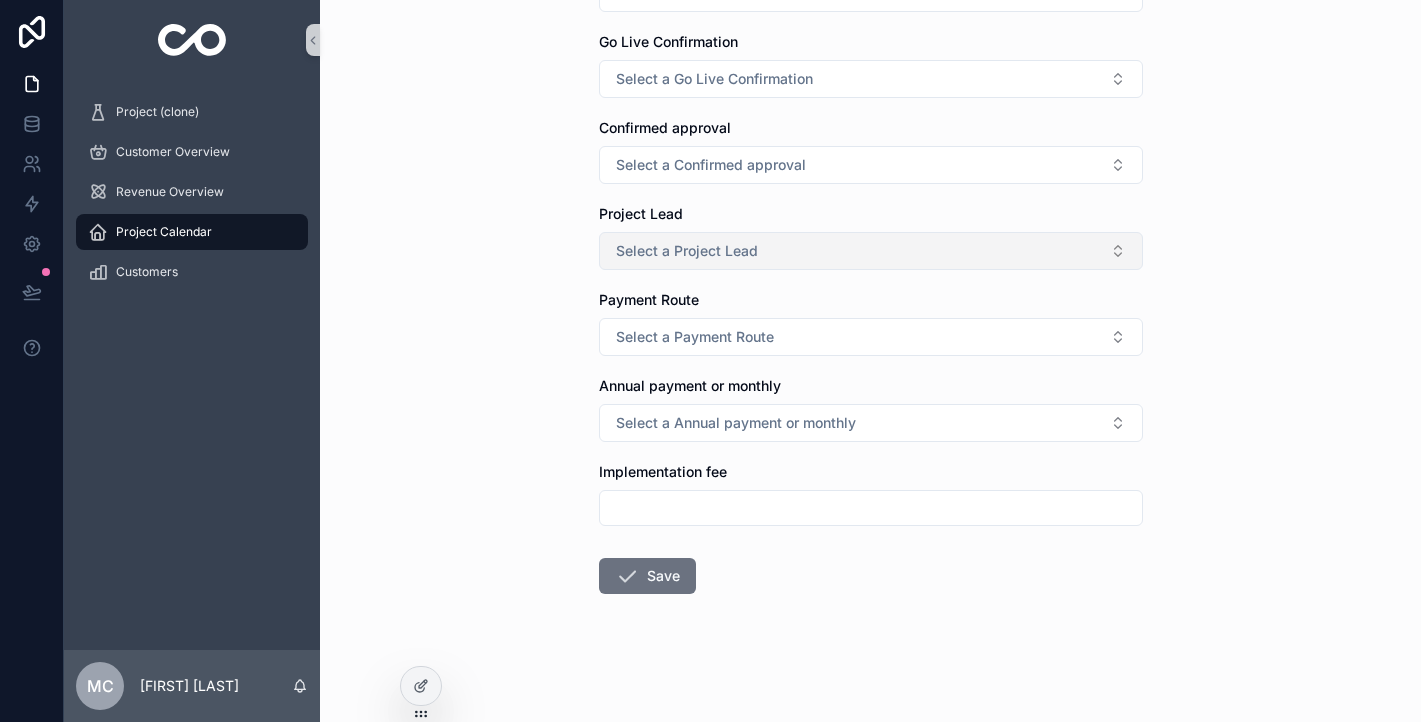 scroll, scrollTop: 748, scrollLeft: 0, axis: vertical 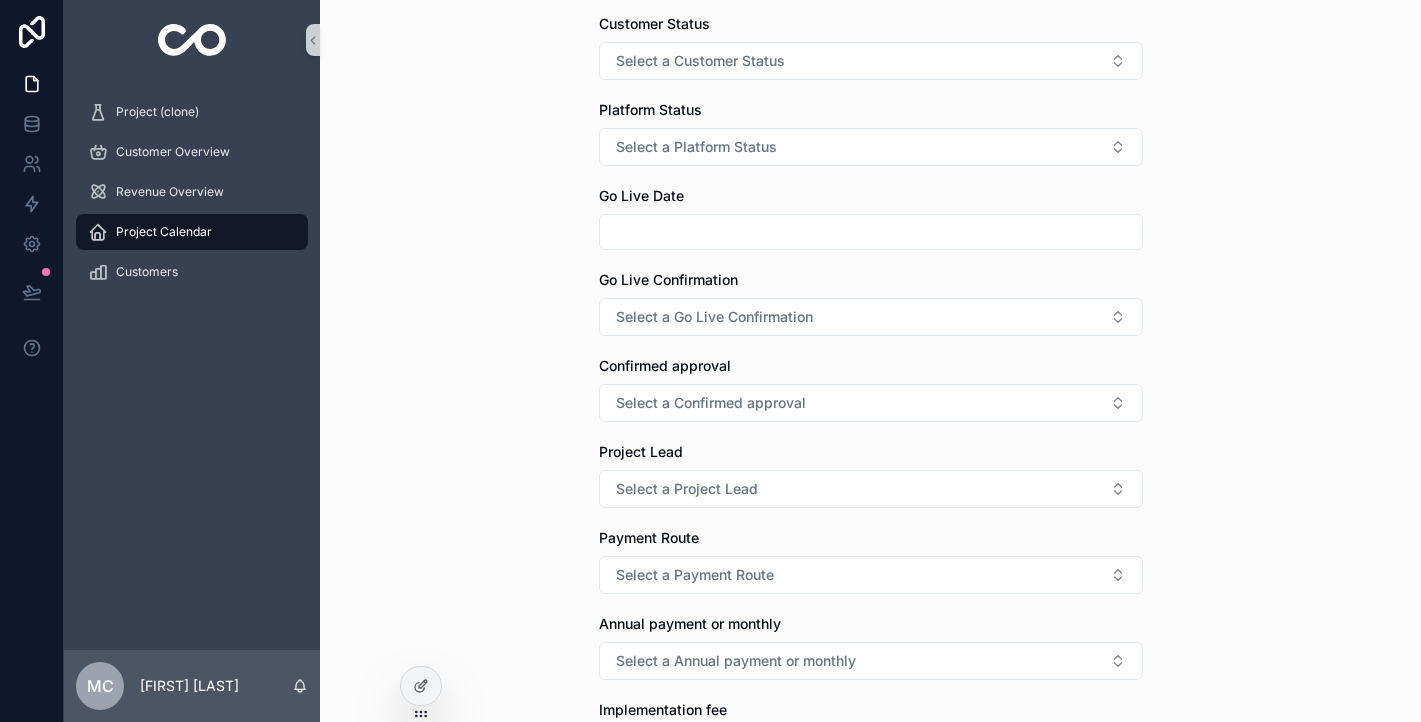 type on "***" 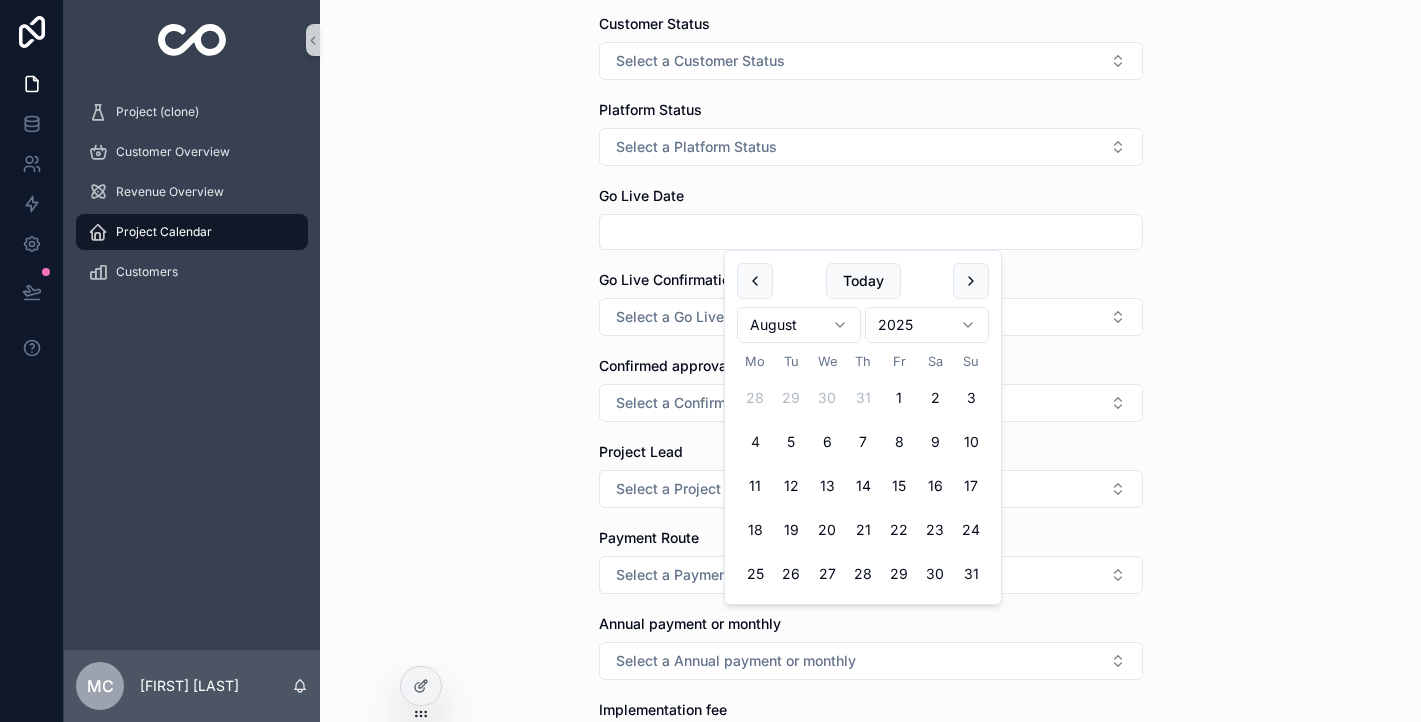 click at bounding box center (871, 232) 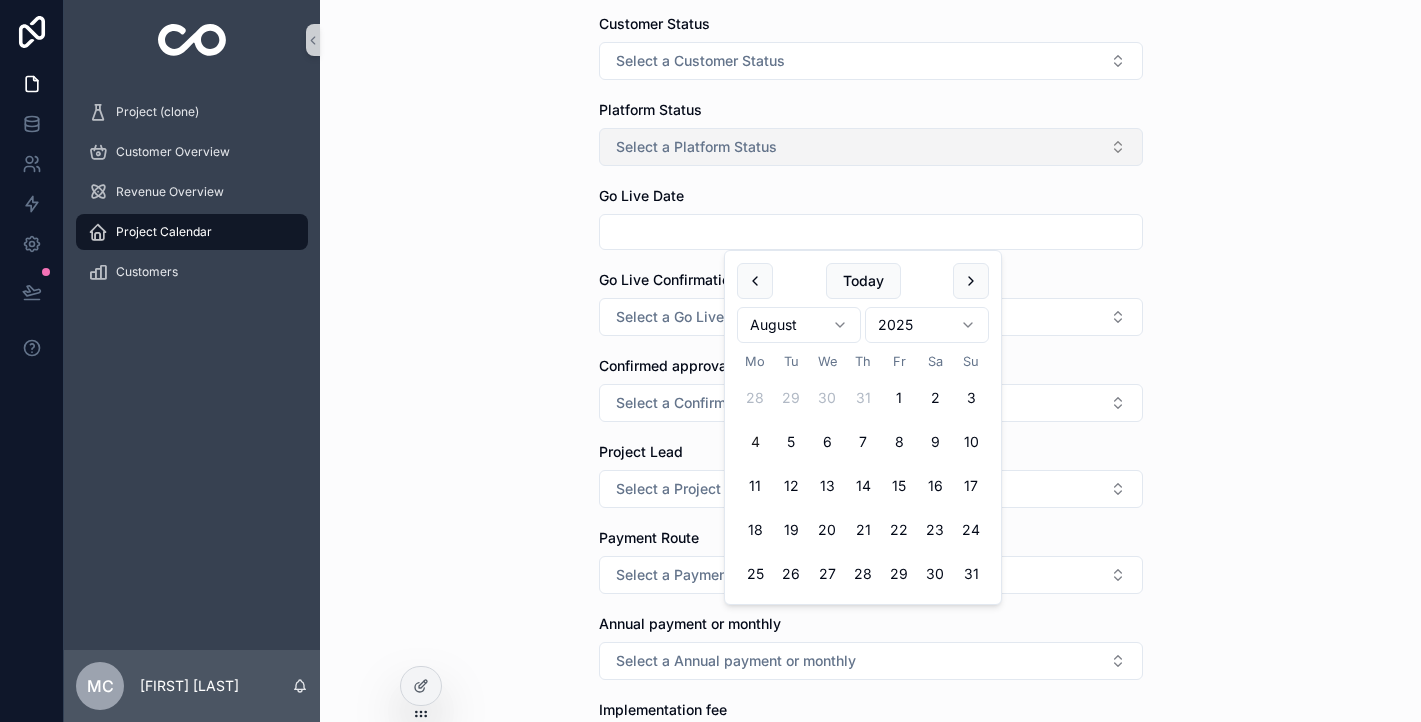 click on "Select a Platform Status" at bounding box center (696, 147) 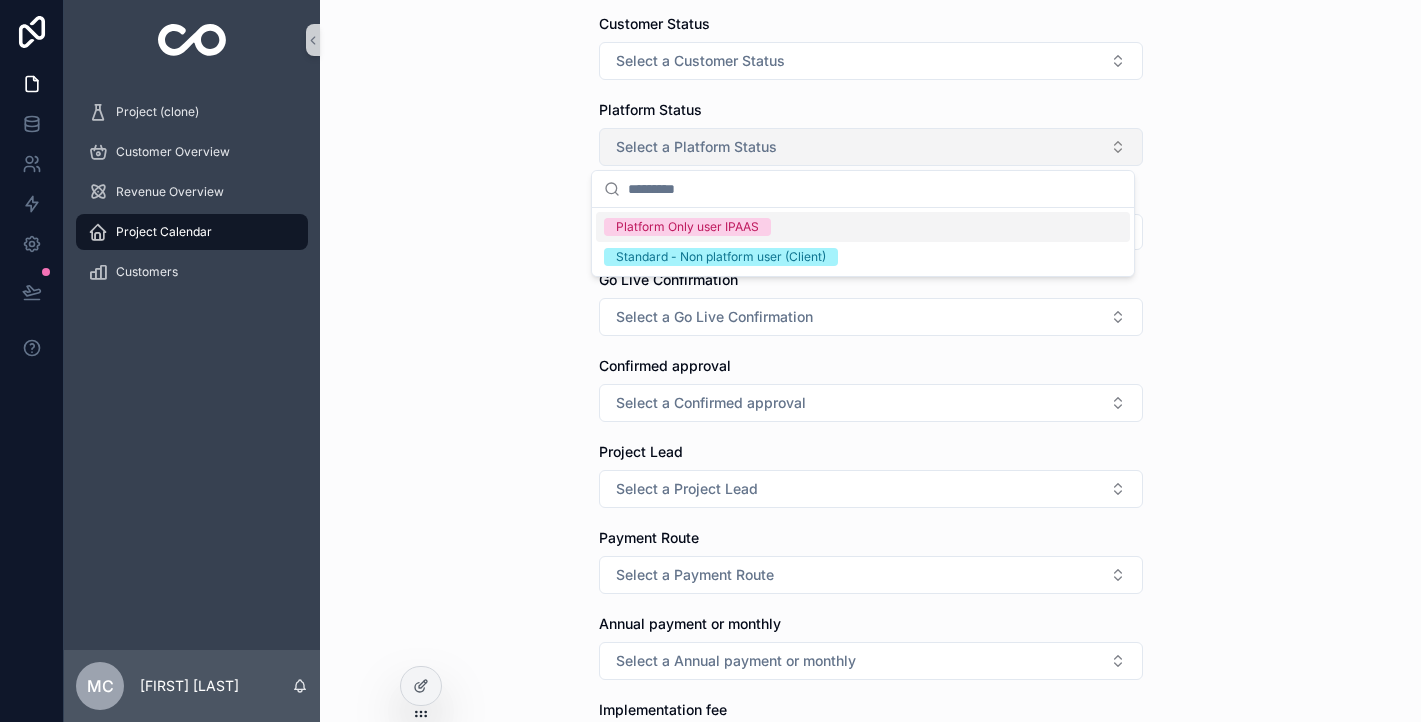 click on "Select a Platform Status" at bounding box center [696, 147] 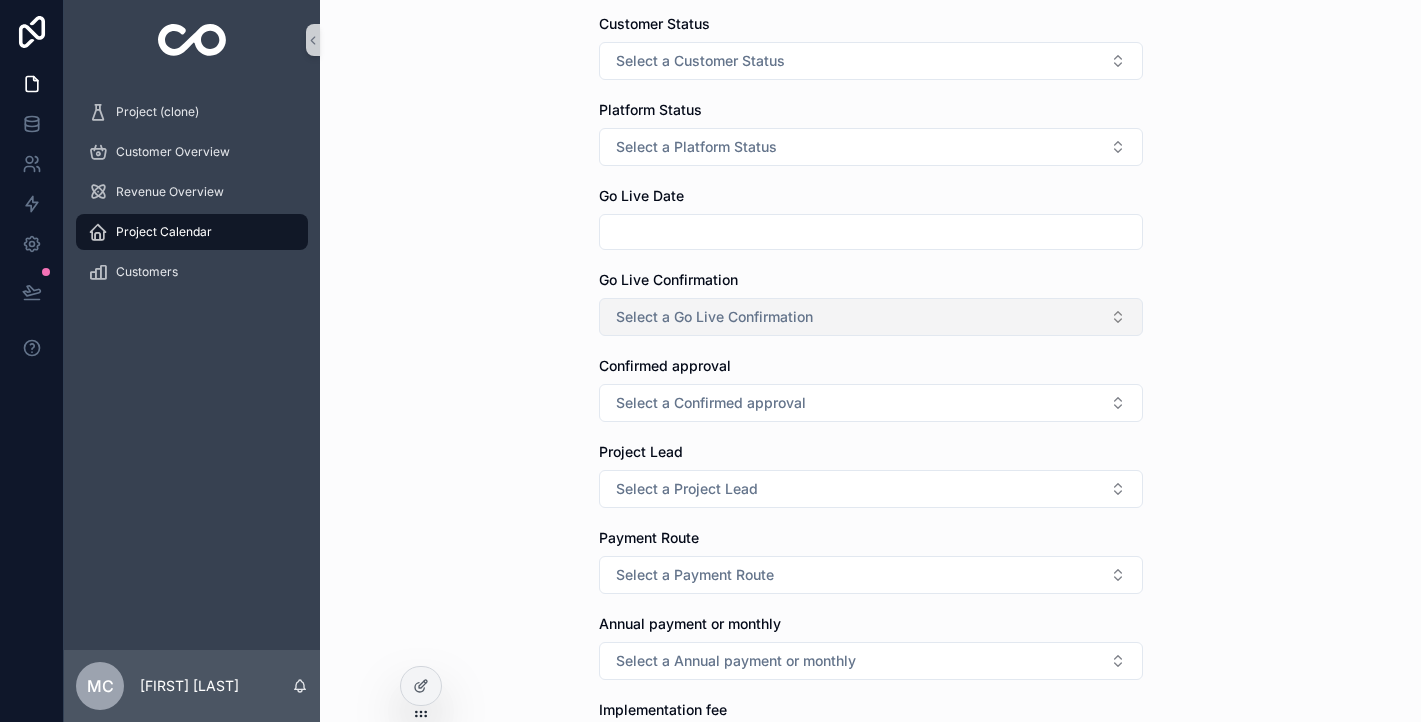 click on "Select a Go Live Confirmation" at bounding box center (871, 317) 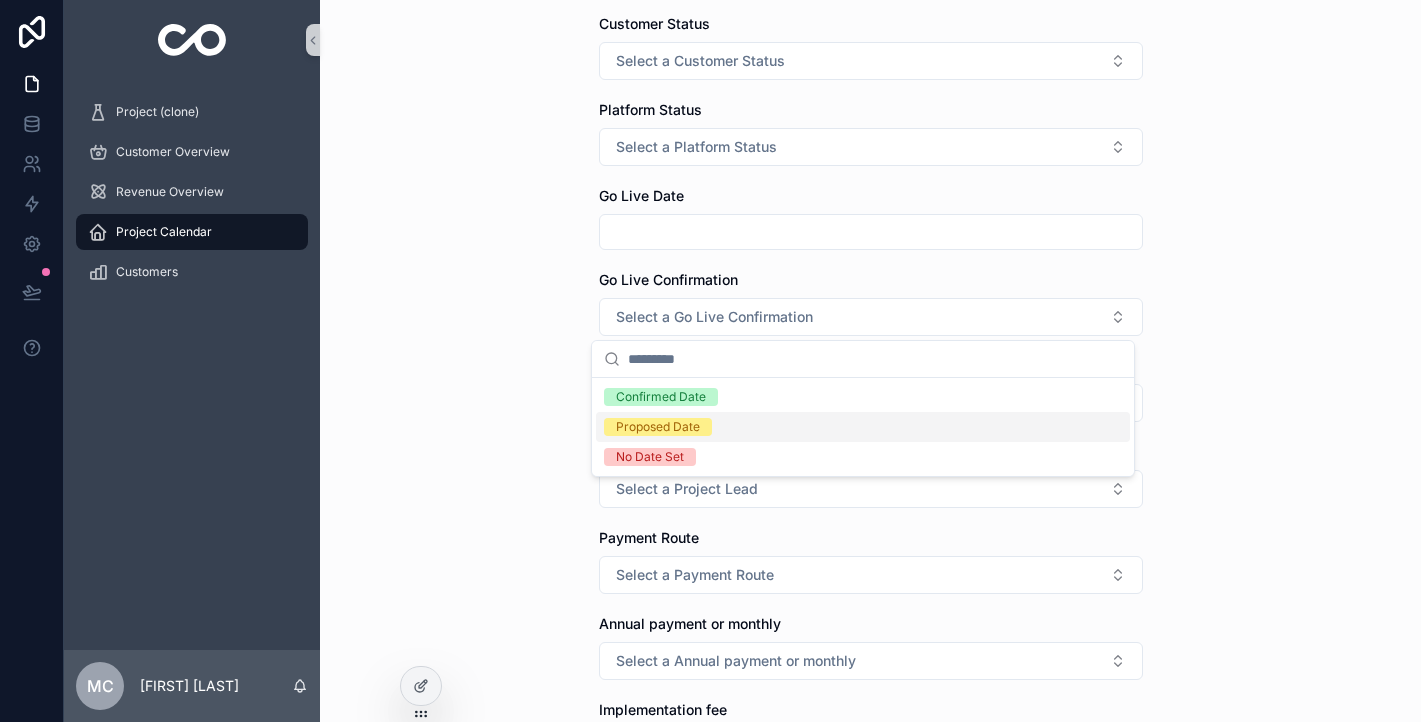click on "Proposed Date" at bounding box center [658, 427] 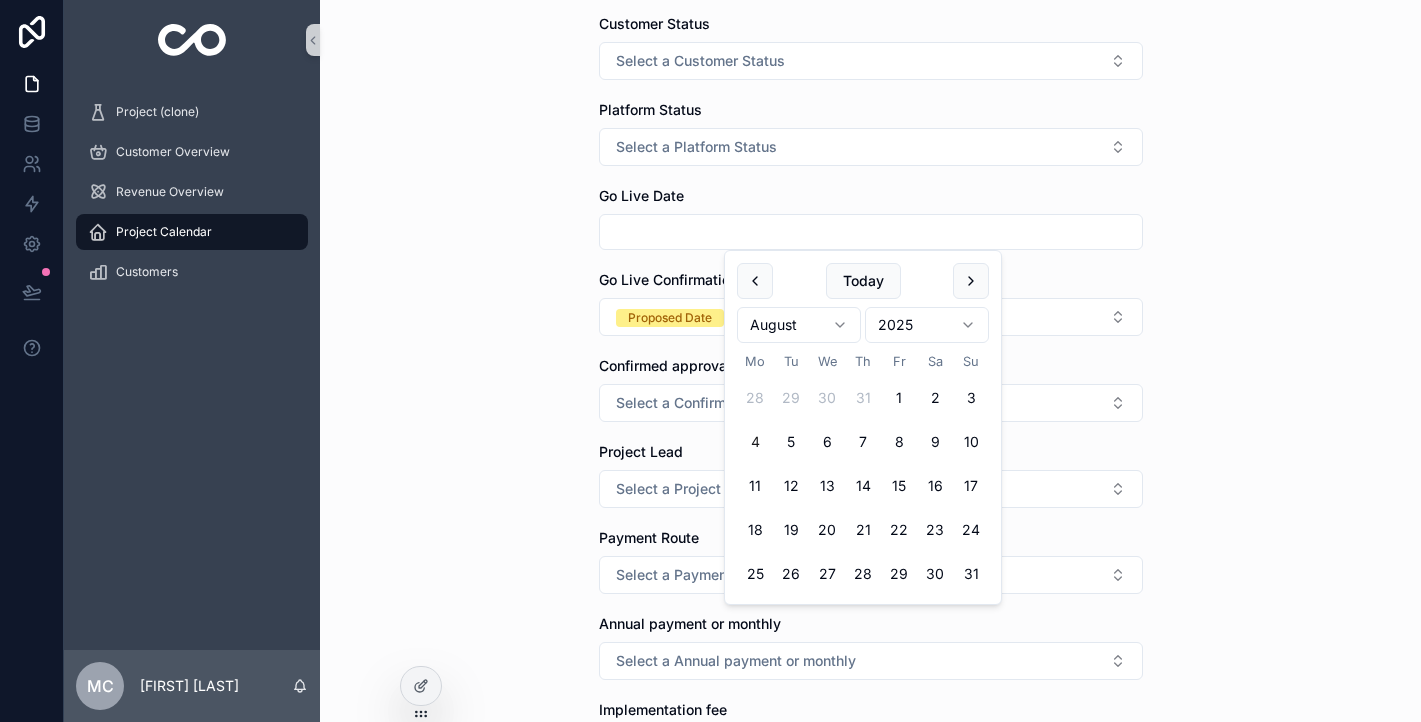 click at bounding box center [871, 232] 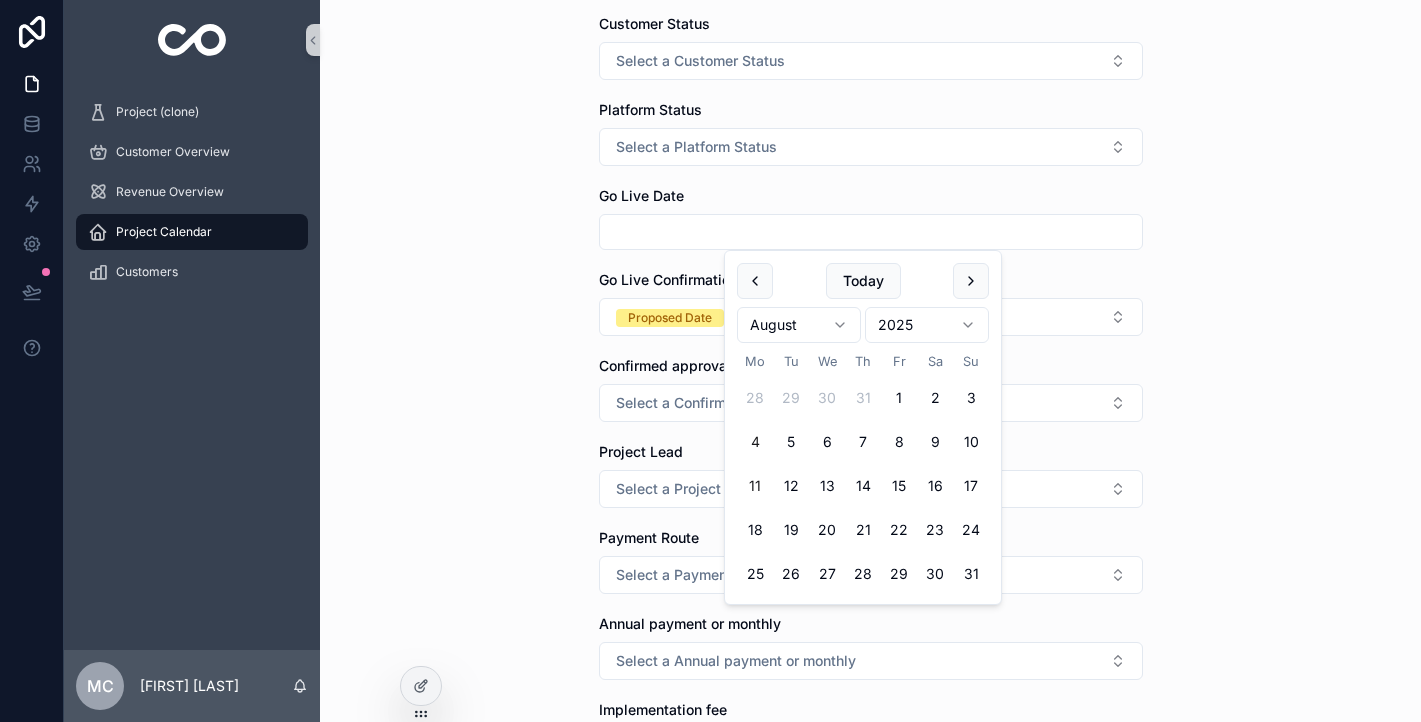 click on "11" at bounding box center [755, 486] 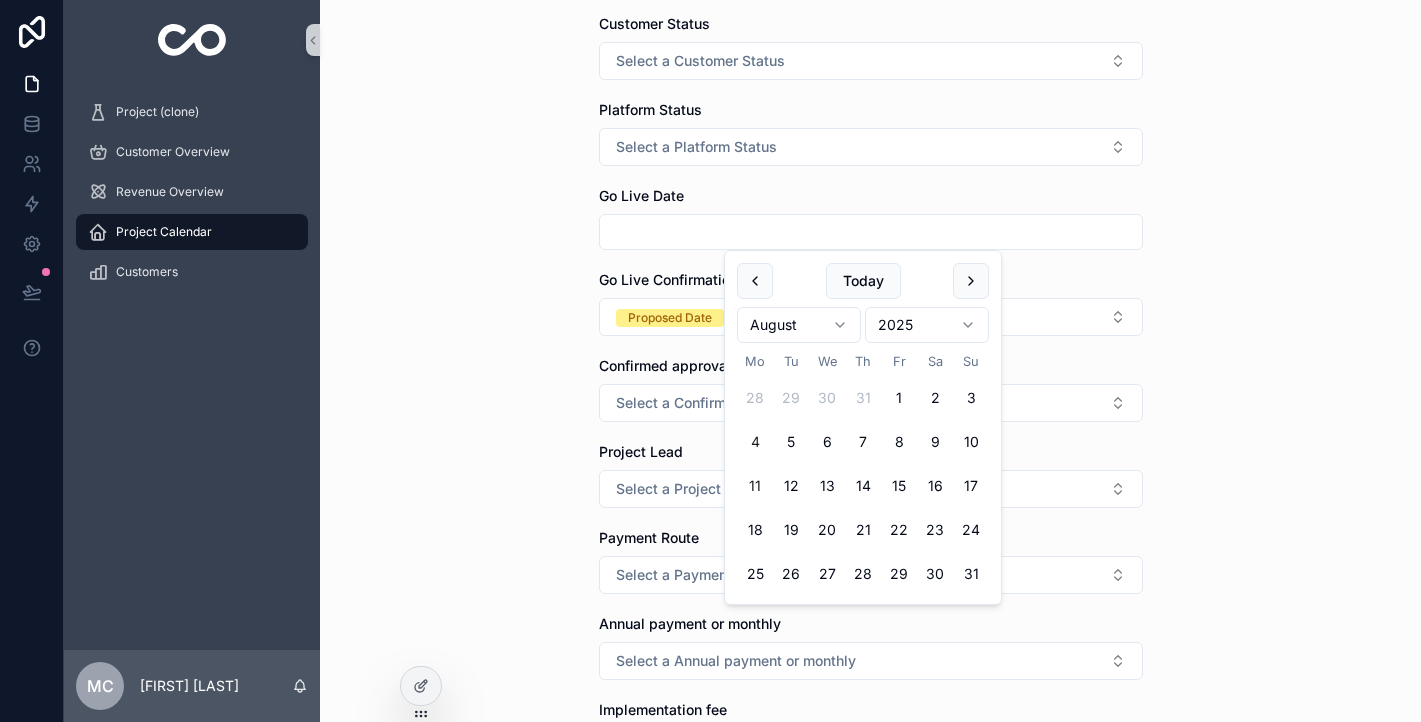 type on "**********" 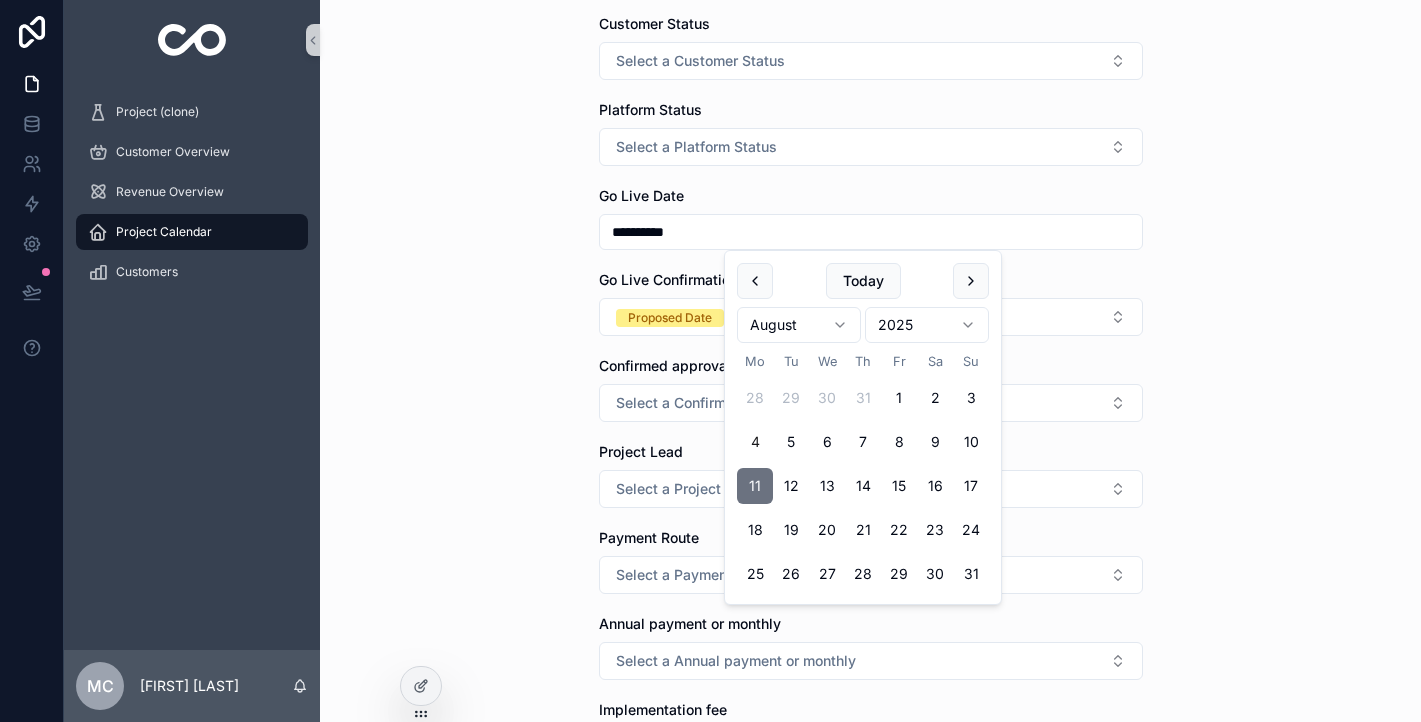 click on "**********" at bounding box center [870, 361] 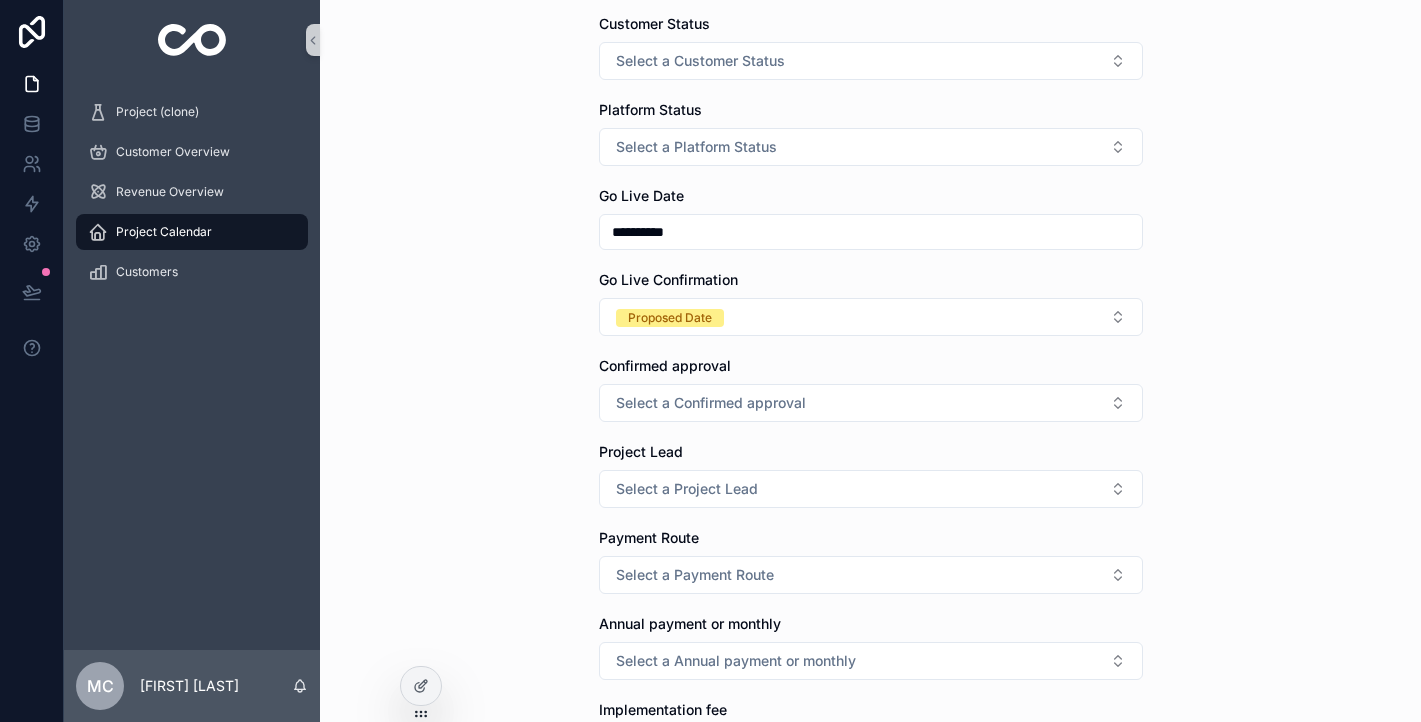 scroll, scrollTop: 986, scrollLeft: 0, axis: vertical 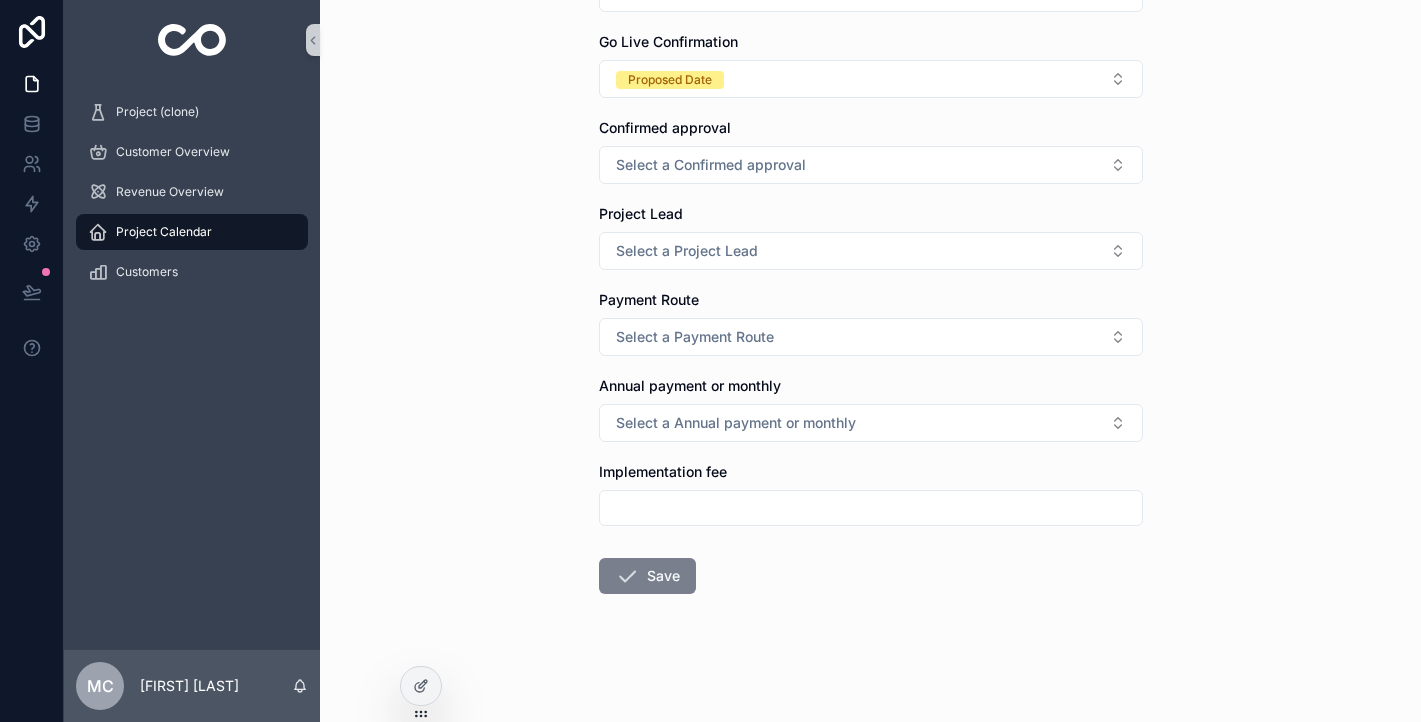 click on "Save" at bounding box center (647, 576) 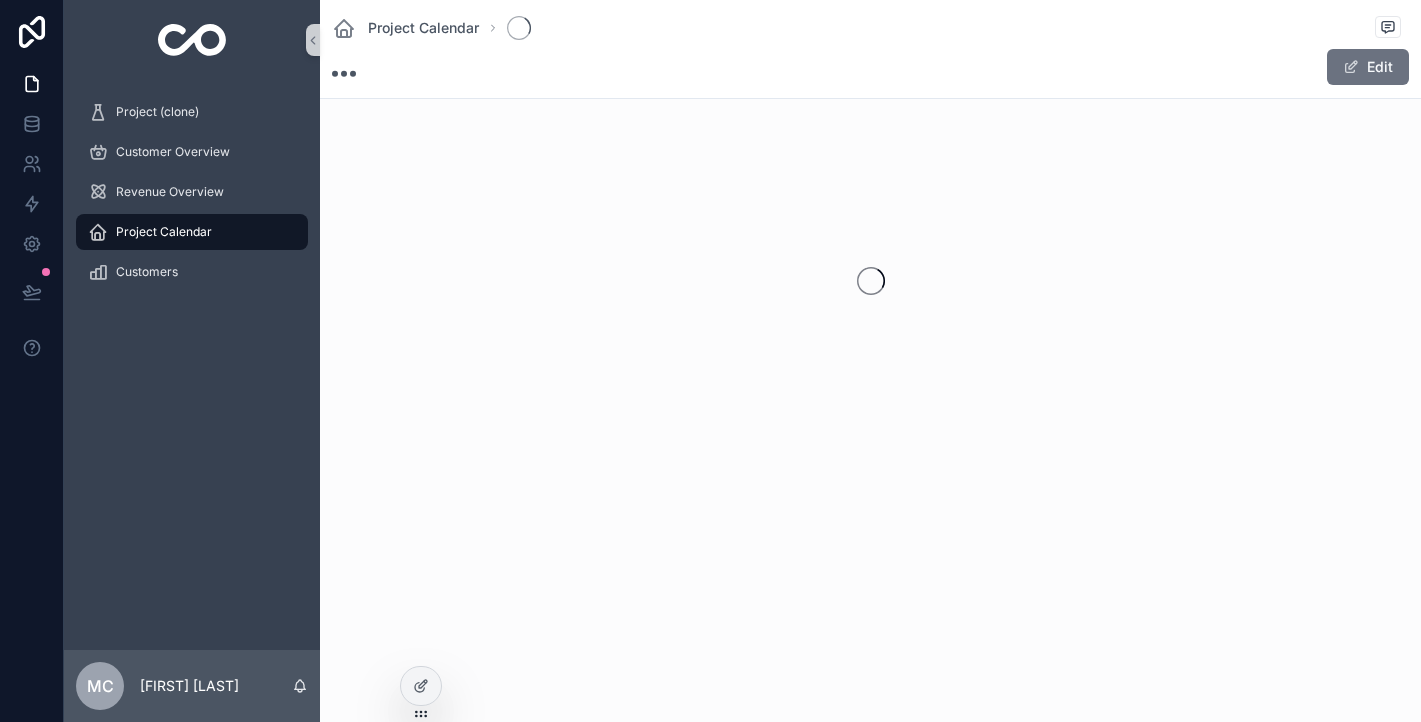 scroll, scrollTop: 0, scrollLeft: 0, axis: both 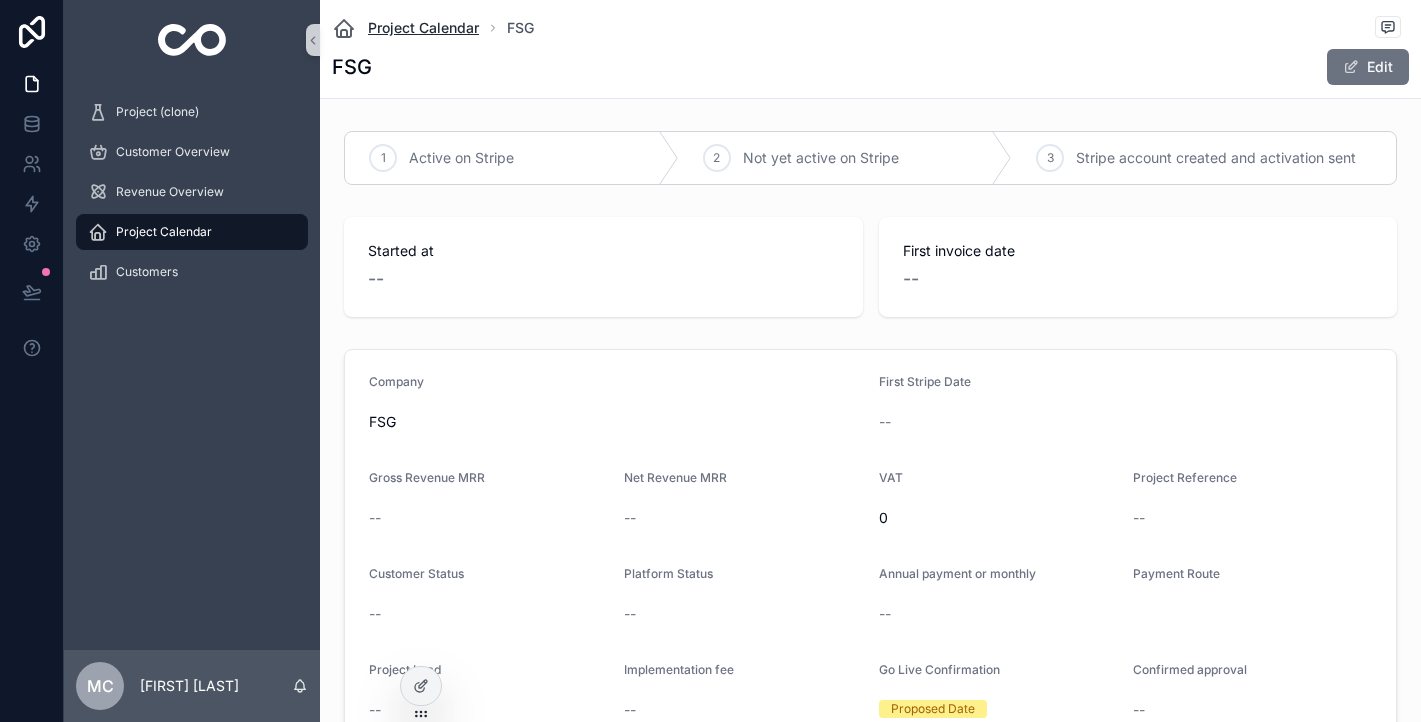 click on "Project Calendar" at bounding box center [423, 28] 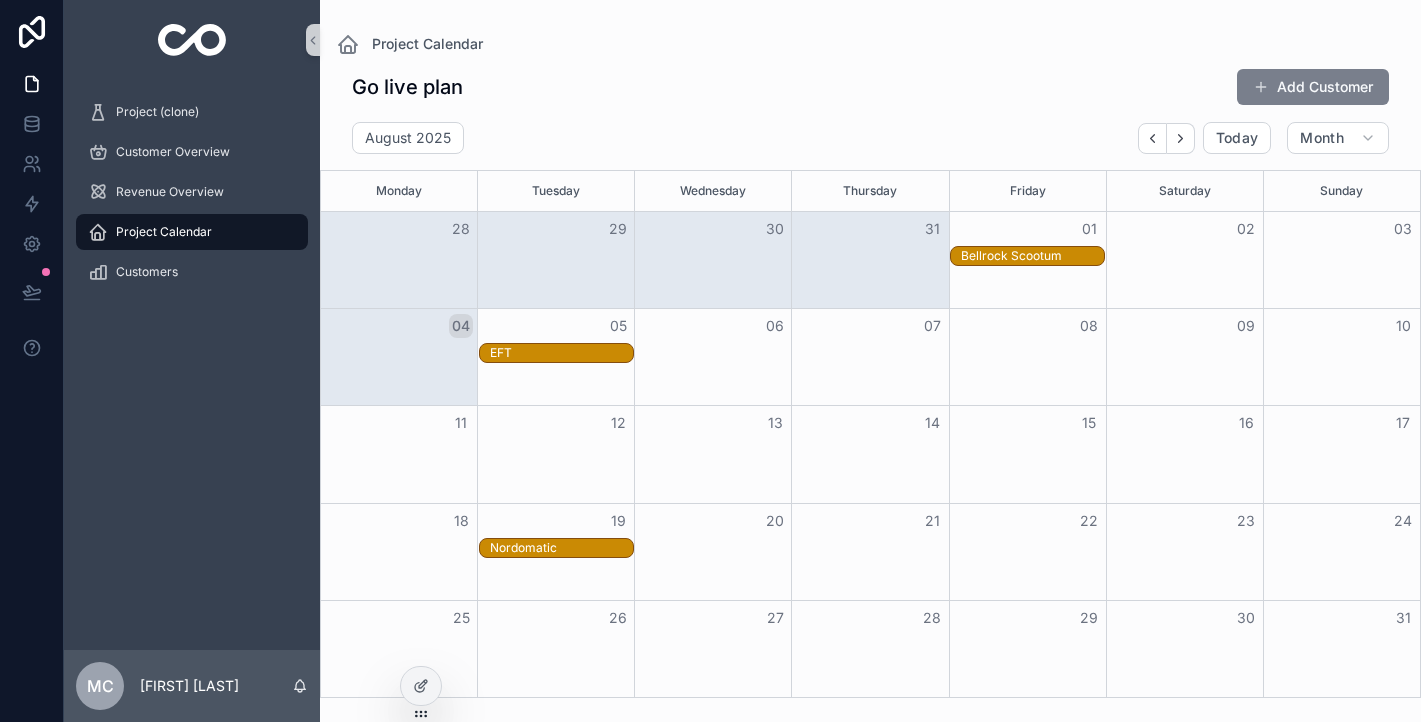 click at bounding box center (1261, 87) 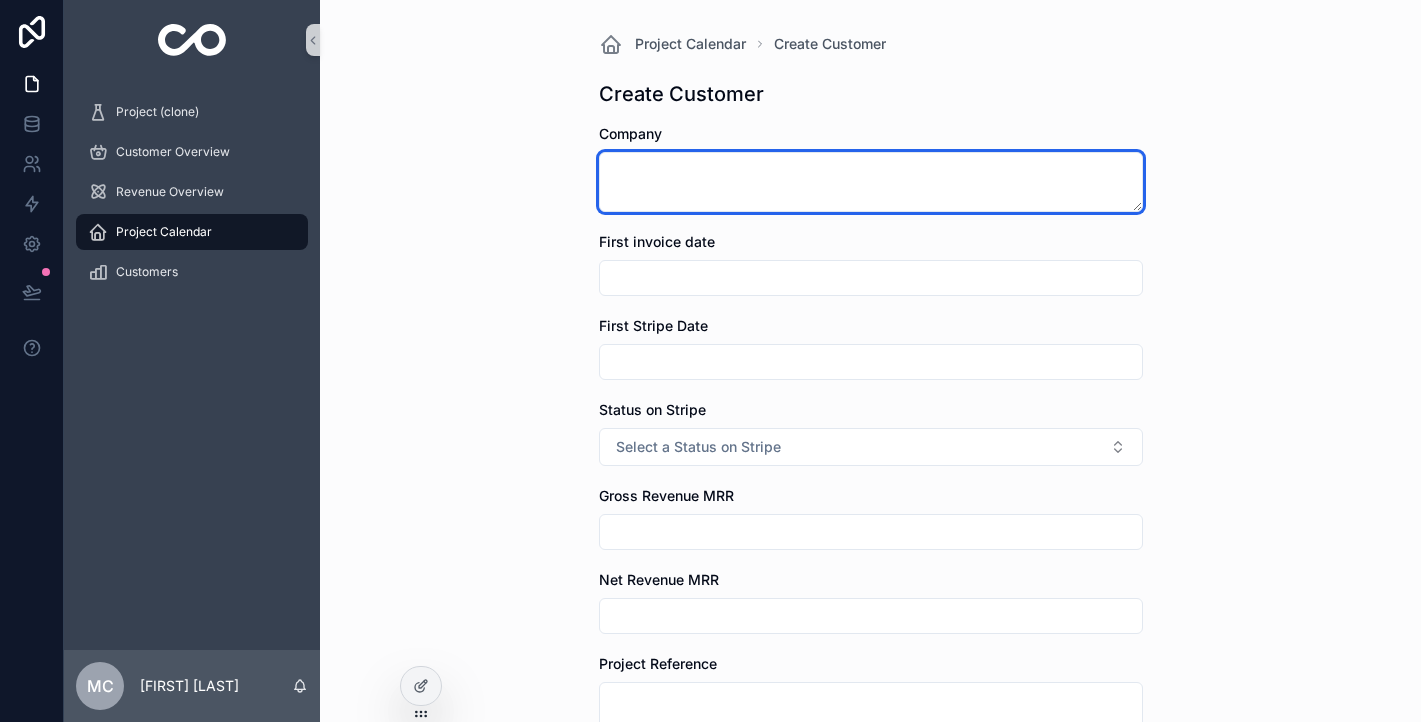 click at bounding box center (871, 182) 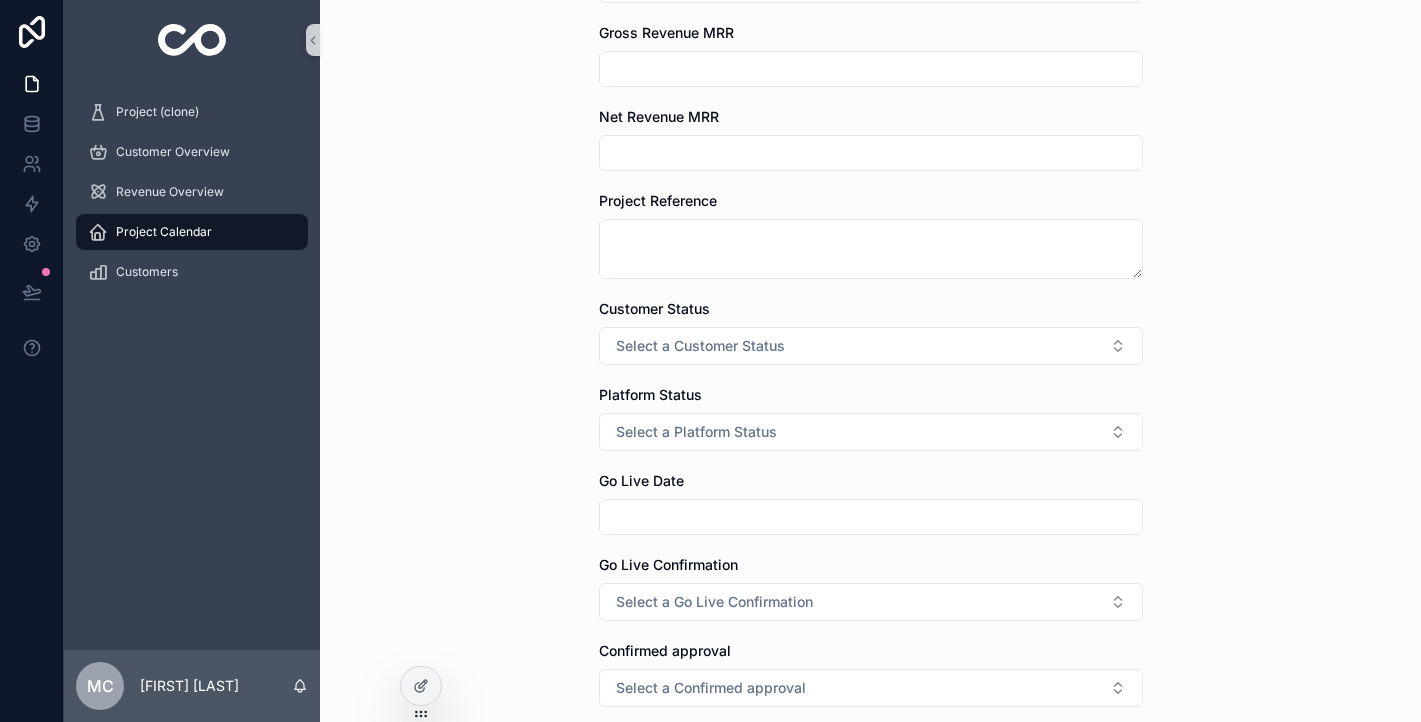 scroll, scrollTop: 476, scrollLeft: 0, axis: vertical 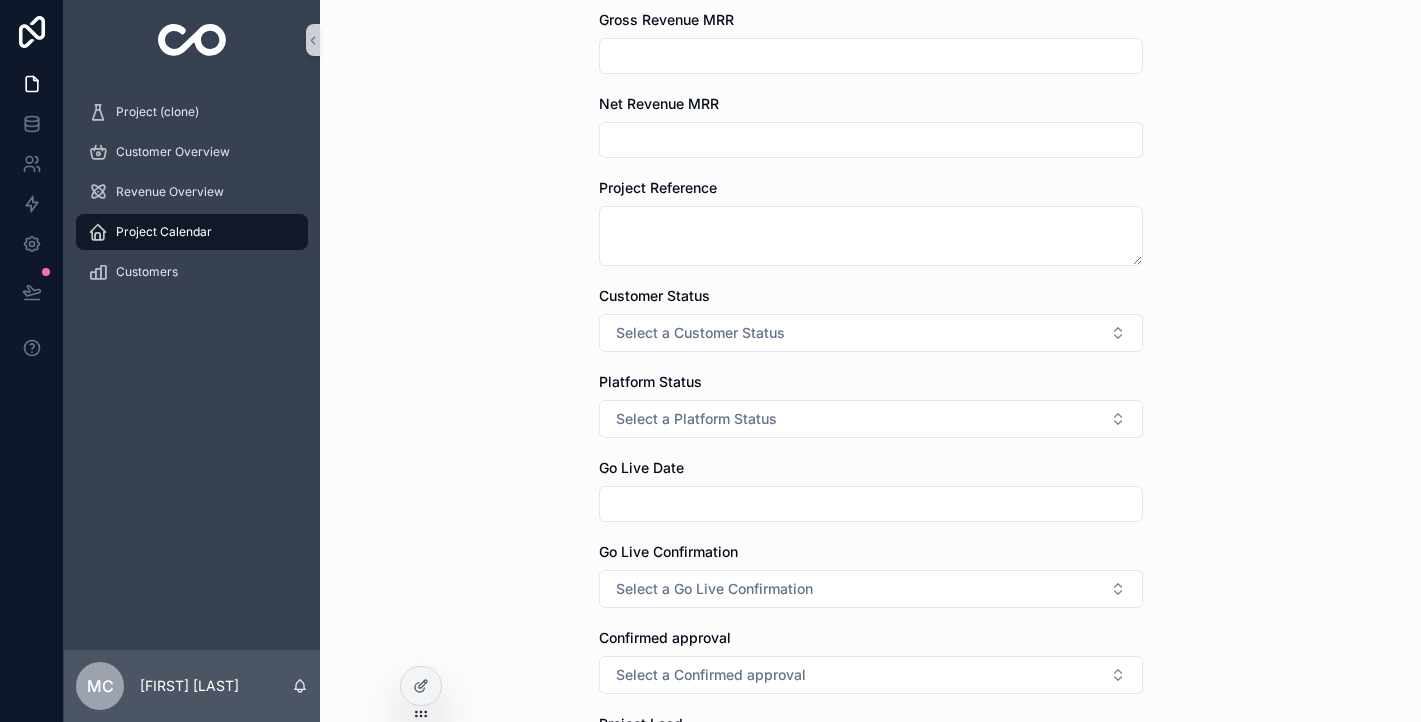 type on "**********" 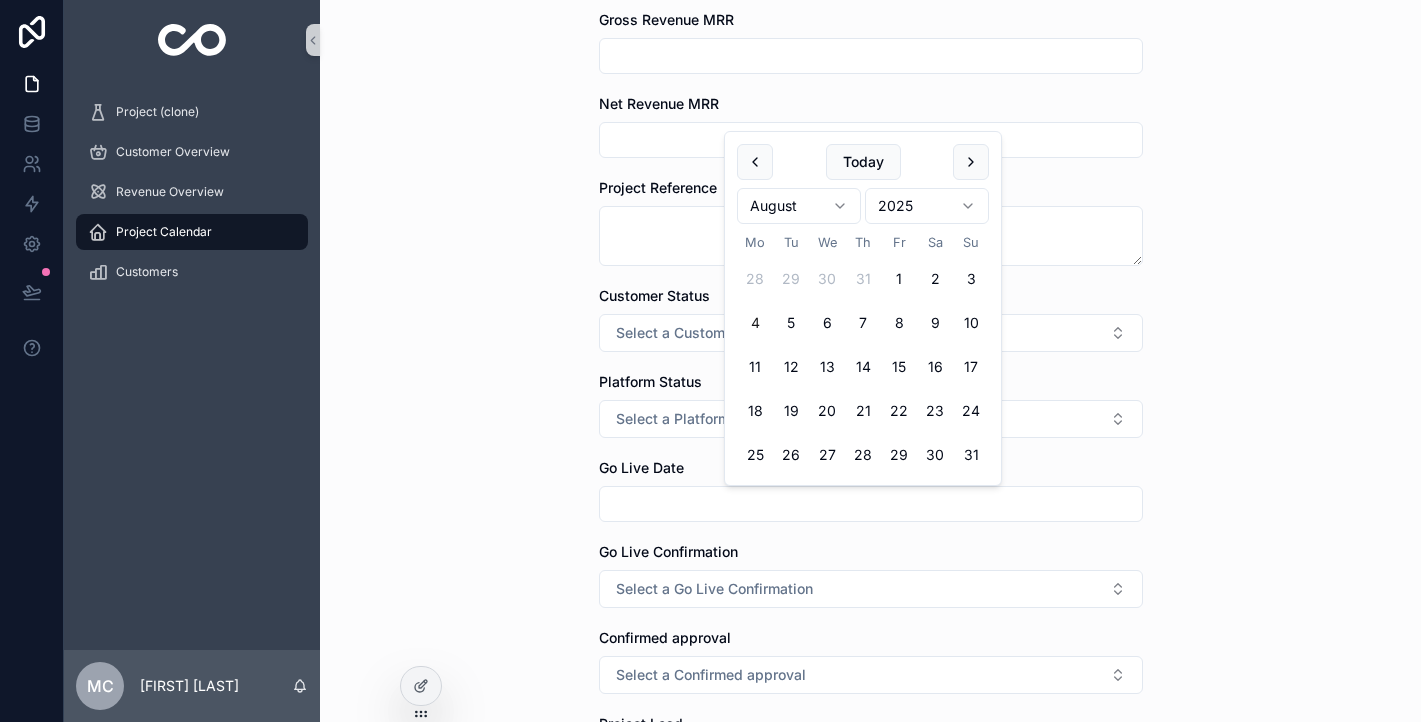 click on "4" at bounding box center [755, 323] 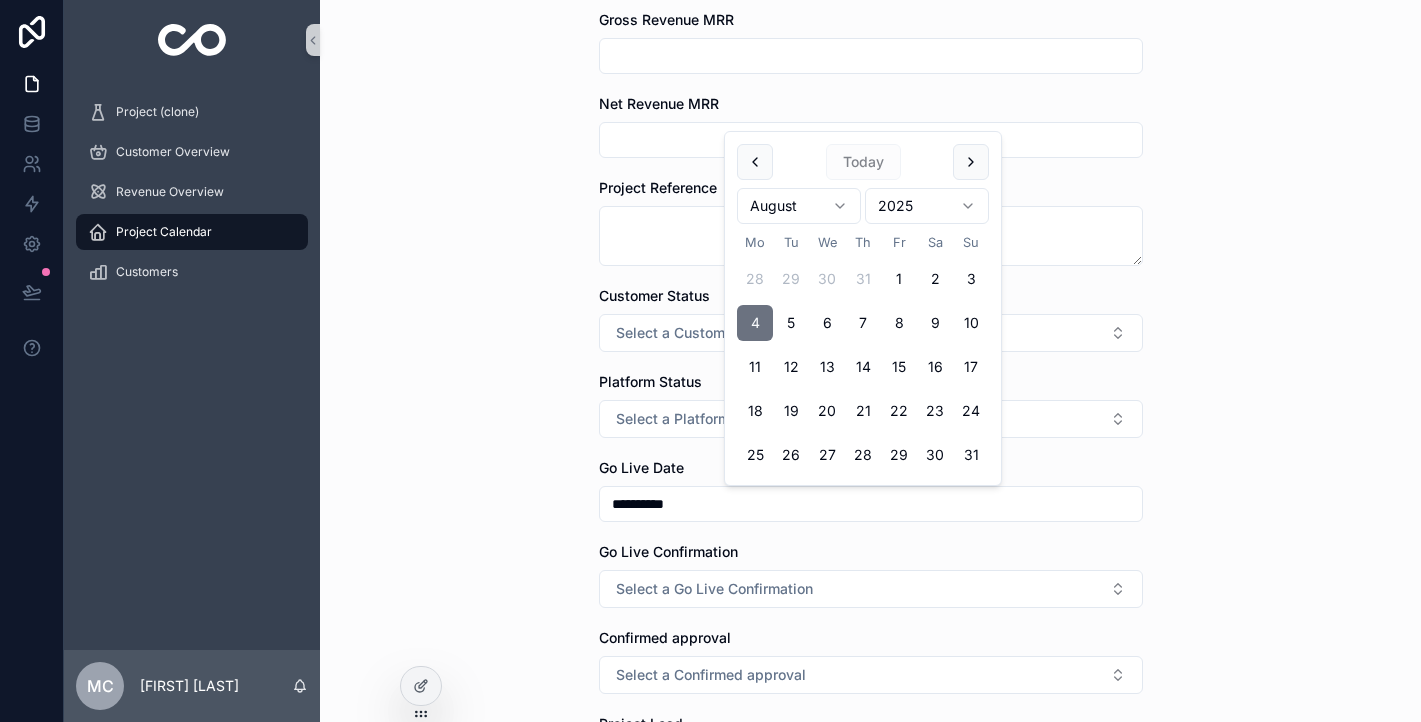 click on "**********" at bounding box center [870, 361] 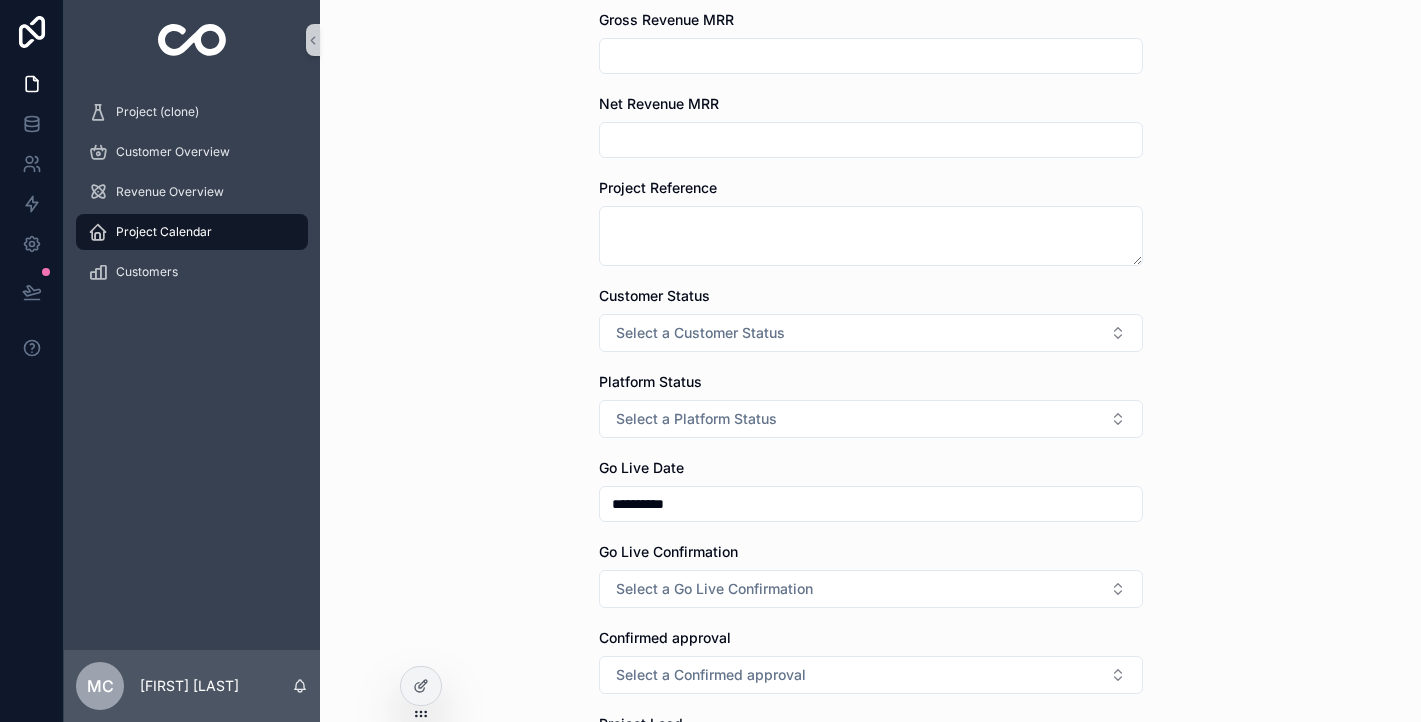 click on "Go Live Confirmation Select a Go Live Confirmation" at bounding box center [871, 575] 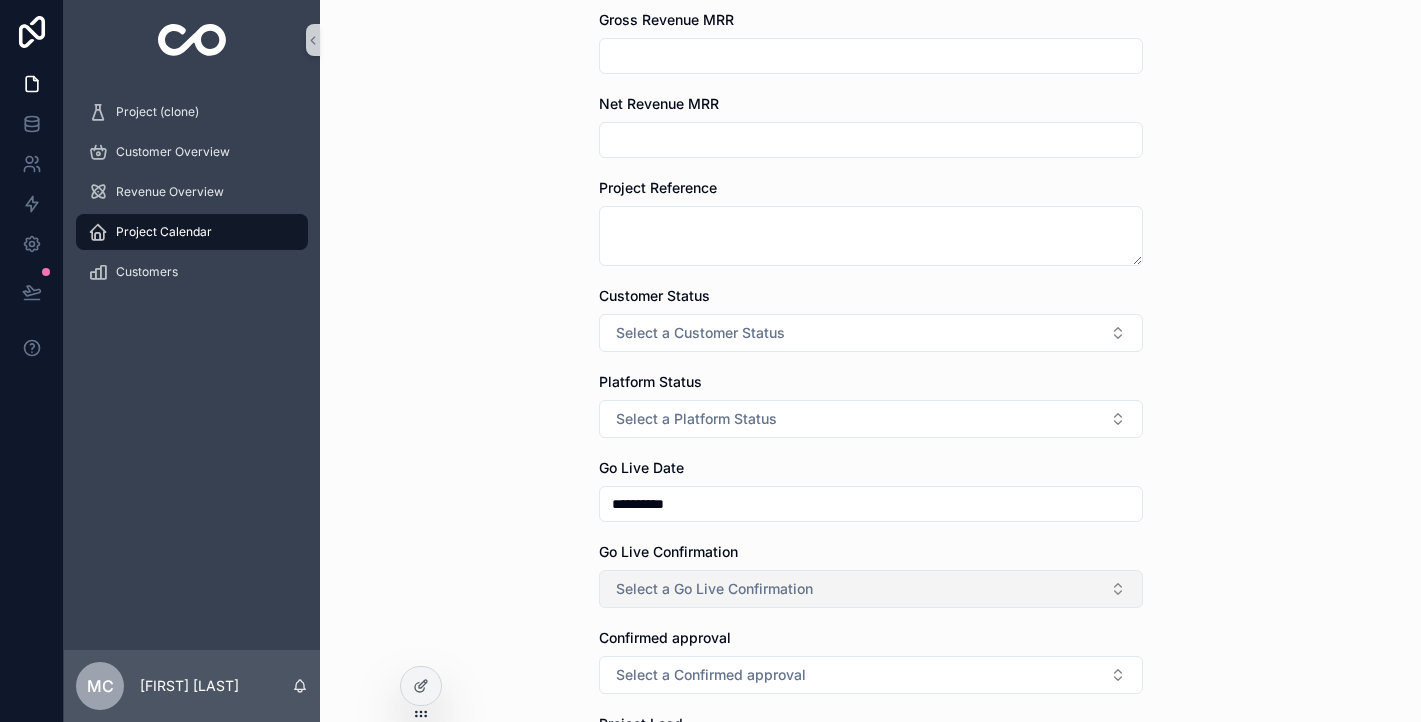 click on "Select a Go Live Confirmation" at bounding box center (714, 589) 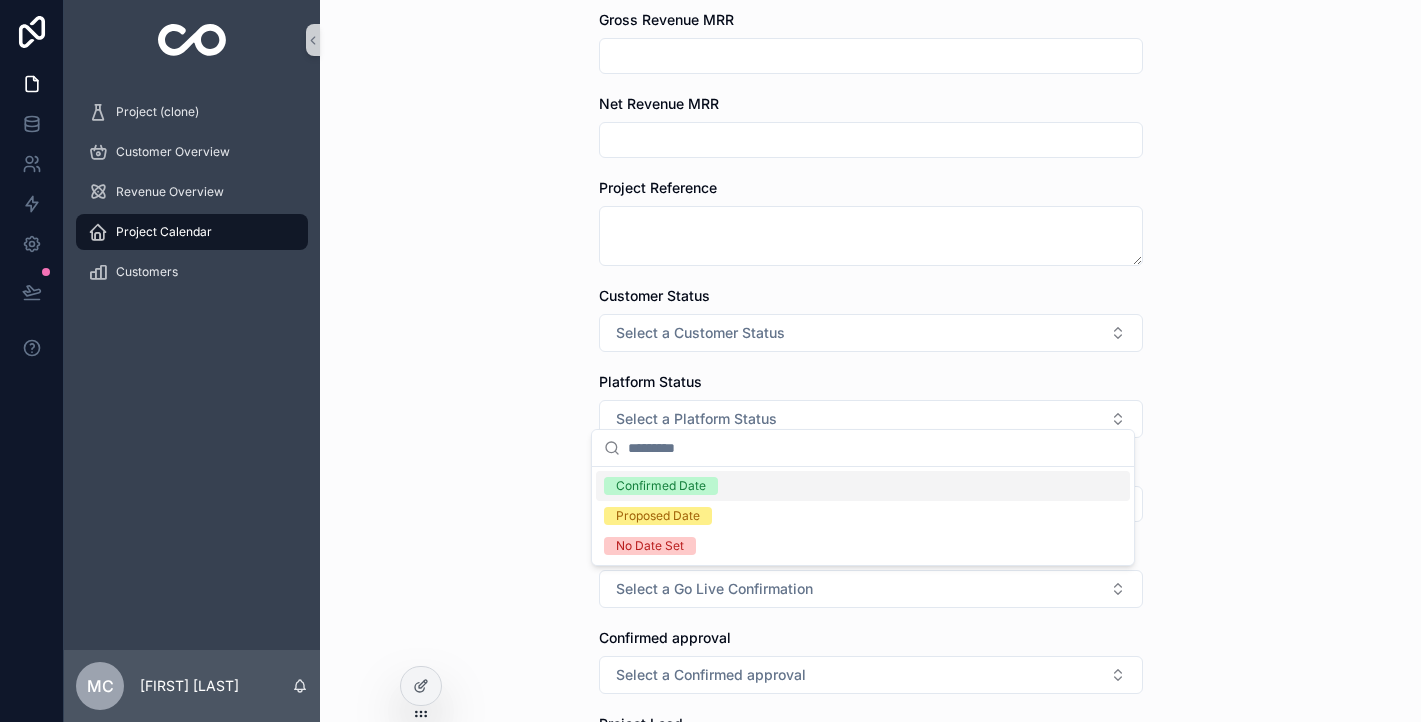 click on "Confirmed Date" at bounding box center (863, 486) 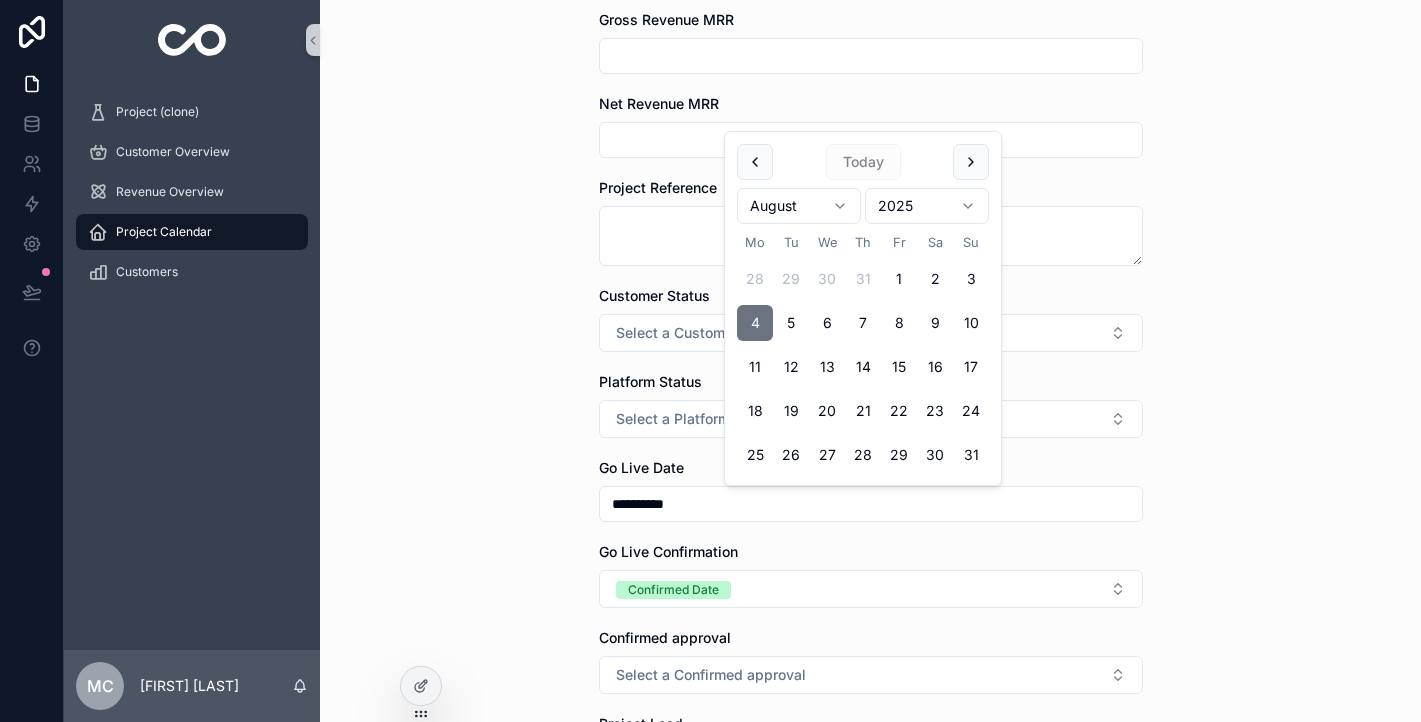 click on "**********" at bounding box center [871, 504] 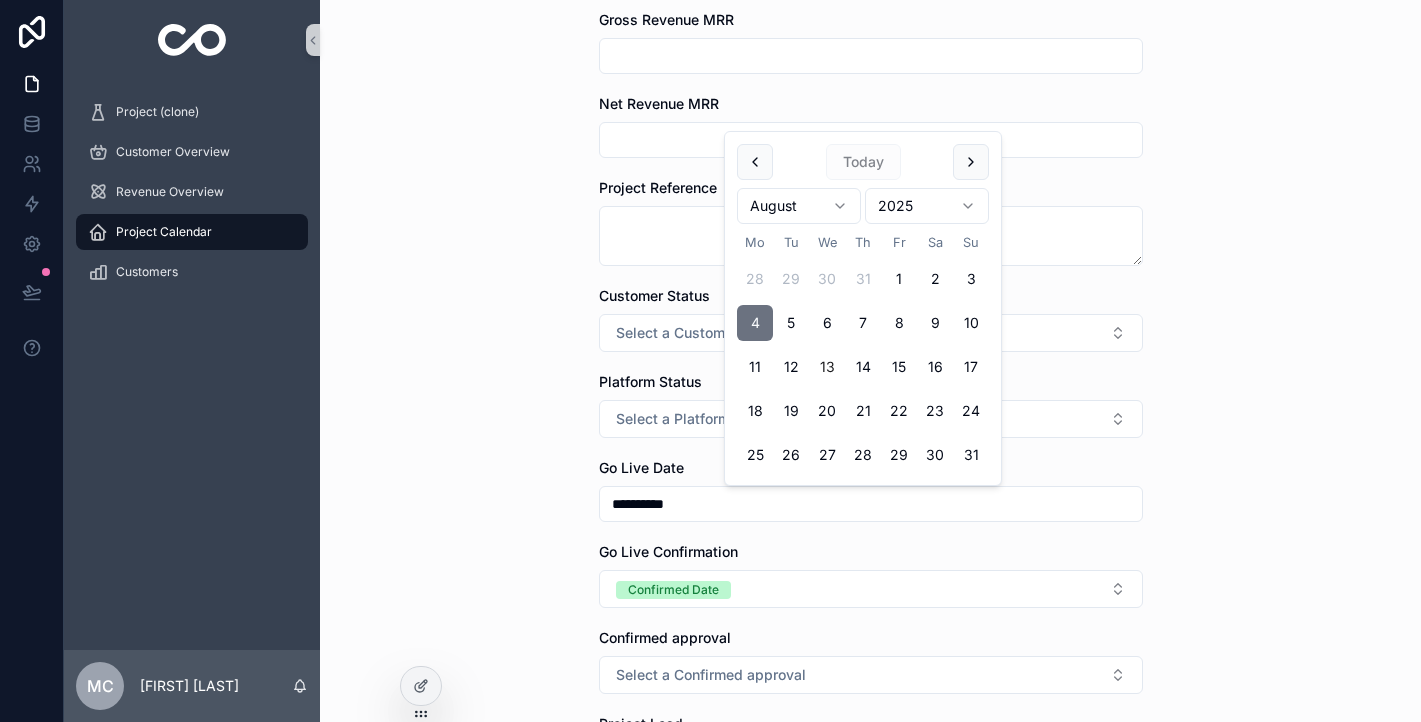 click on "13" at bounding box center (827, 367) 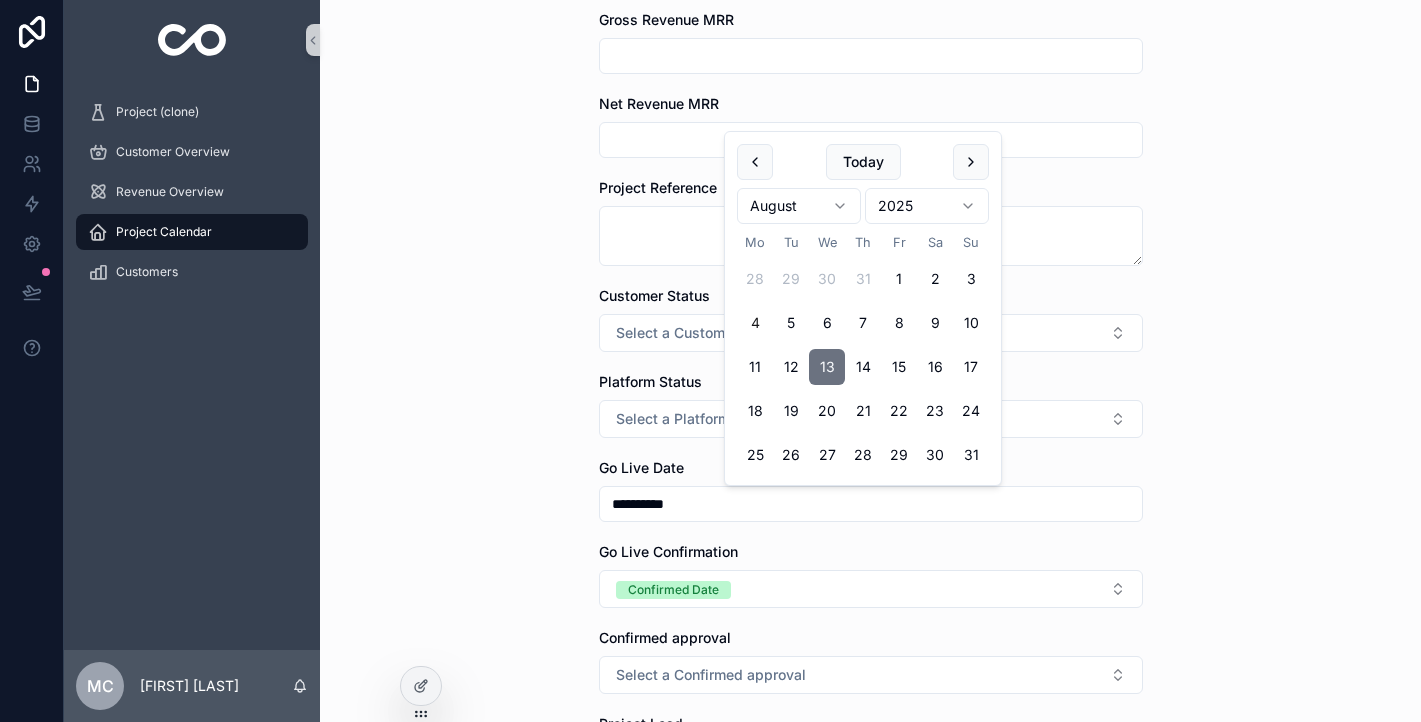 click on "**********" at bounding box center (870, 361) 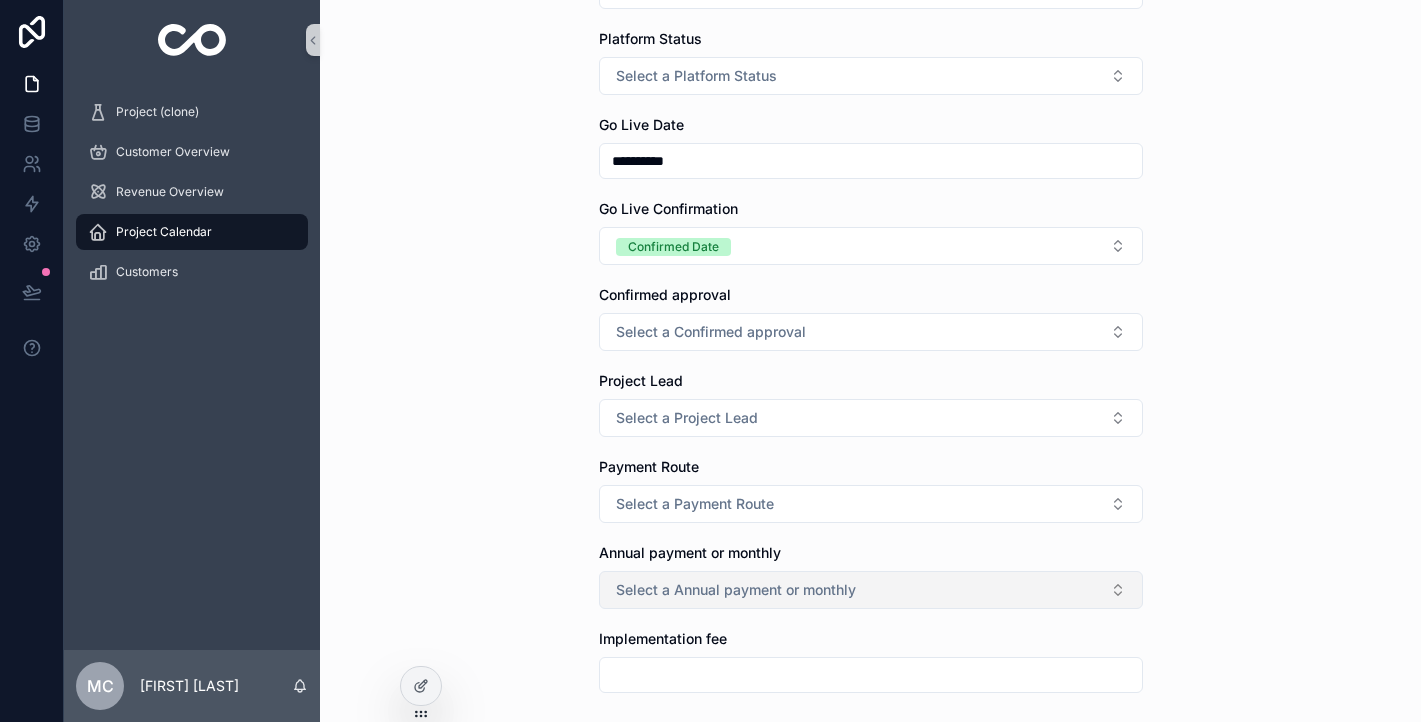 scroll, scrollTop: 986, scrollLeft: 0, axis: vertical 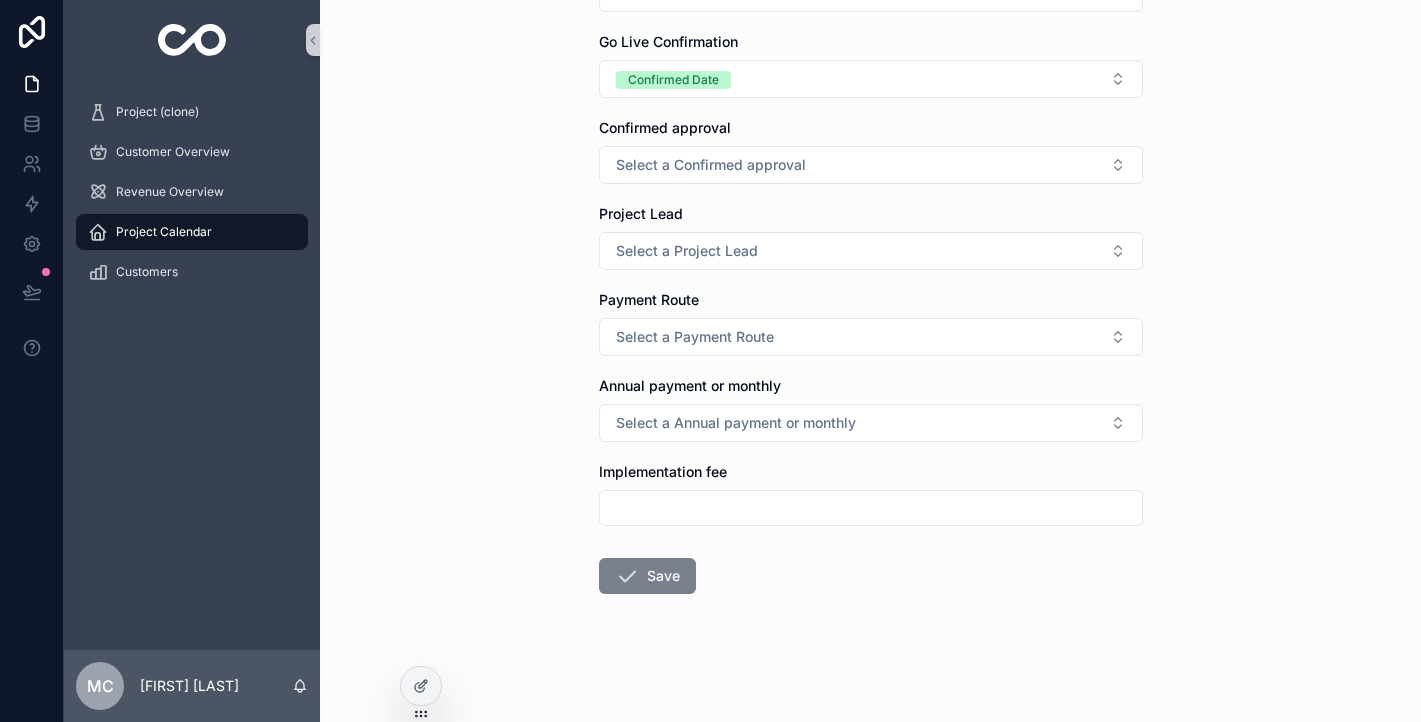 click on "Save" at bounding box center (647, 576) 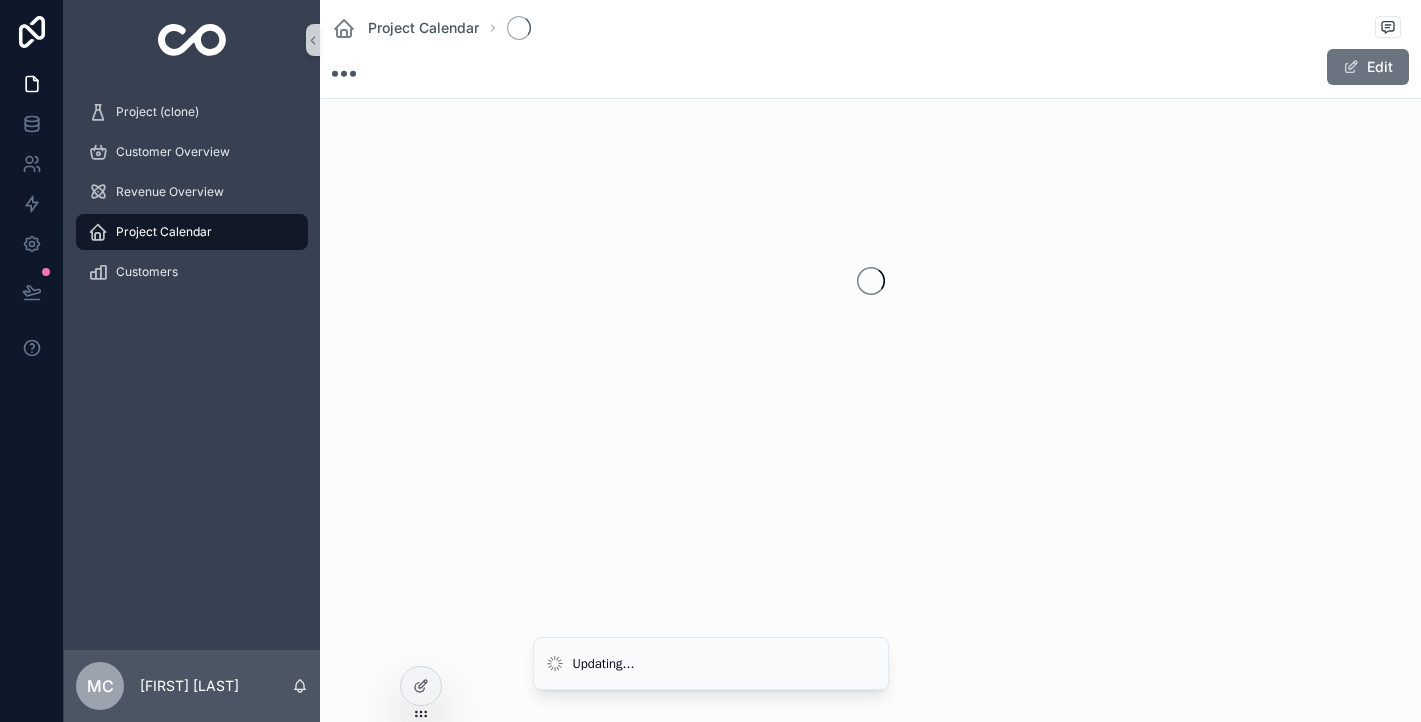 scroll, scrollTop: 0, scrollLeft: 0, axis: both 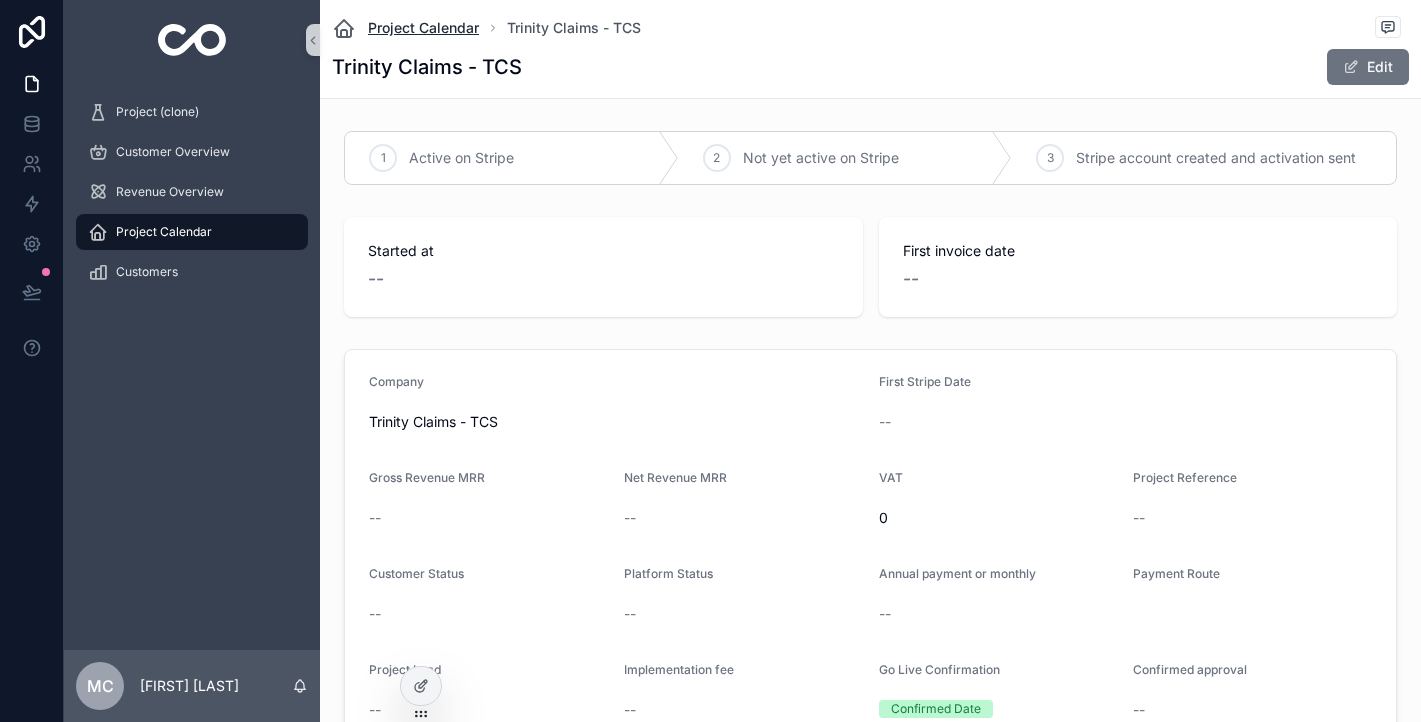 click on "Project Calendar" at bounding box center (423, 28) 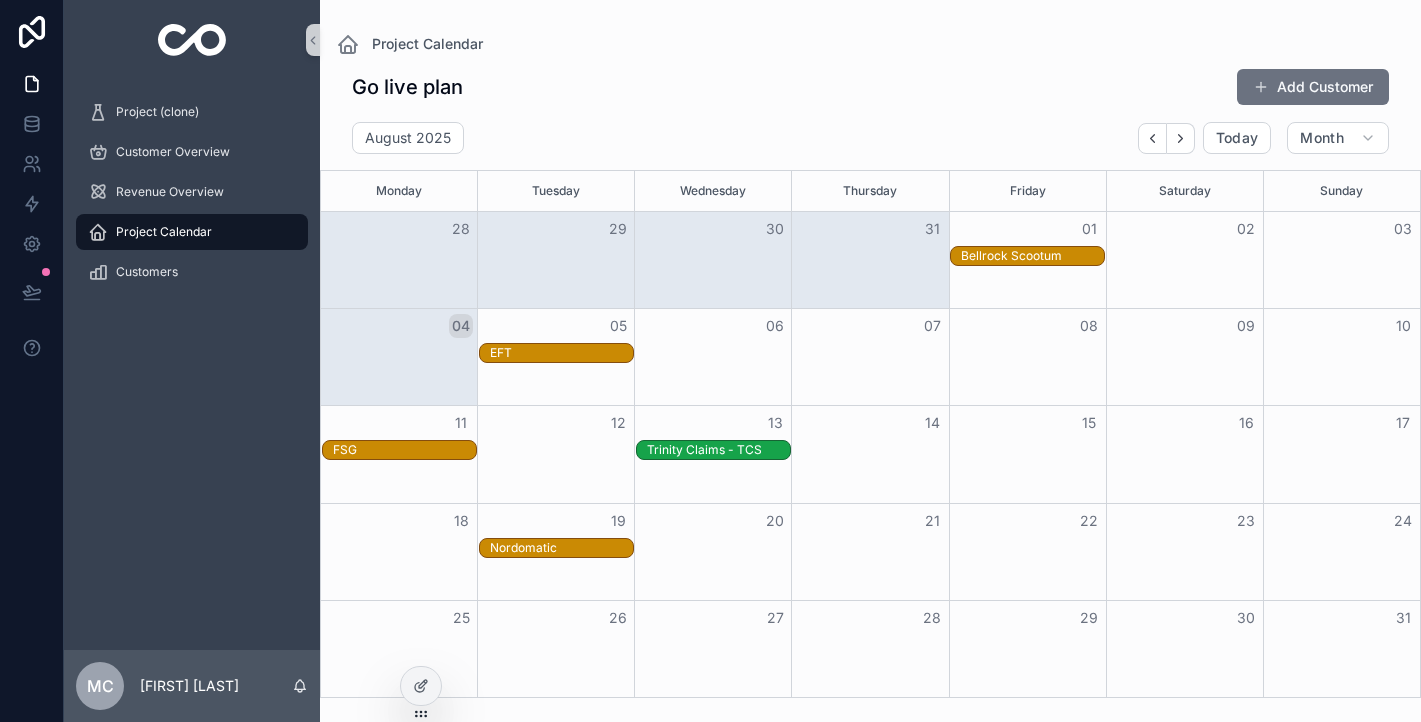 click on "Trinity Claims - TCS" at bounding box center (718, 450) 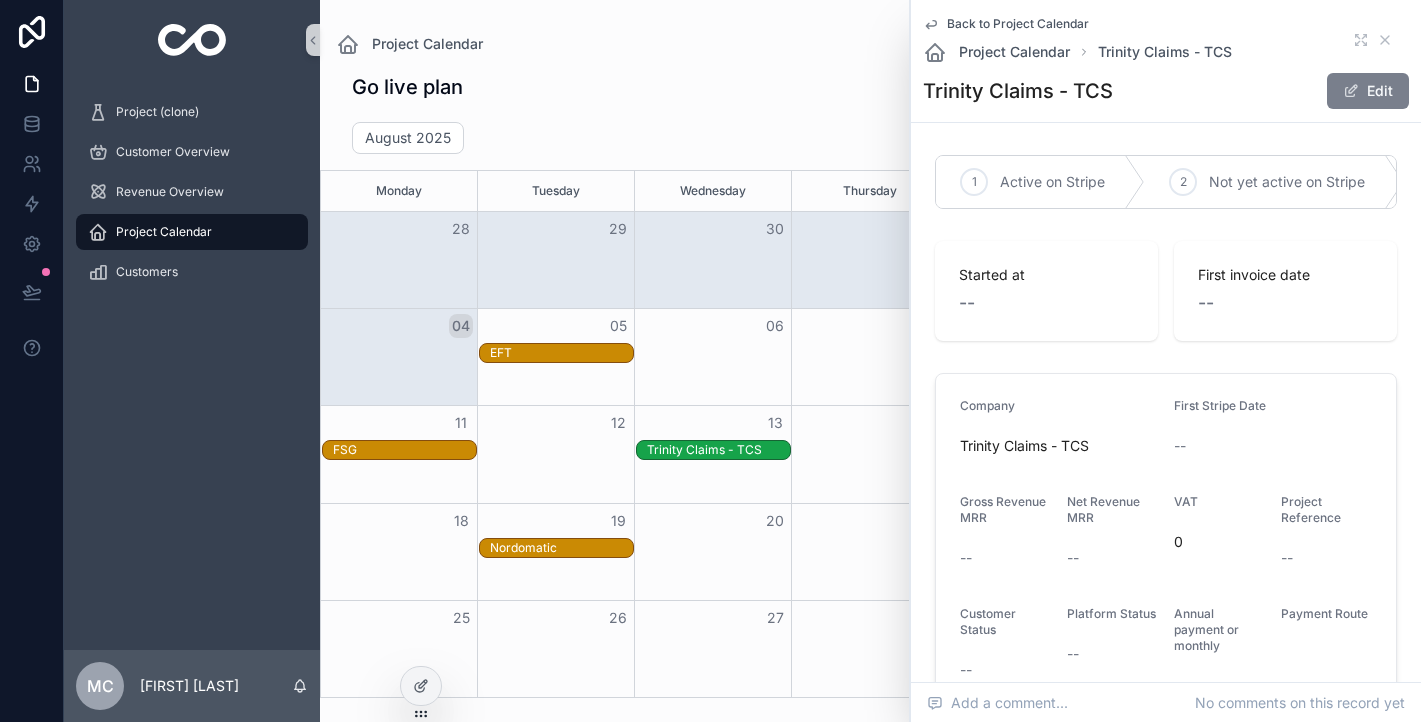 click on "Edit" at bounding box center (1368, 91) 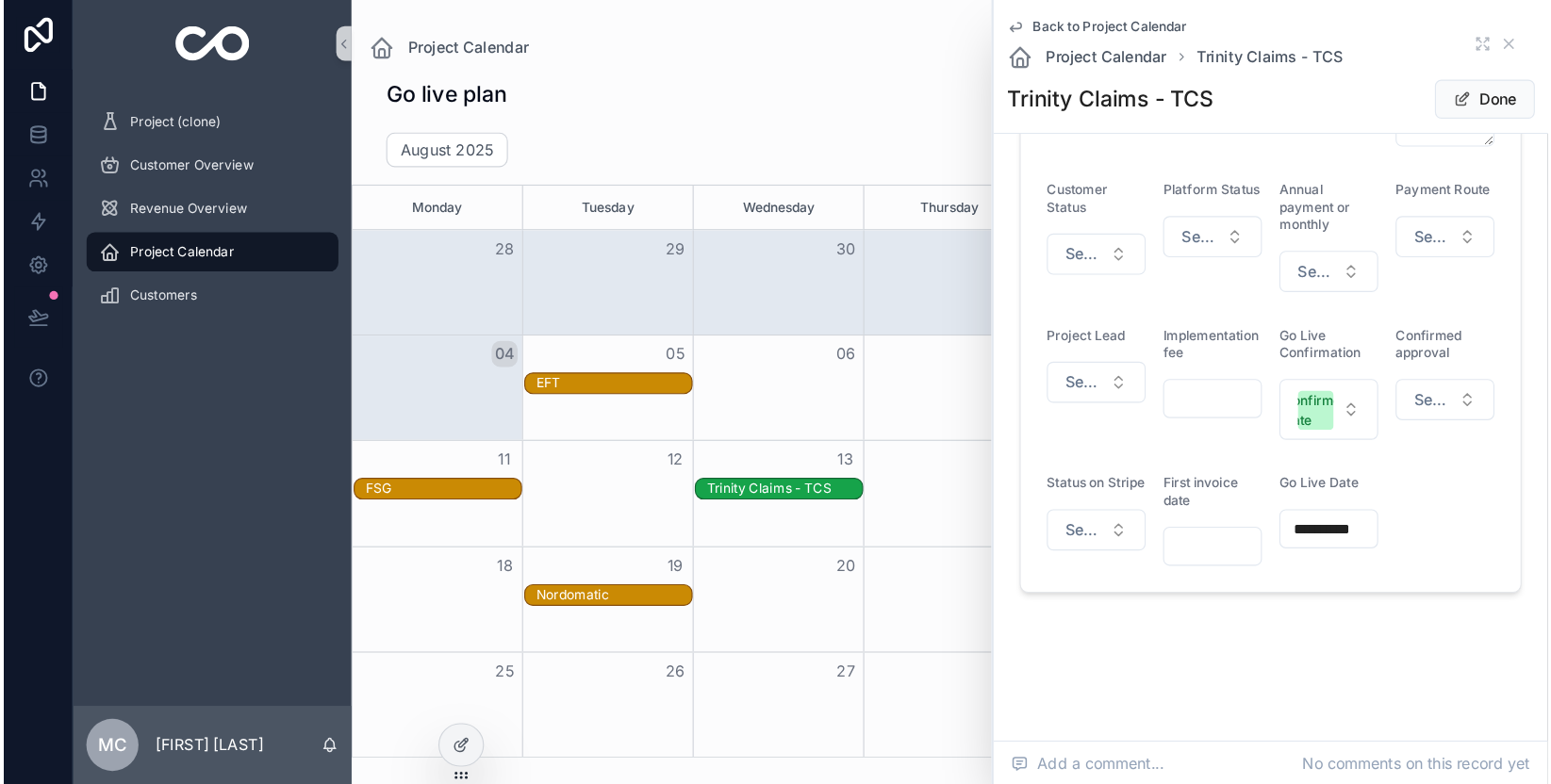 scroll, scrollTop: 277, scrollLeft: 0, axis: vertical 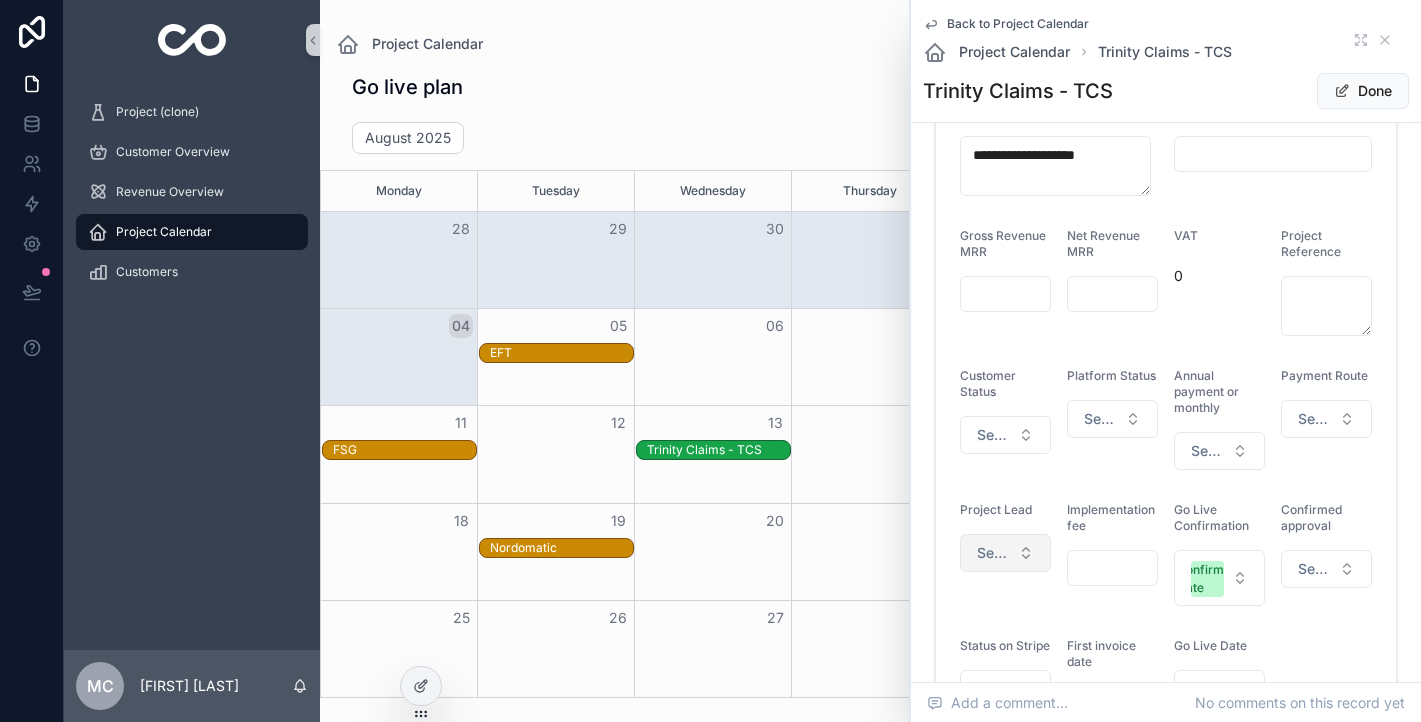 click on "Select a Project Lead" at bounding box center (1005, 553) 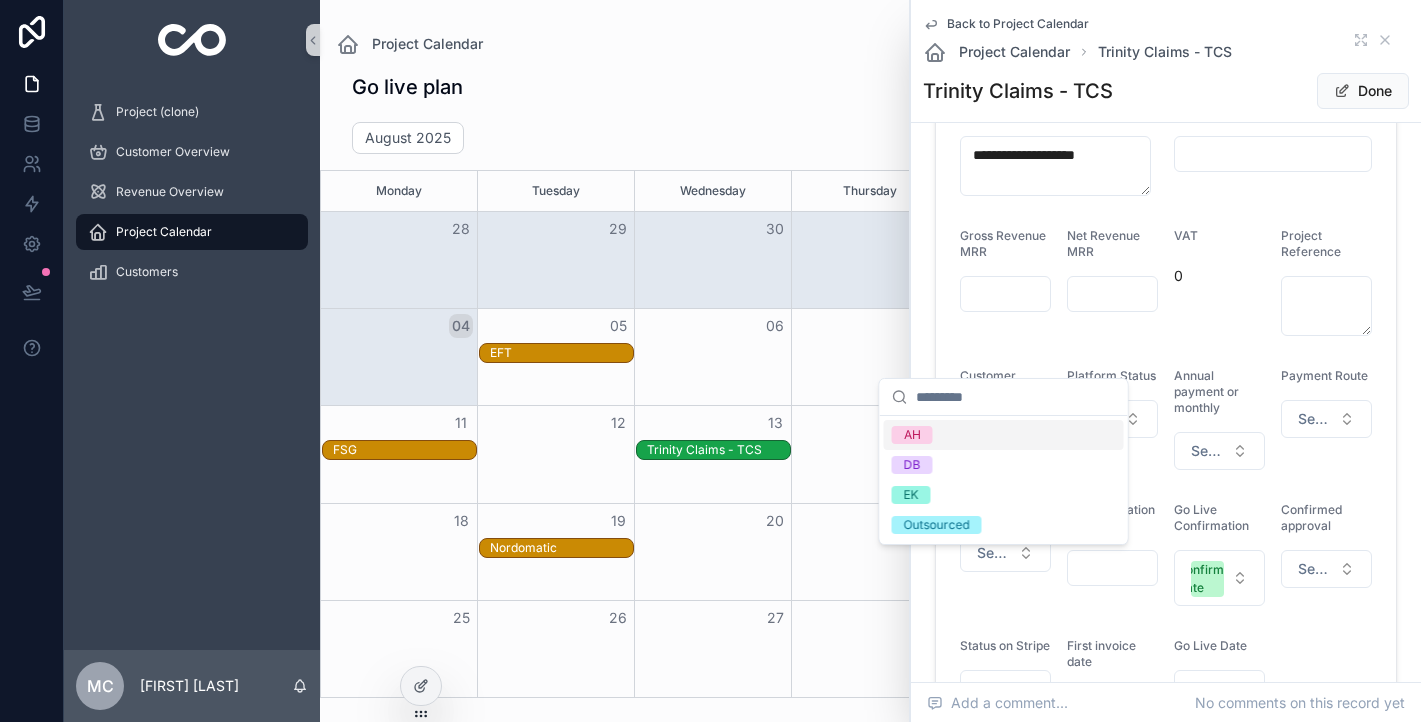 click on "AH" at bounding box center [1004, 435] 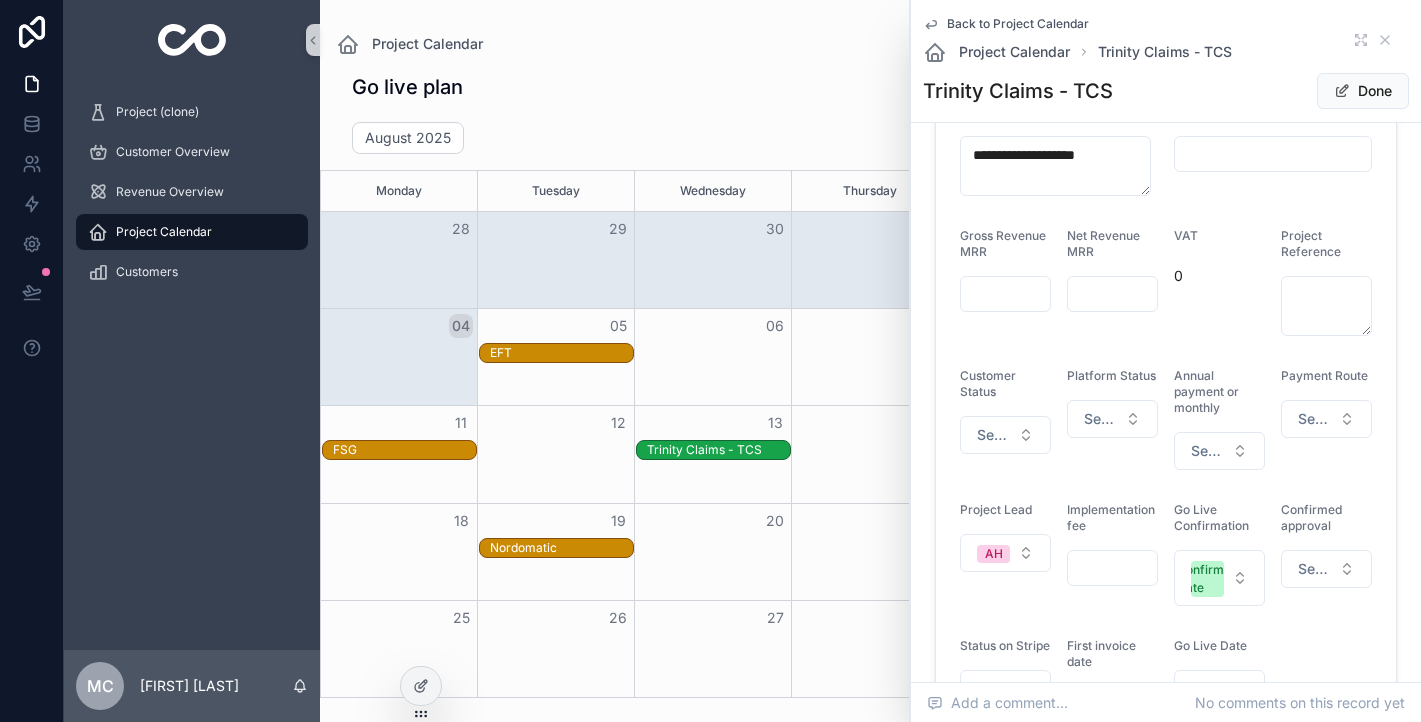 drag, startPoint x: 1342, startPoint y: 92, endPoint x: 1307, endPoint y: 132, distance: 53.15073 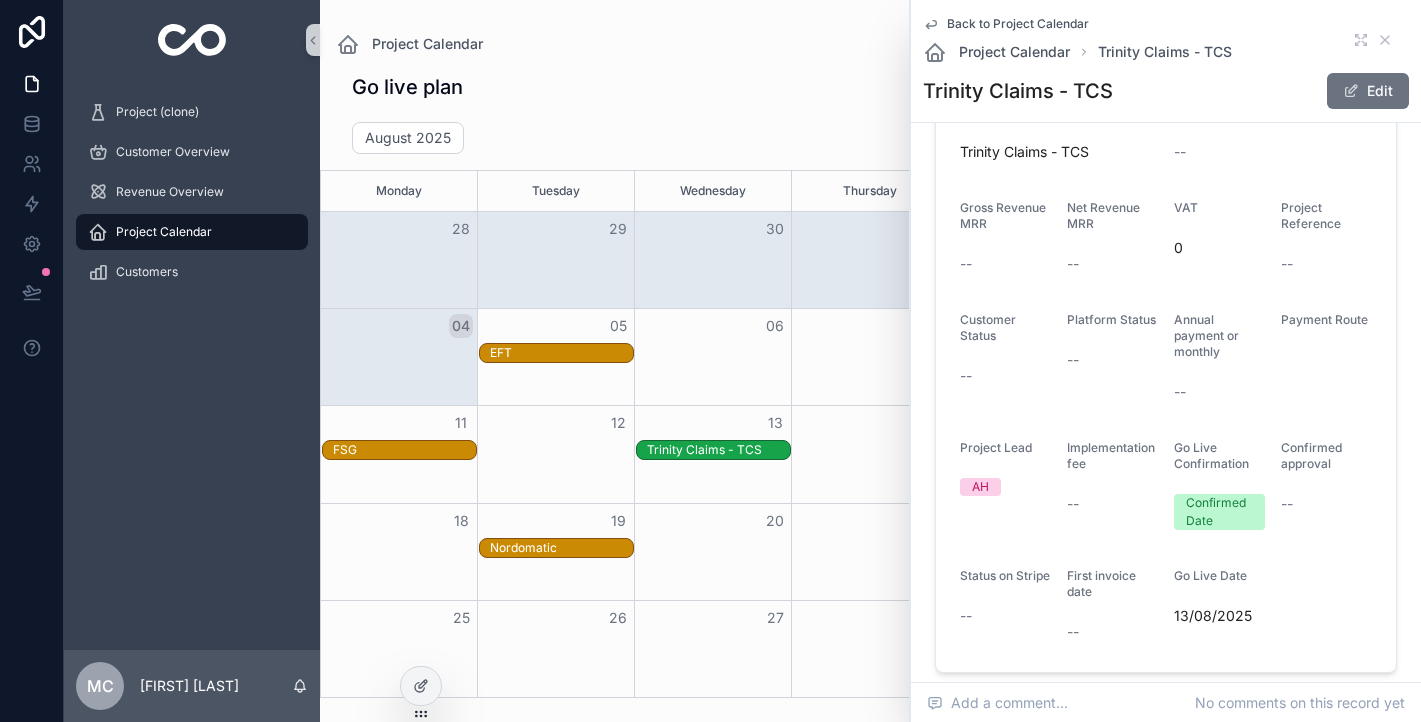 click on "EFT" at bounding box center [870, 353] 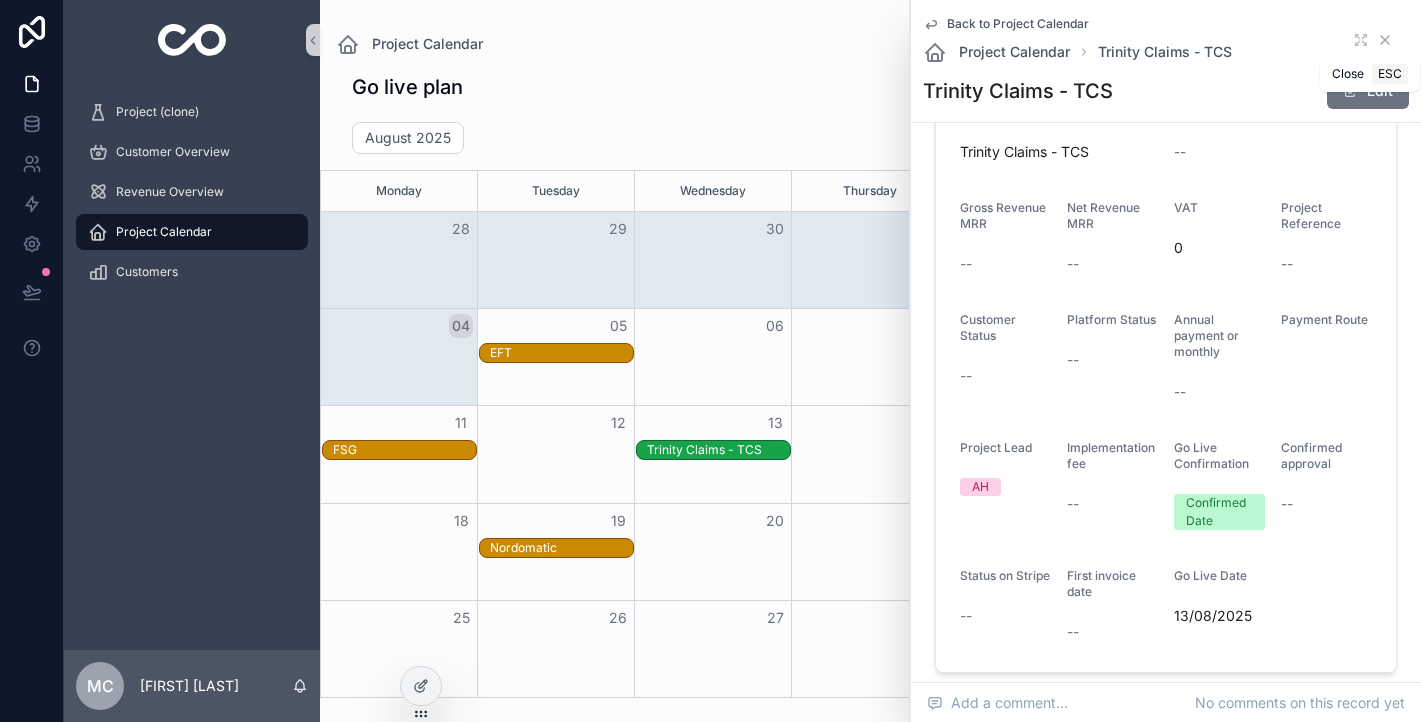 click 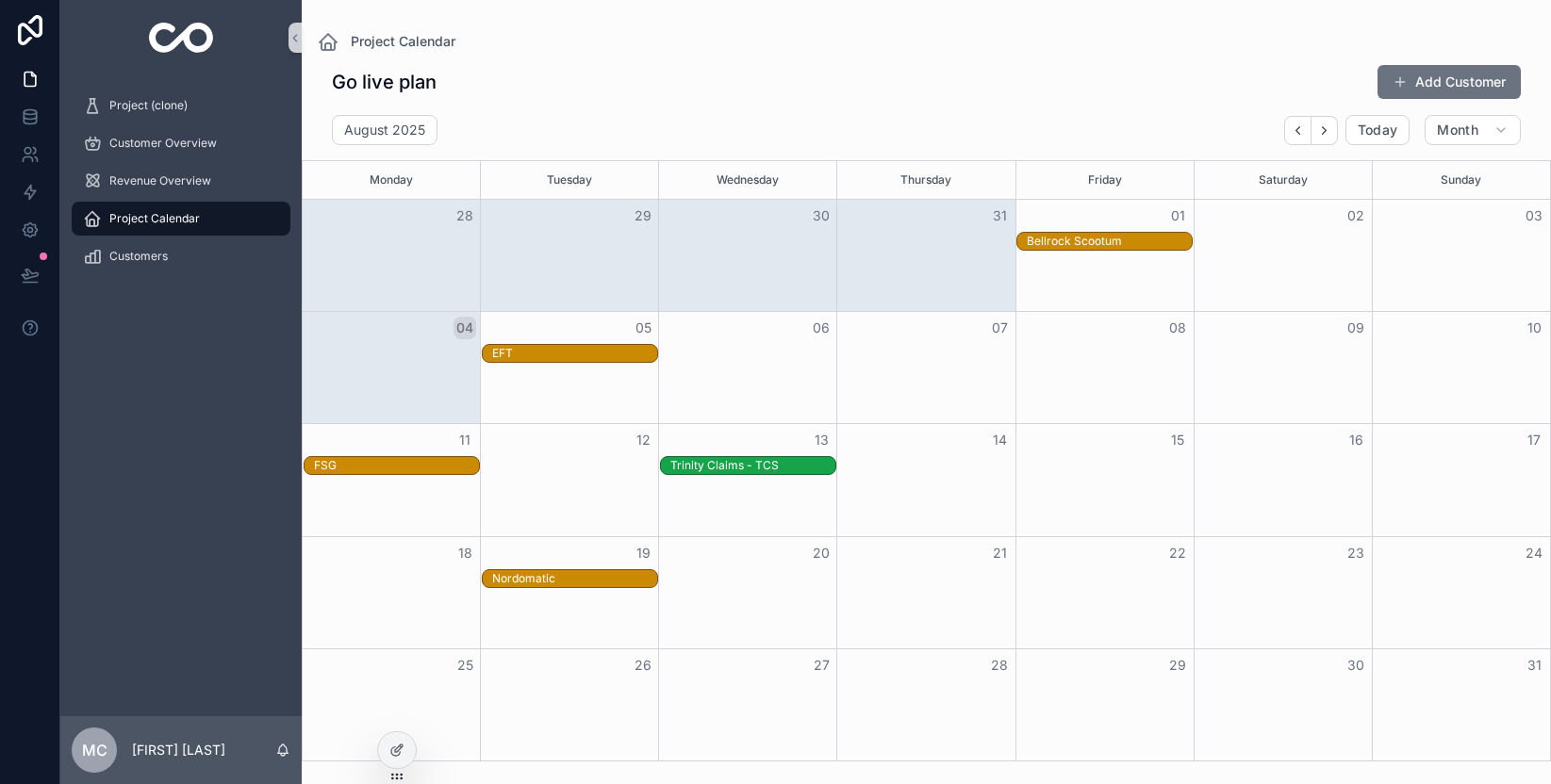 click on "FSG" at bounding box center [396, 466] 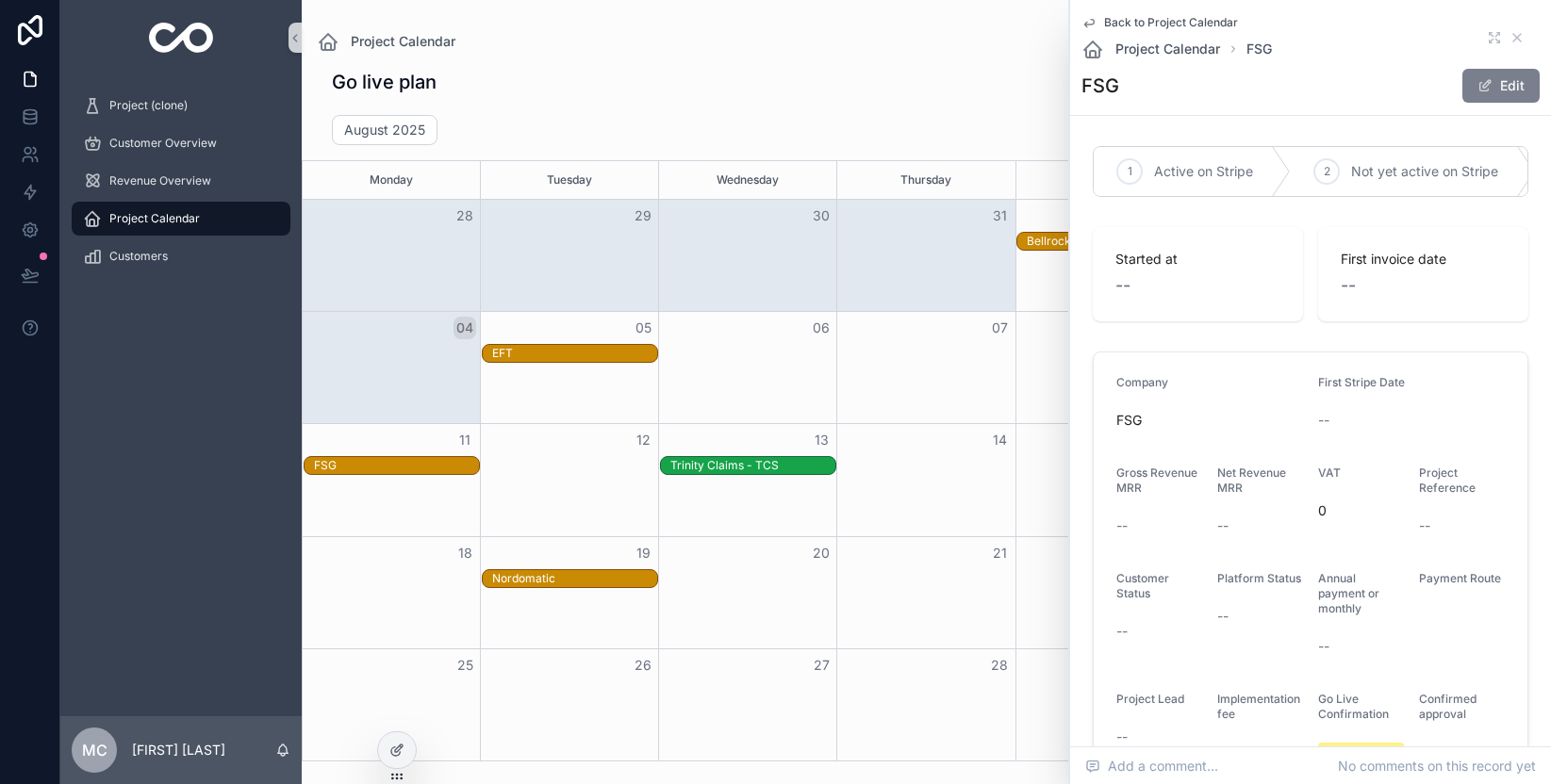click on "Edit" at bounding box center [1501, 86] 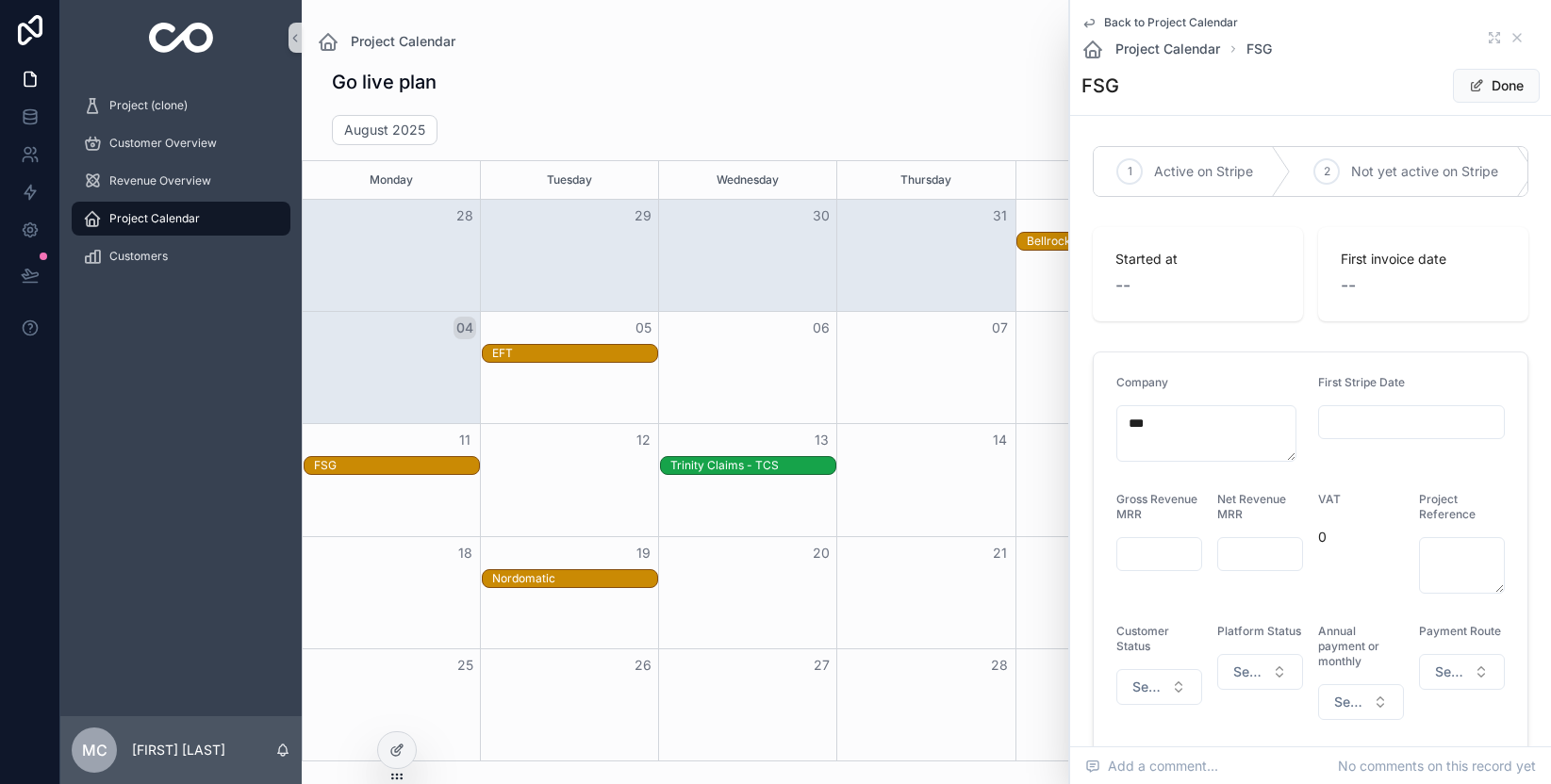 scroll, scrollTop: 314, scrollLeft: 0, axis: vertical 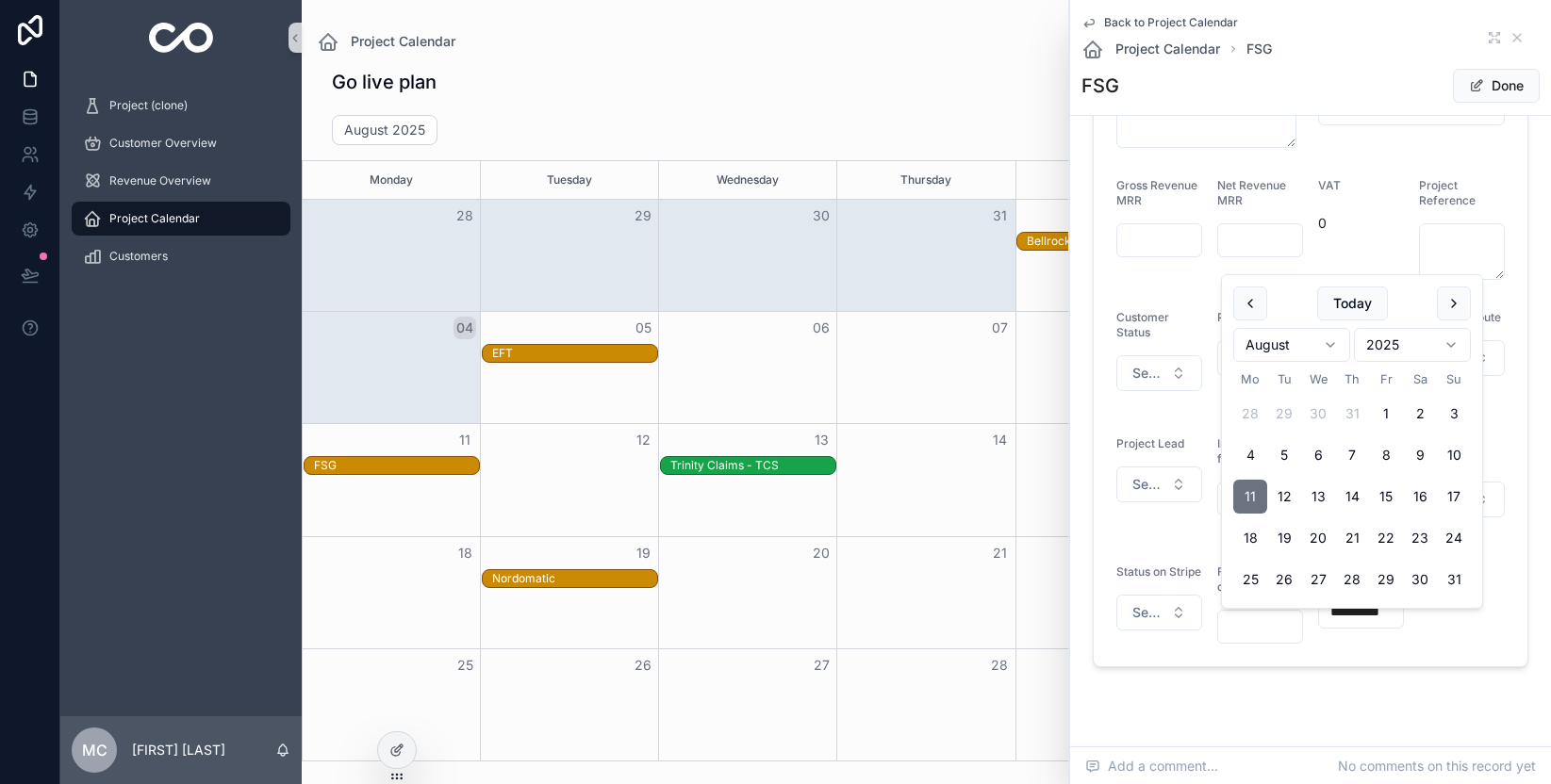 click on "**********" at bounding box center (1361, 612) 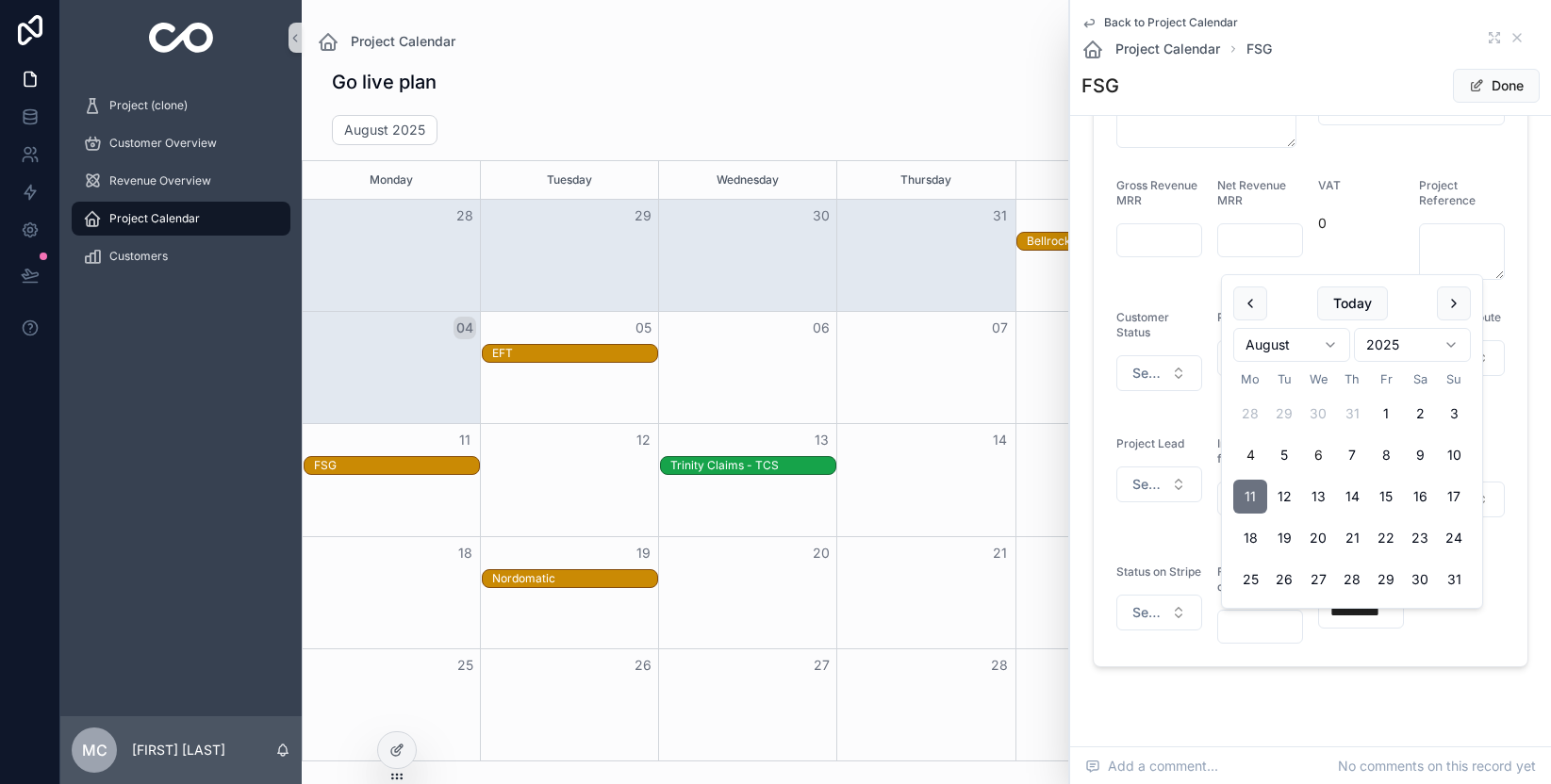 click on "6" at bounding box center (1318, 455) 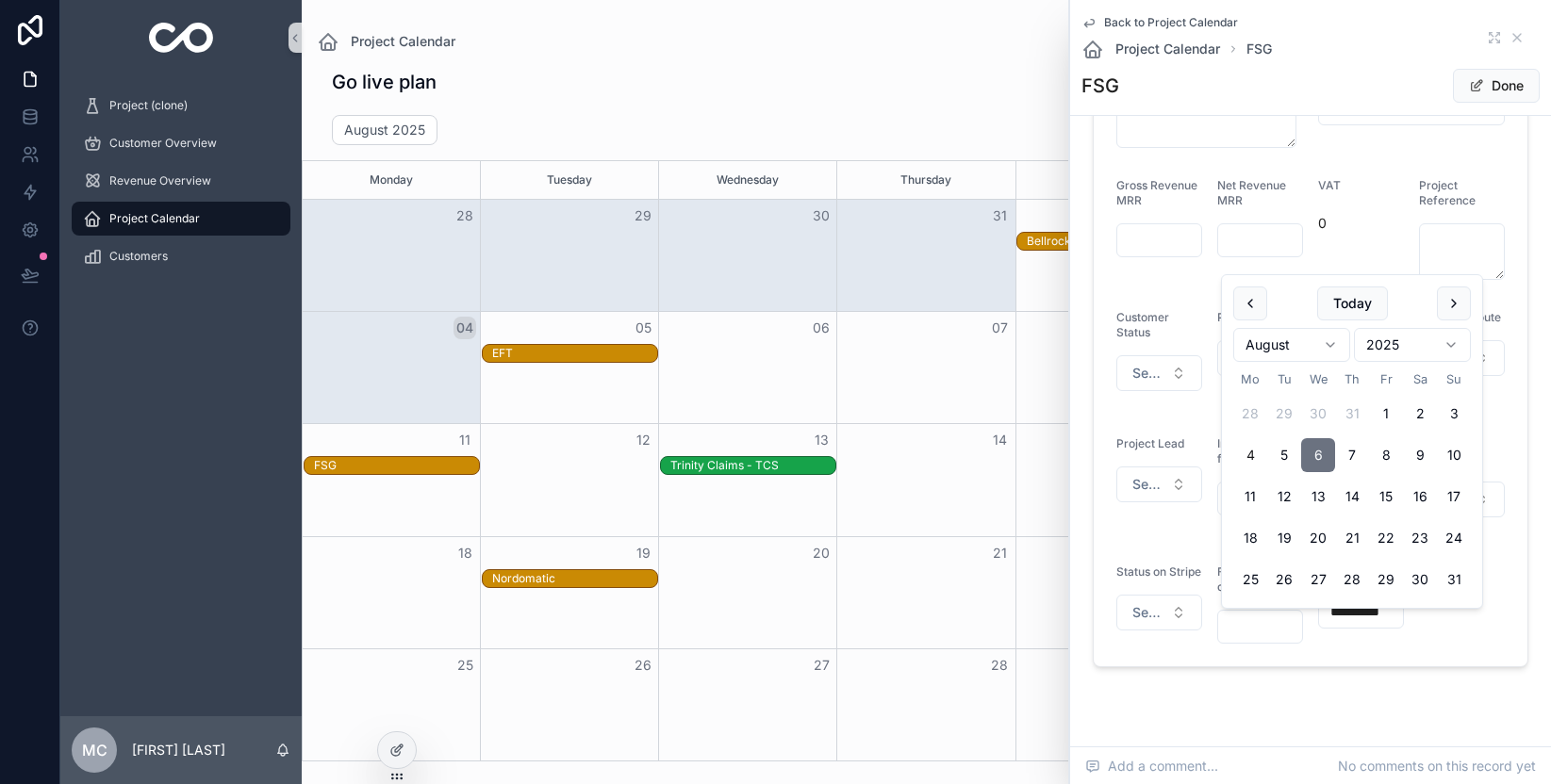 click on "**********" at bounding box center (1311, 352) 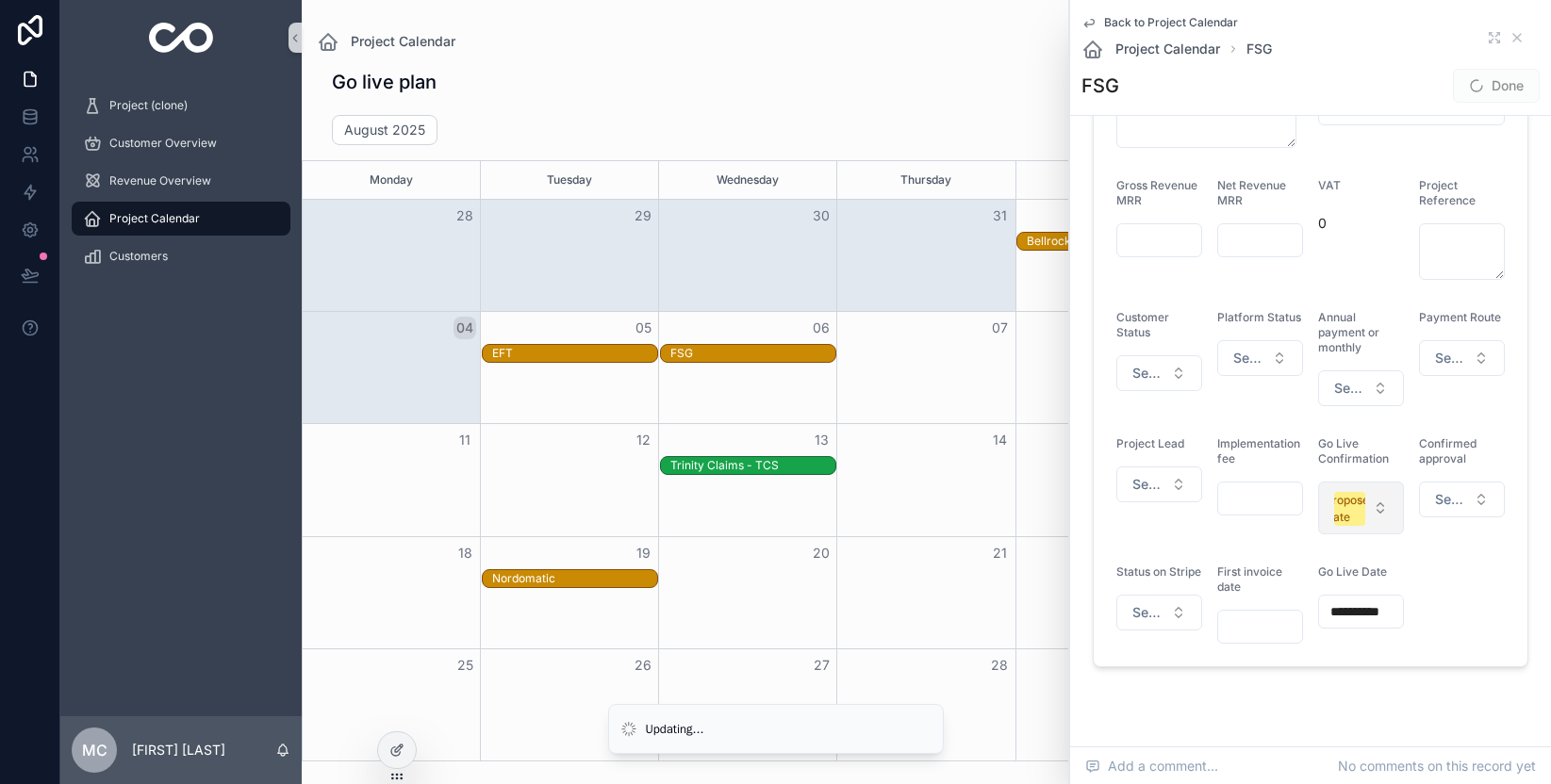click on "Proposed Date" at bounding box center (1361, 508) 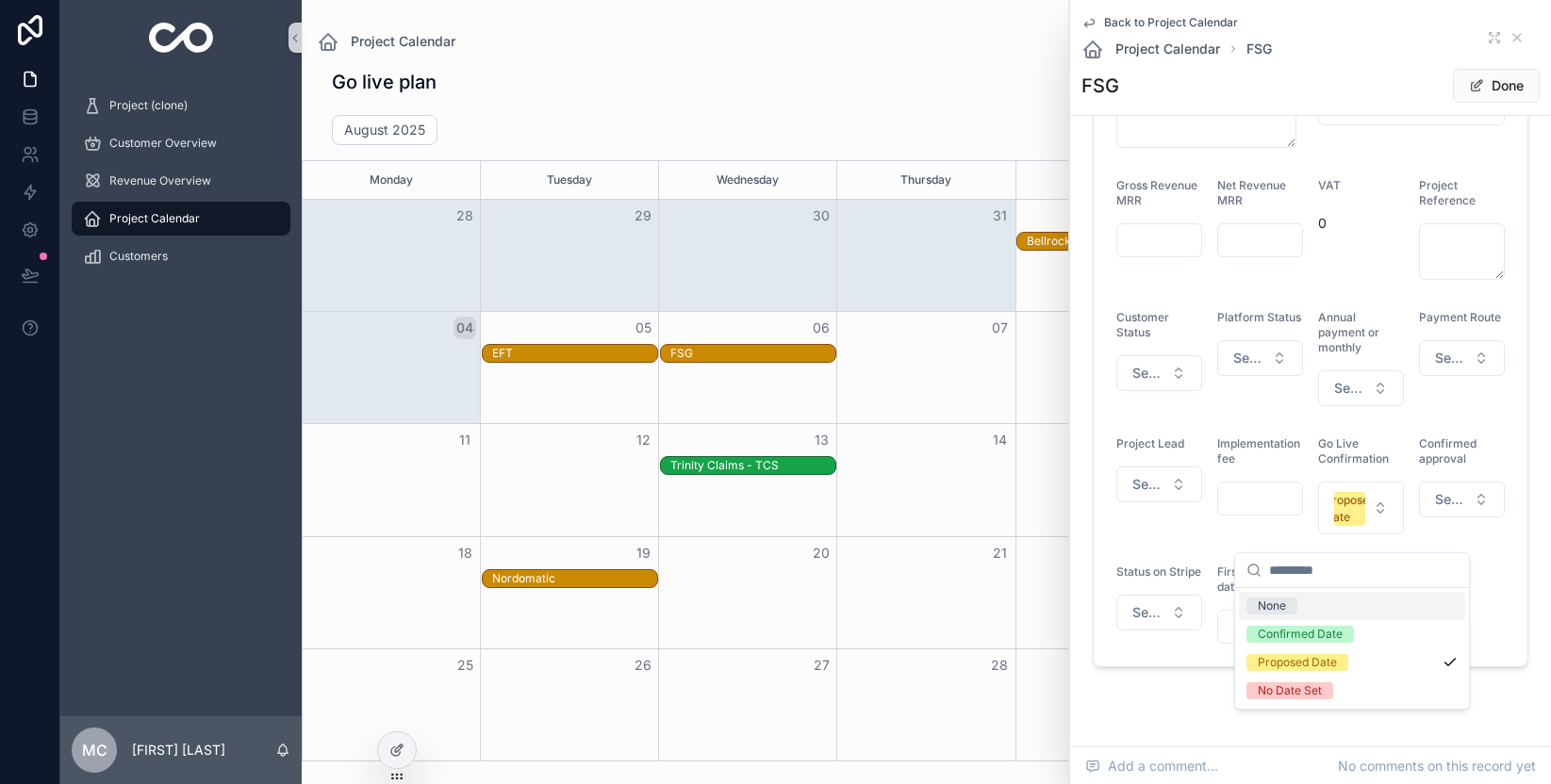 click on "Confirmed Date" at bounding box center [1300, 634] 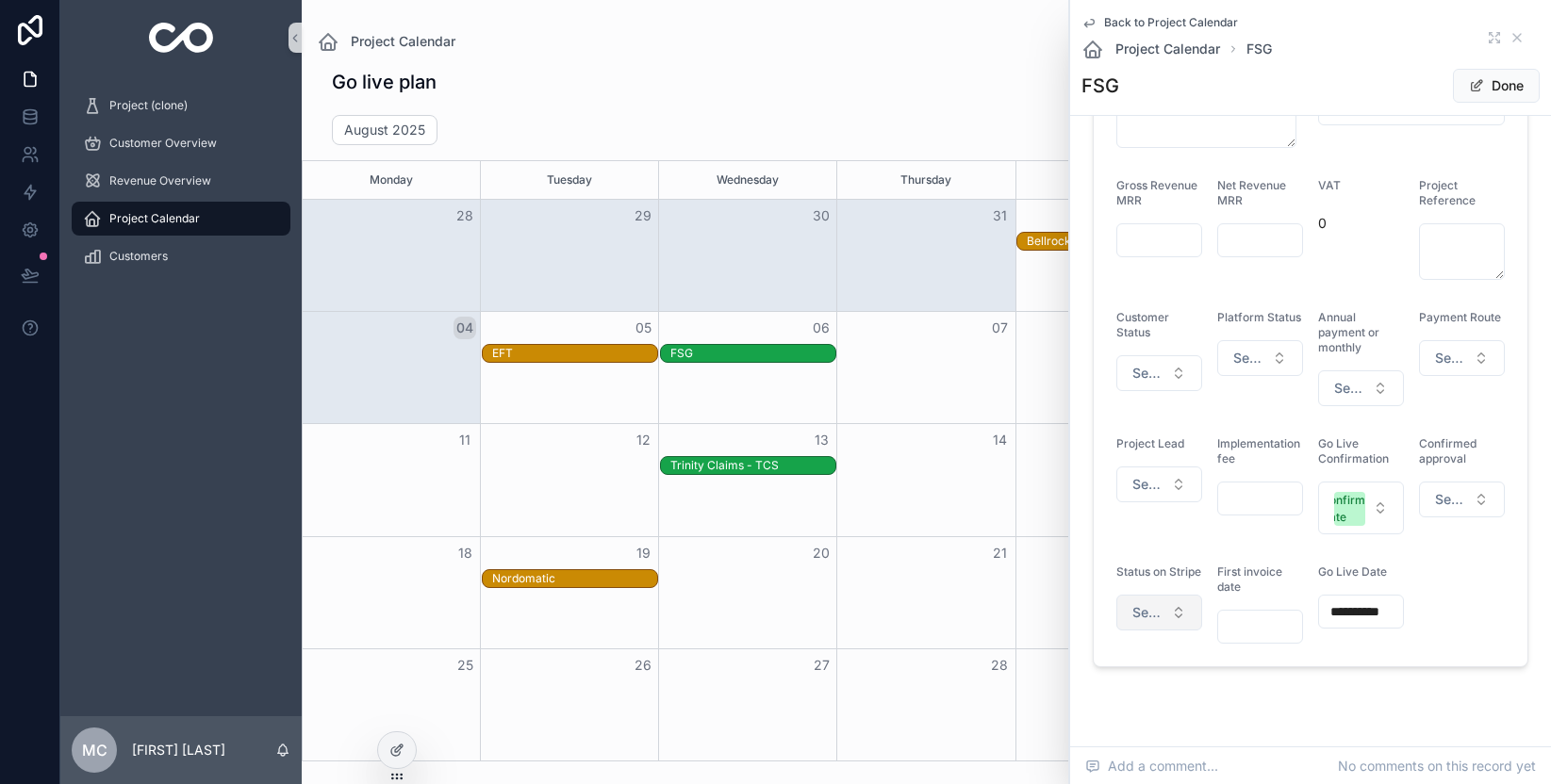 click on "Select a Status on Stripe" at bounding box center (1159, 612) 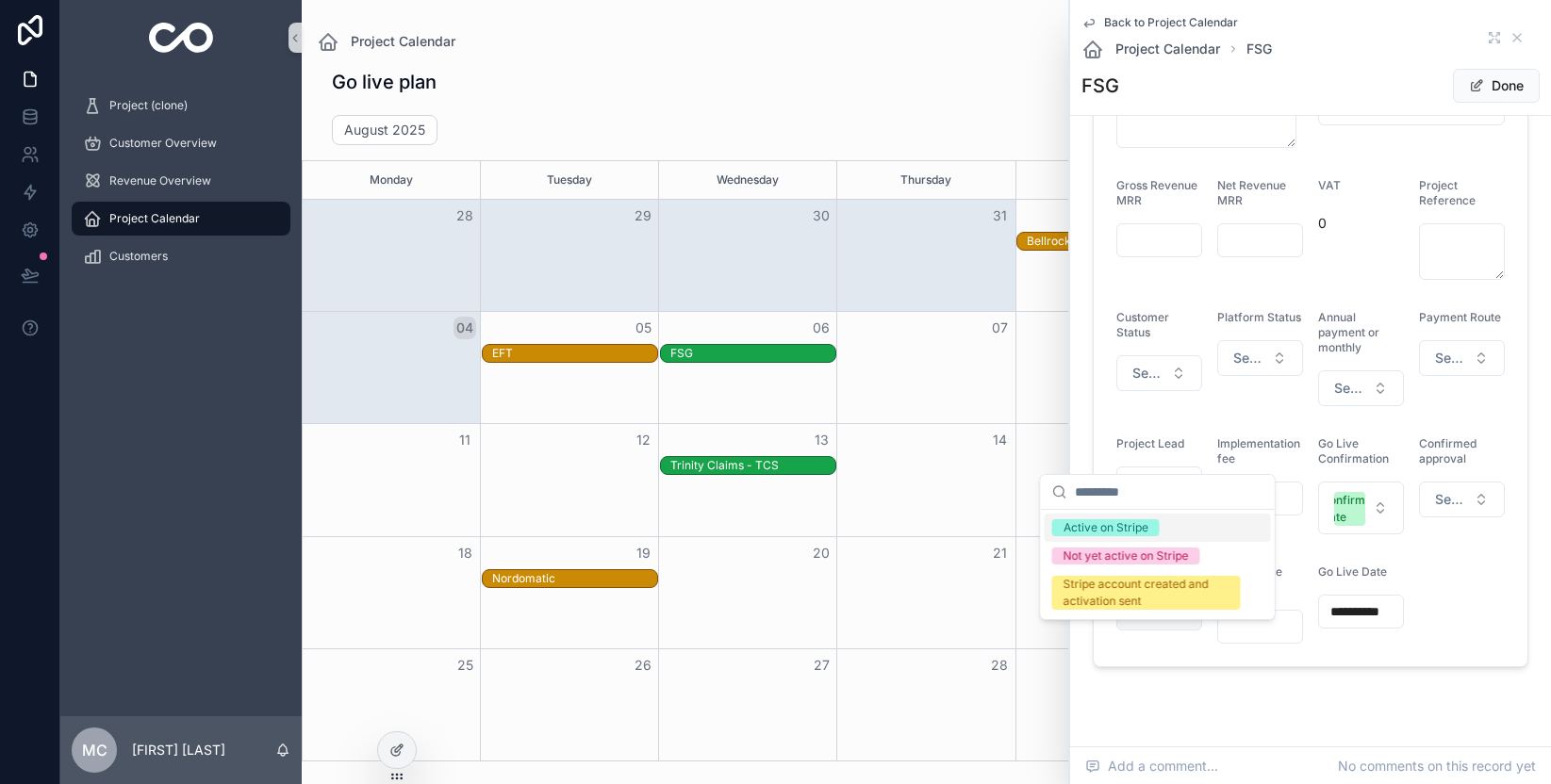 click on "Select a Status on Stripe" at bounding box center [1159, 612] 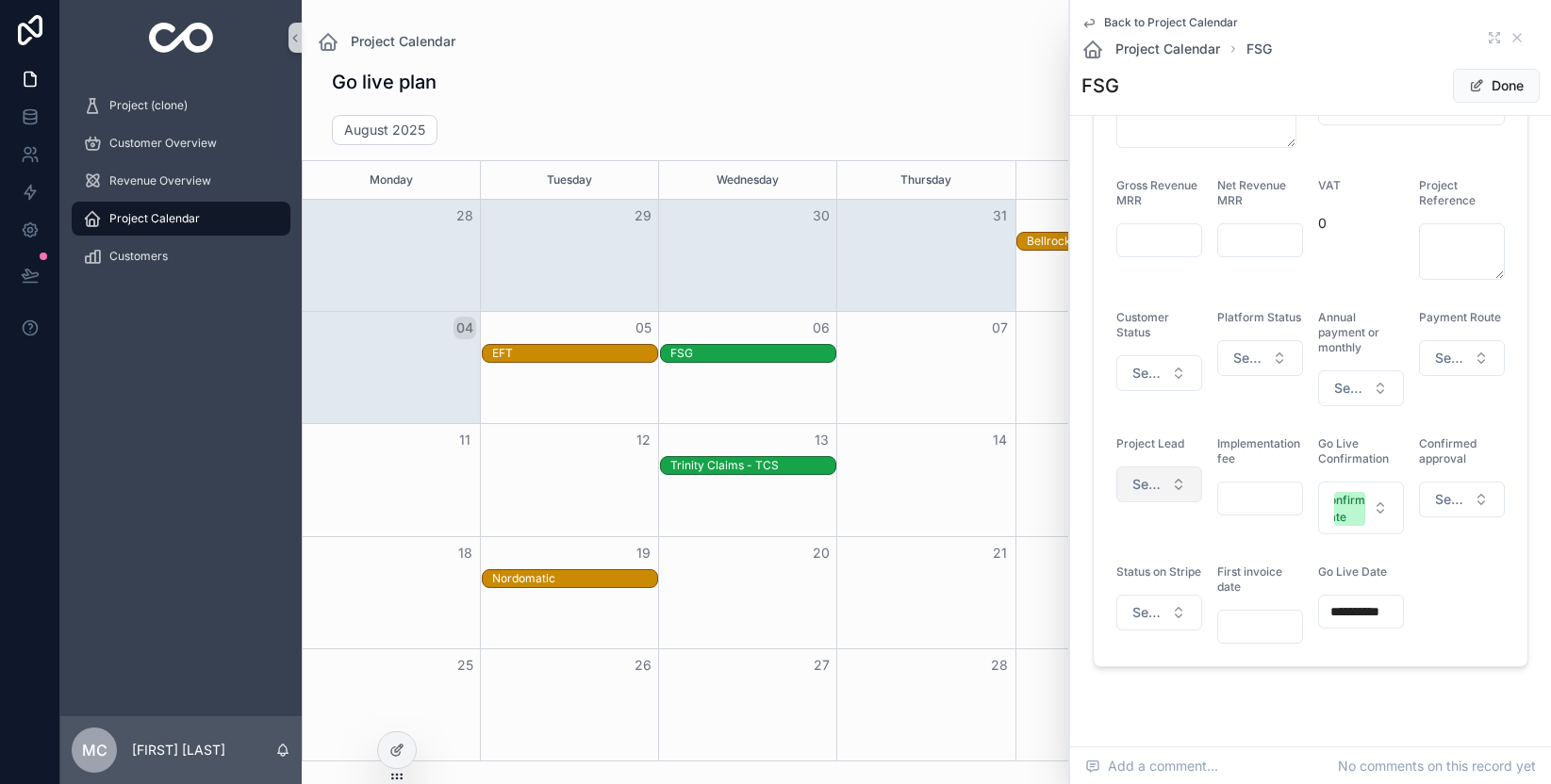 click on "Select a Project Lead" at bounding box center [1159, 484] 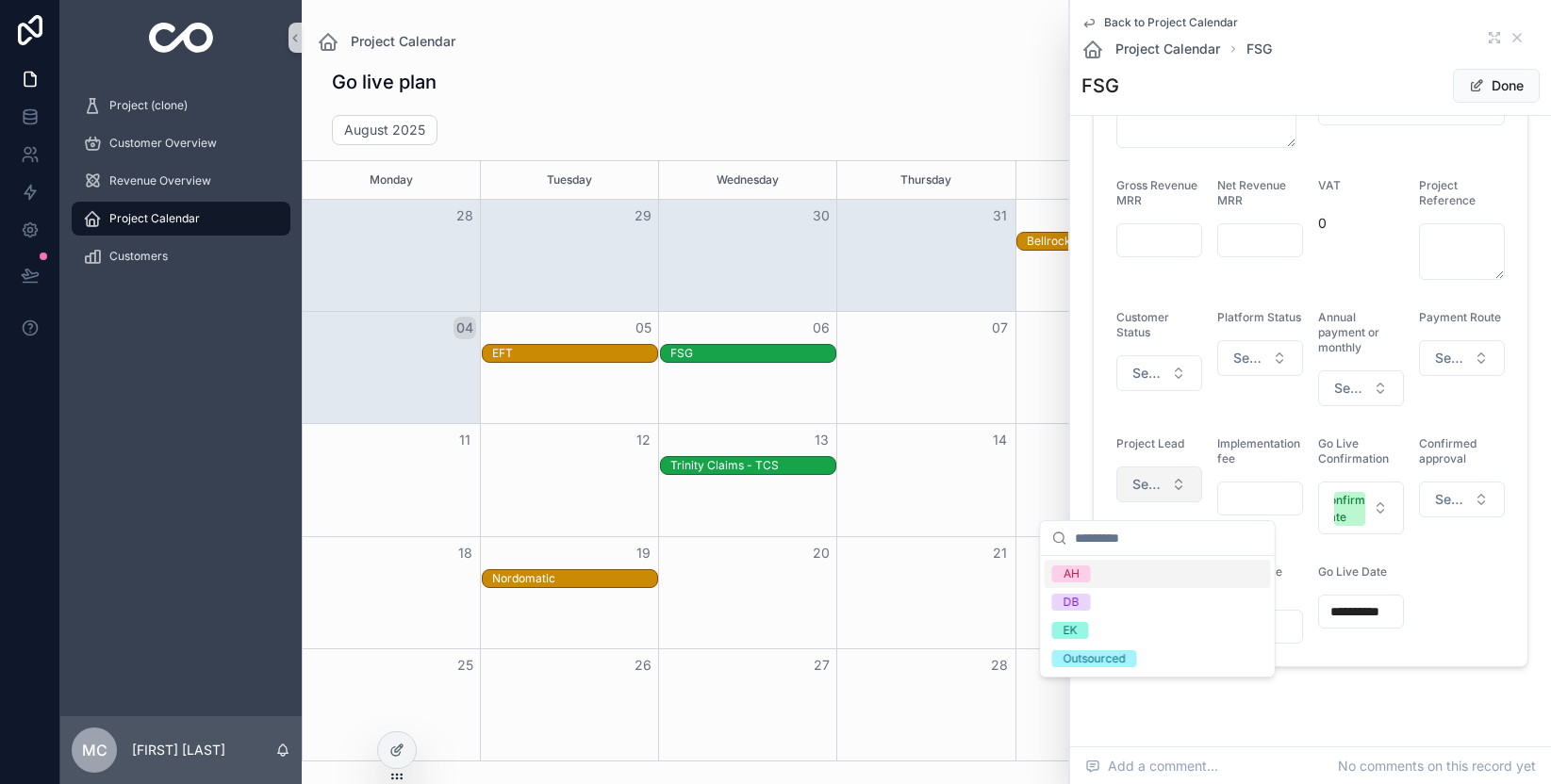 click on "Select a Project Lead" at bounding box center [1159, 484] 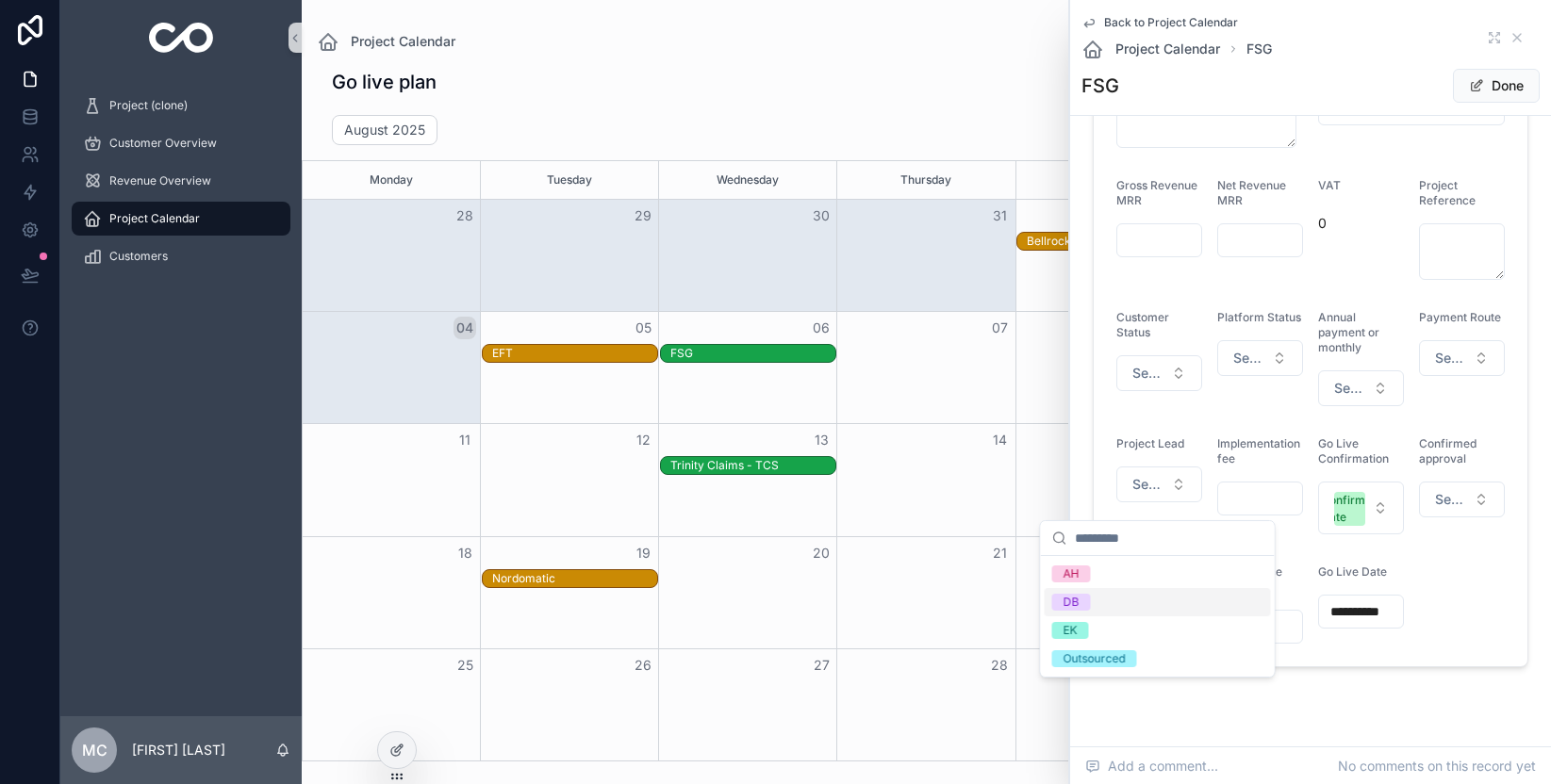 click on "DB" at bounding box center (1158, 602) 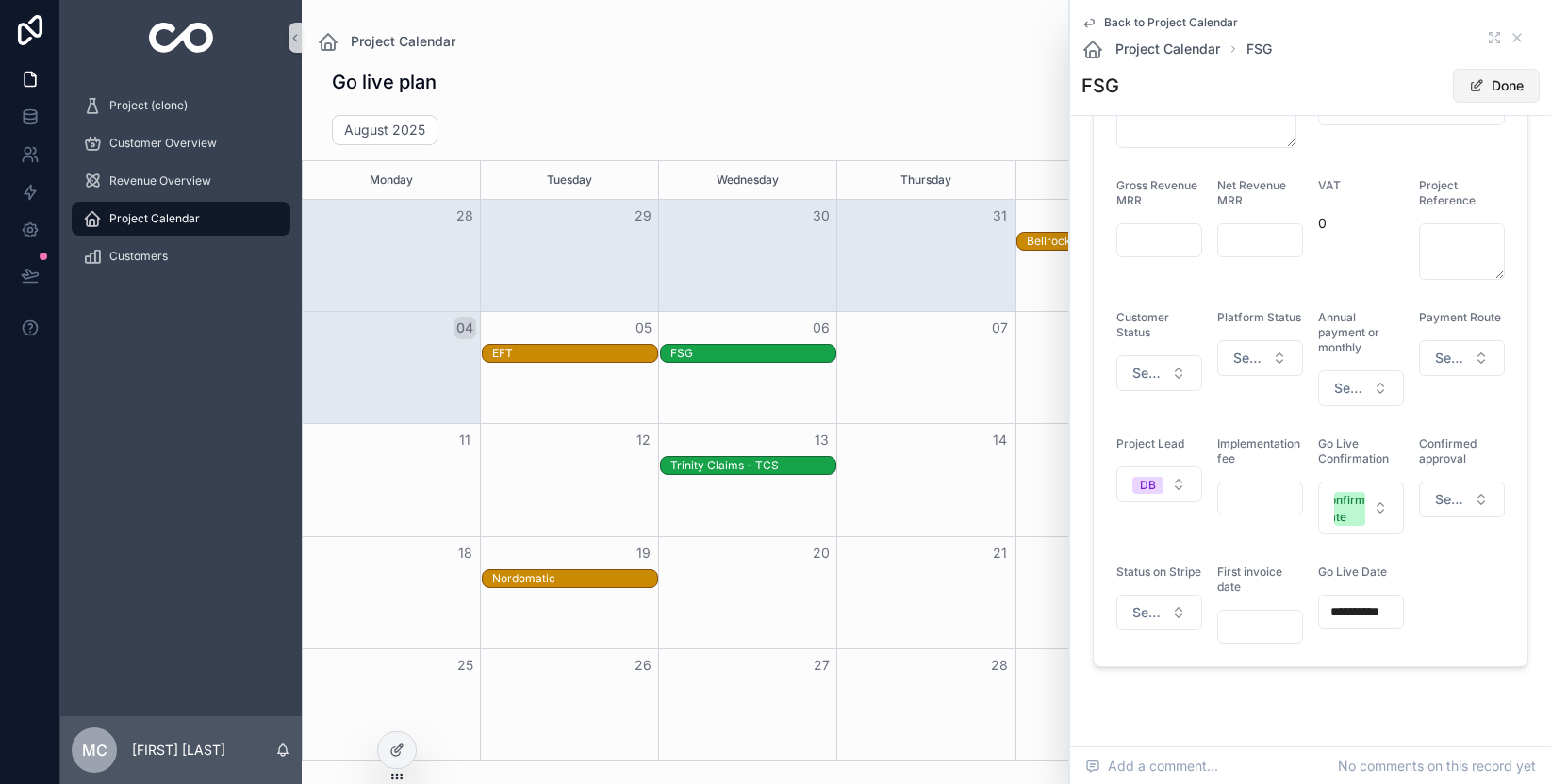 click on "Done" at bounding box center (1496, 86) 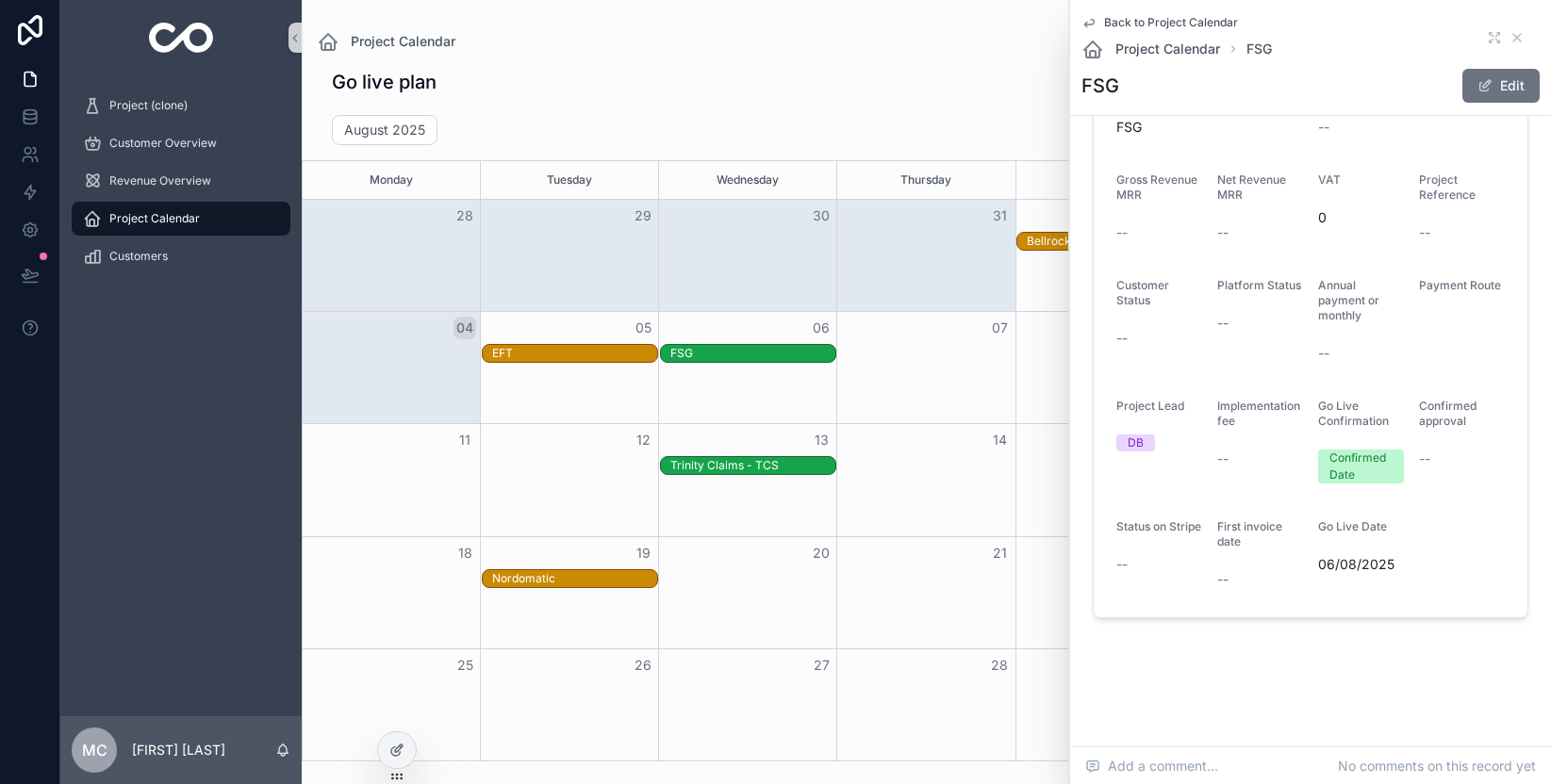 scroll, scrollTop: 307, scrollLeft: 0, axis: vertical 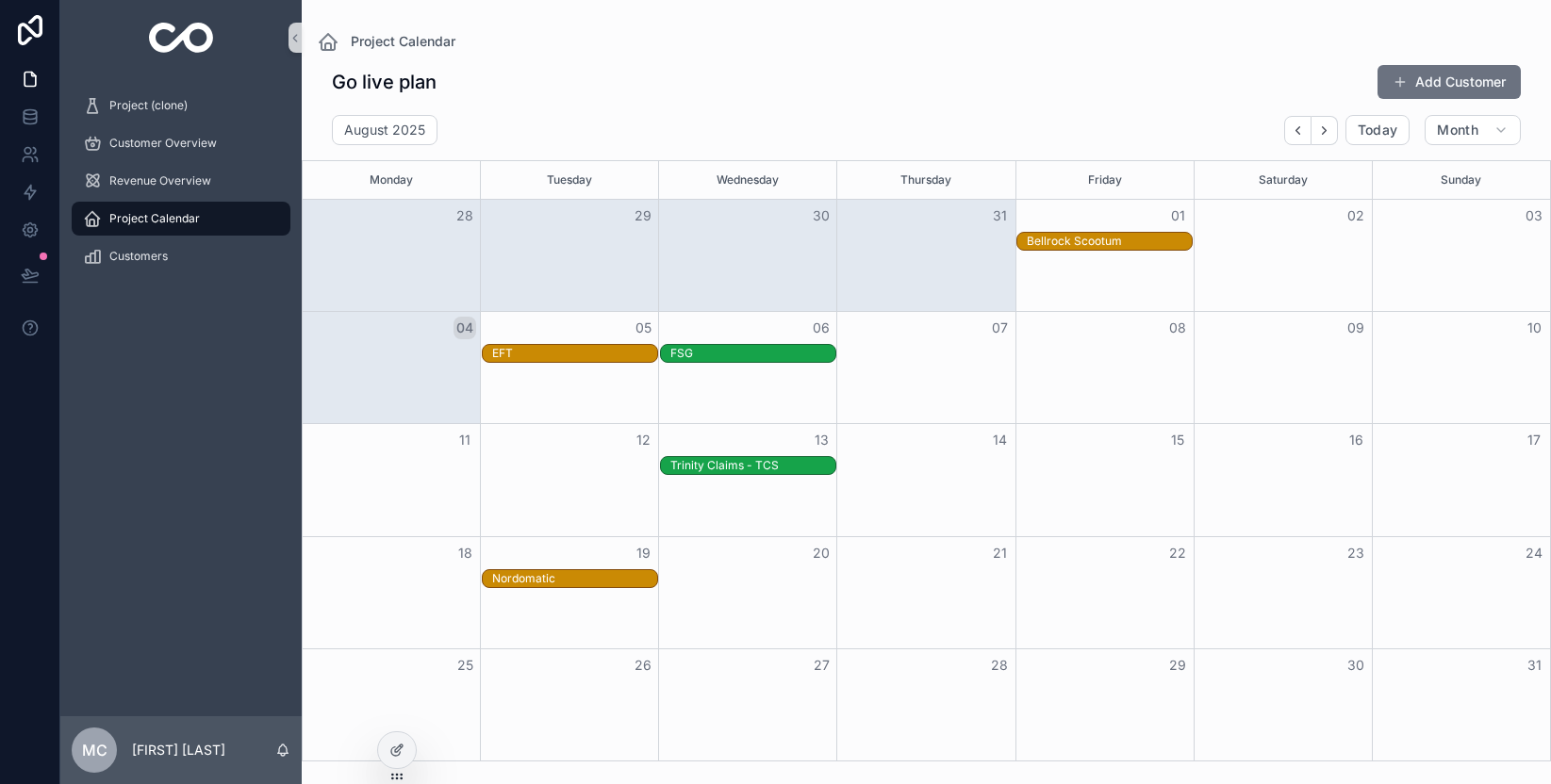 click at bounding box center (925, 368) 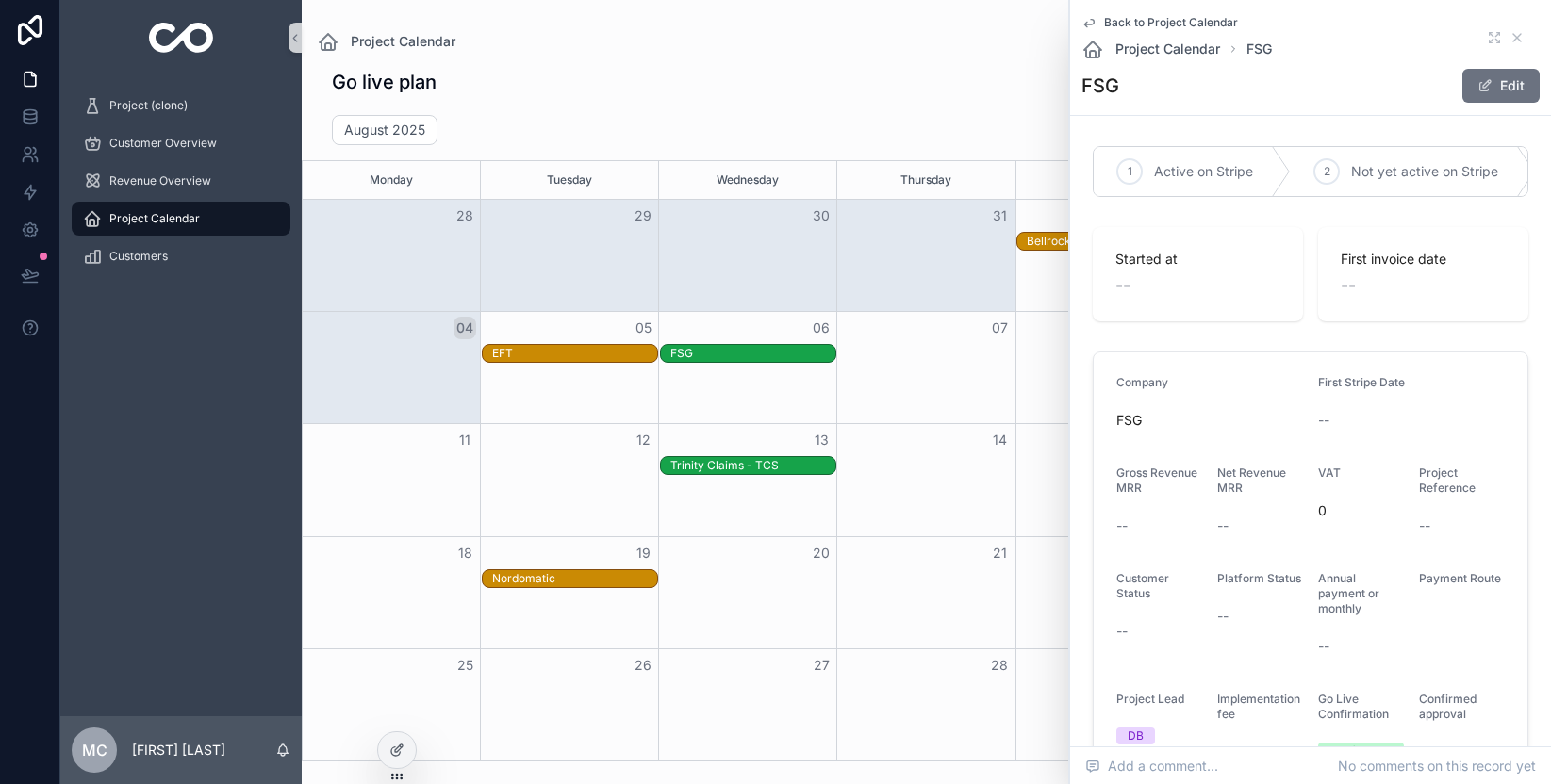 click on "Back to Project Calendar Project Calendar FSG FSG Done" at bounding box center [1311, 57] 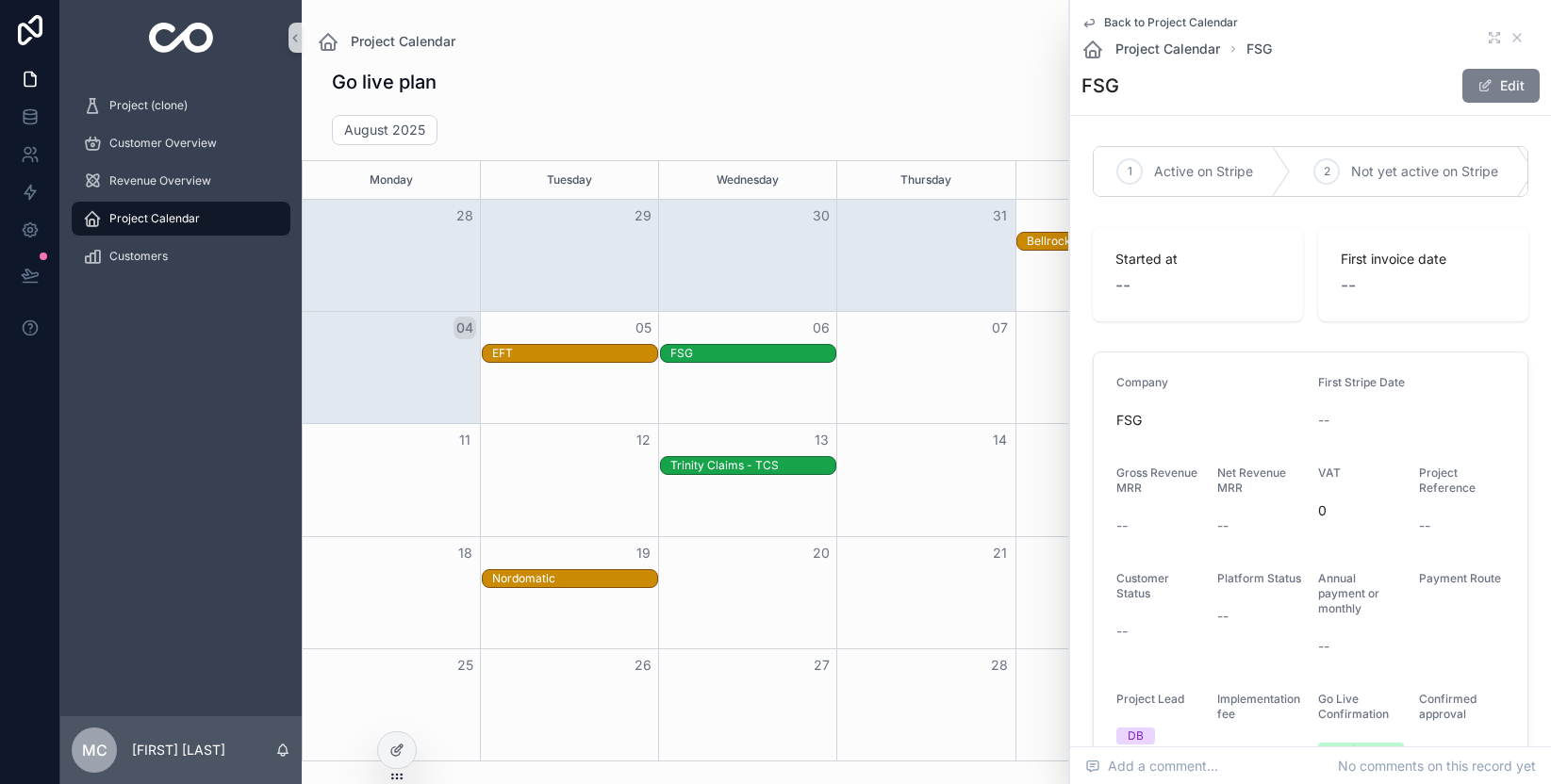 drag, startPoint x: 1482, startPoint y: 82, endPoint x: 1440, endPoint y: 98, distance: 44.94441 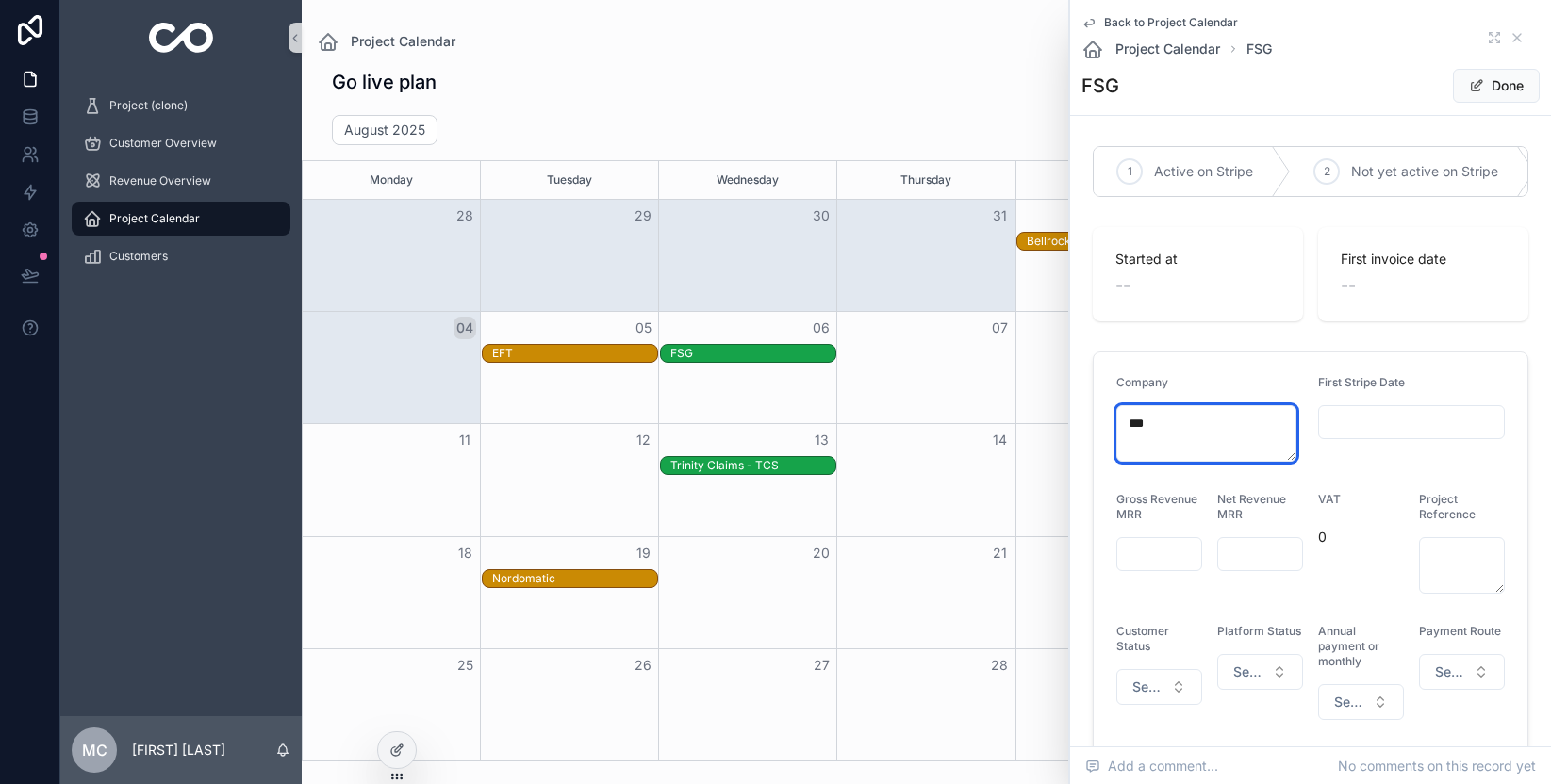 click on "***" at bounding box center (1206, 433) 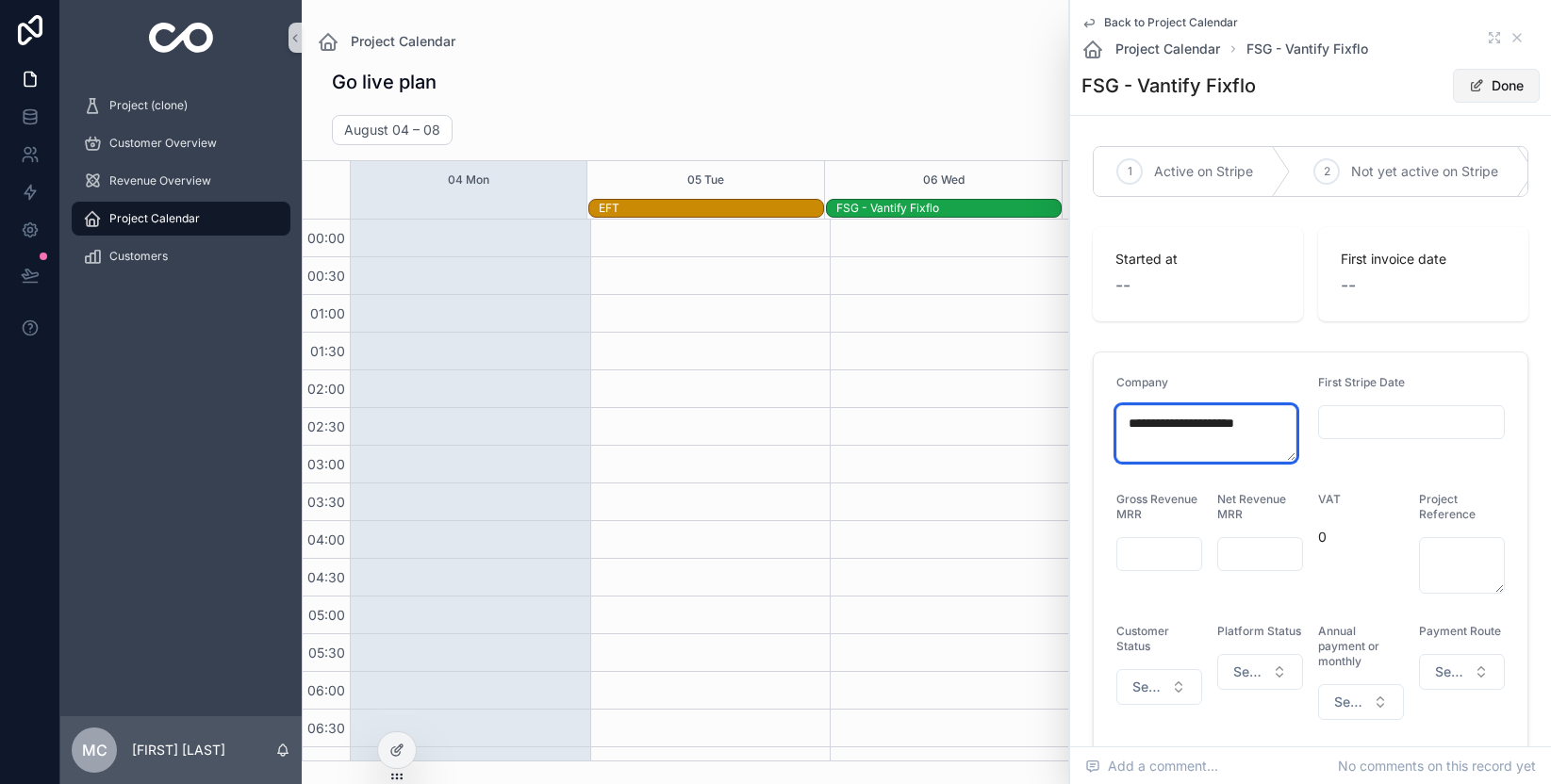 type on "**********" 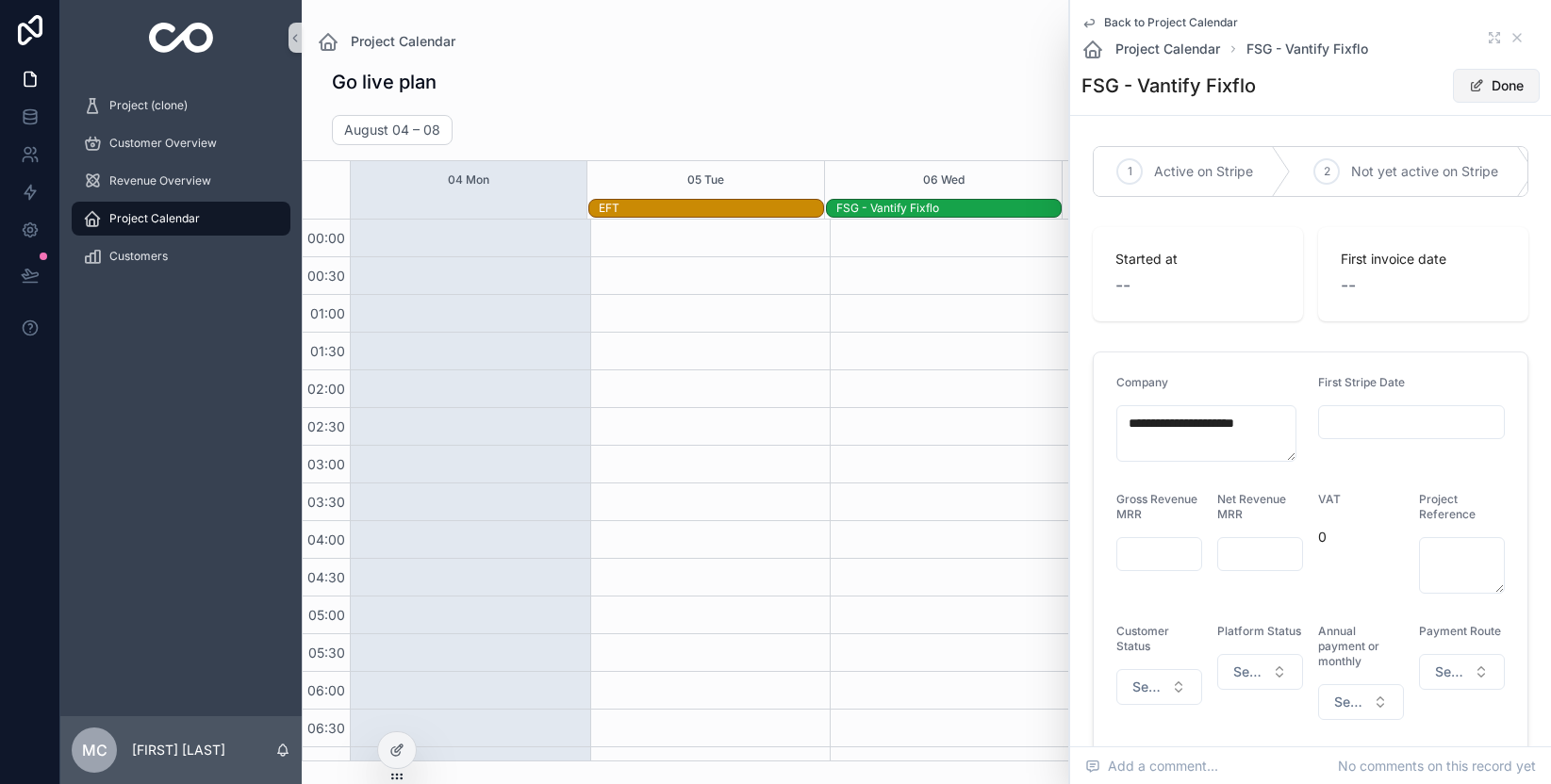 click on "Done" at bounding box center [1496, 86] 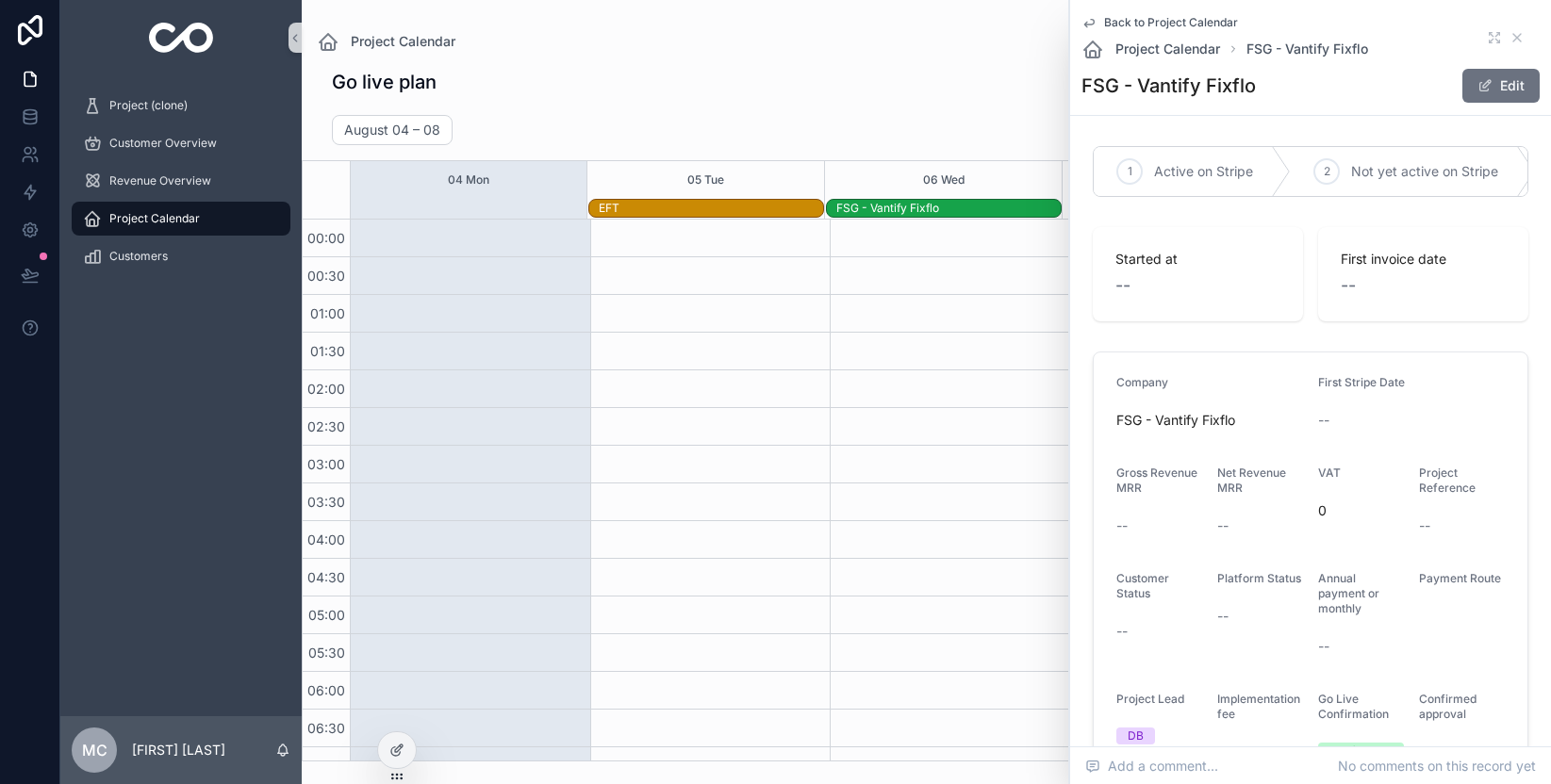 click on "Go live plan Add Customer" at bounding box center (926, 82) 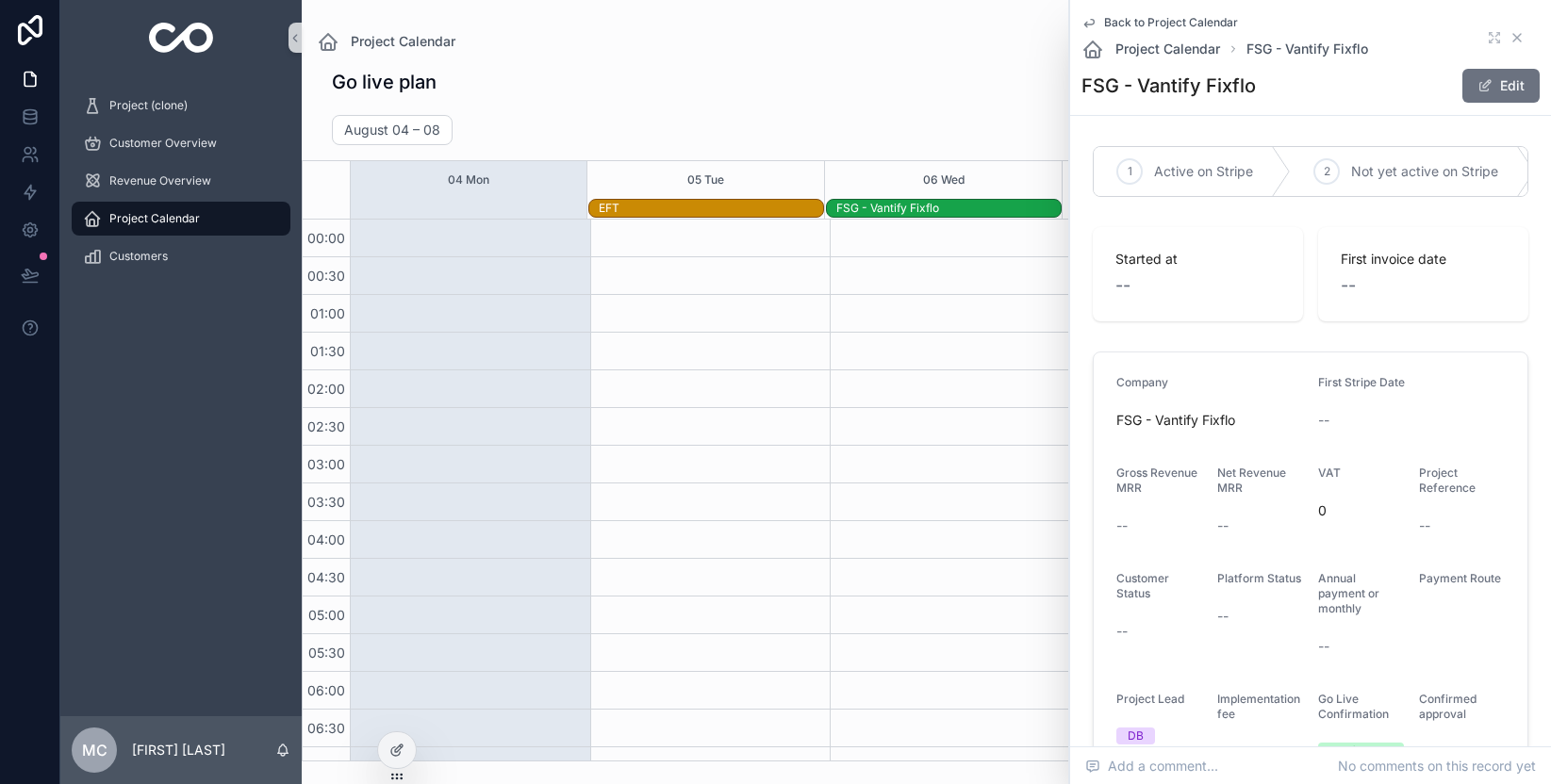 click 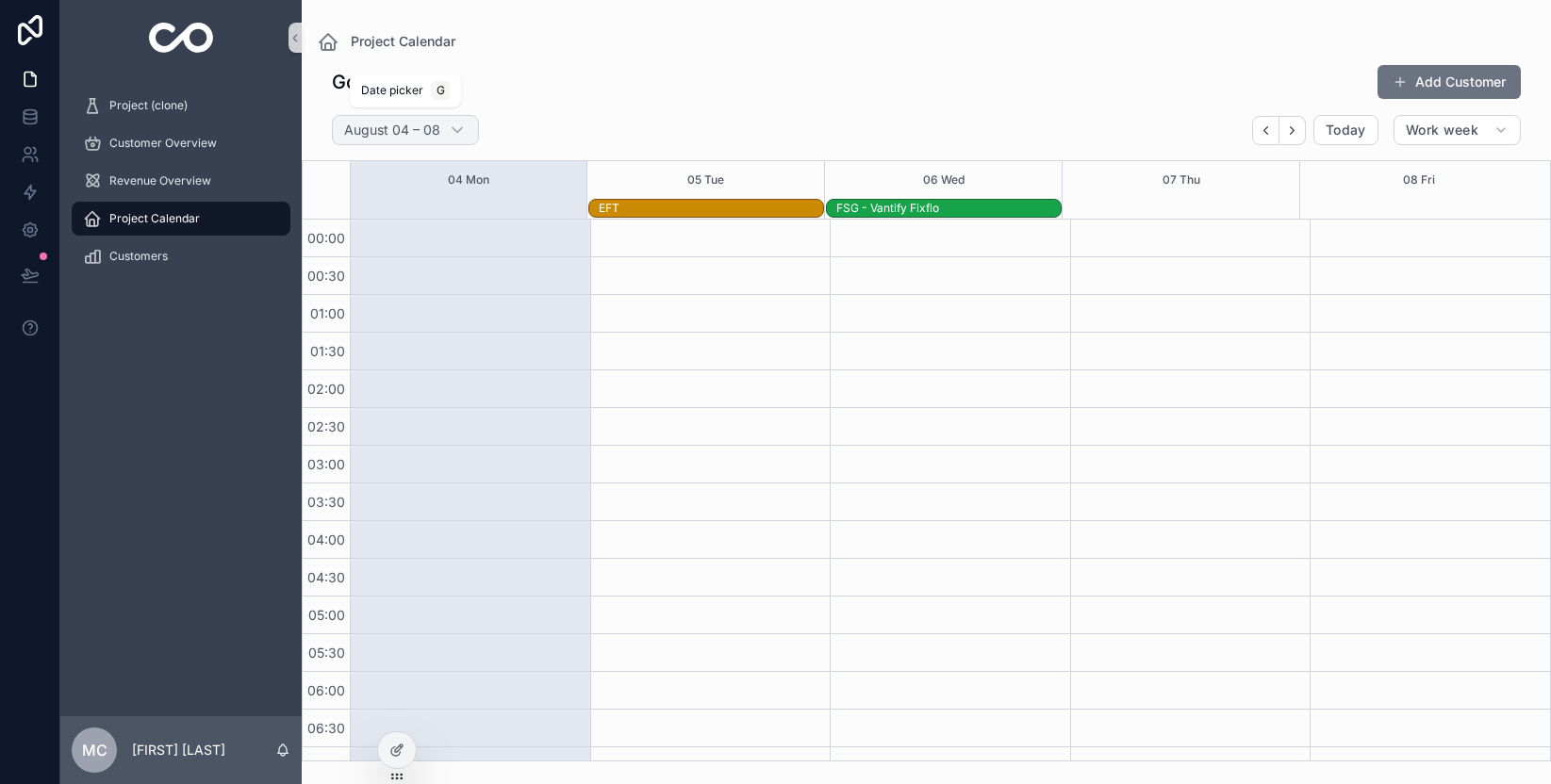 click on "August 04 – 08" at bounding box center [392, 130] 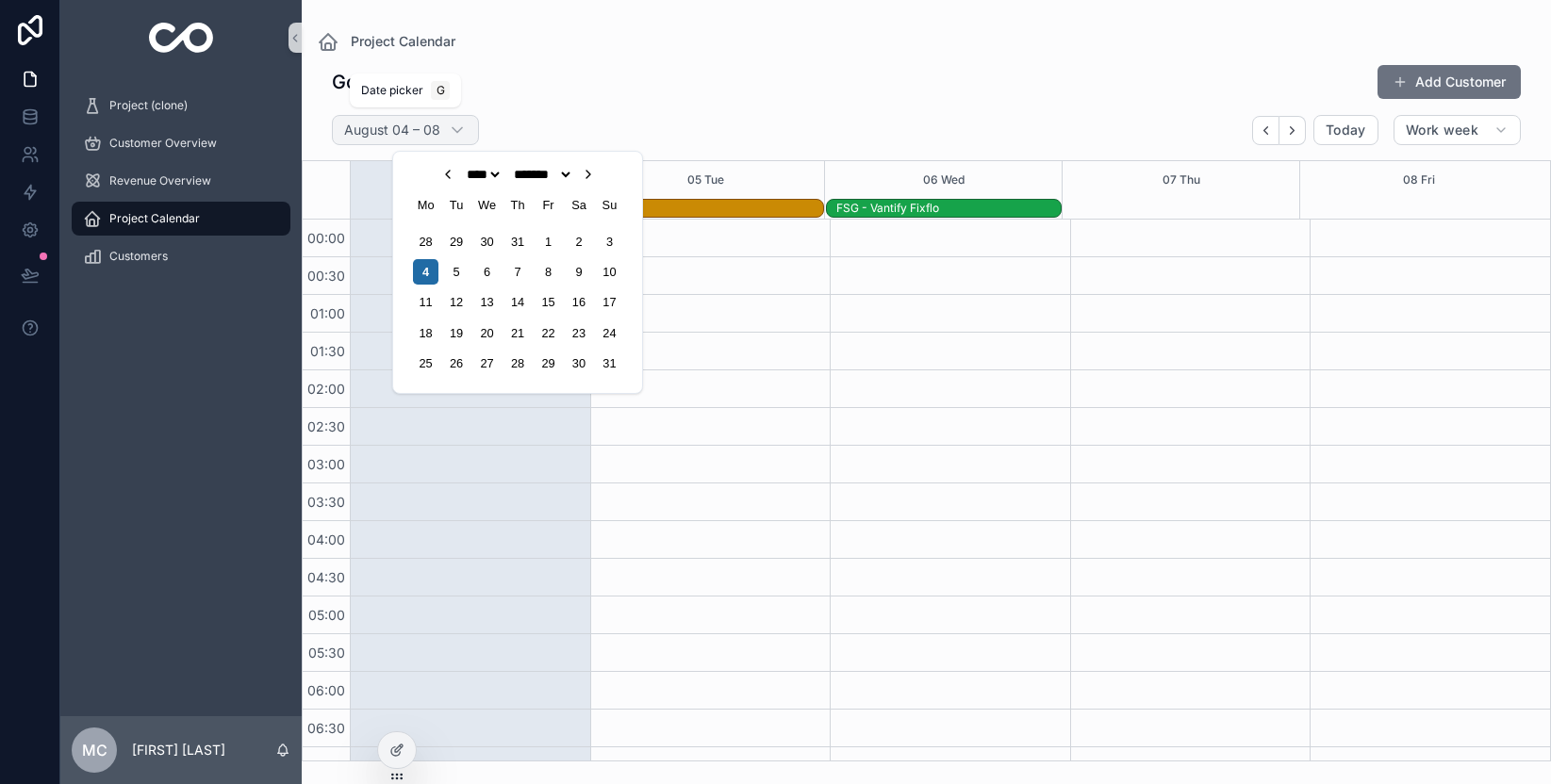 click on "August 04 – 08" at bounding box center [392, 130] 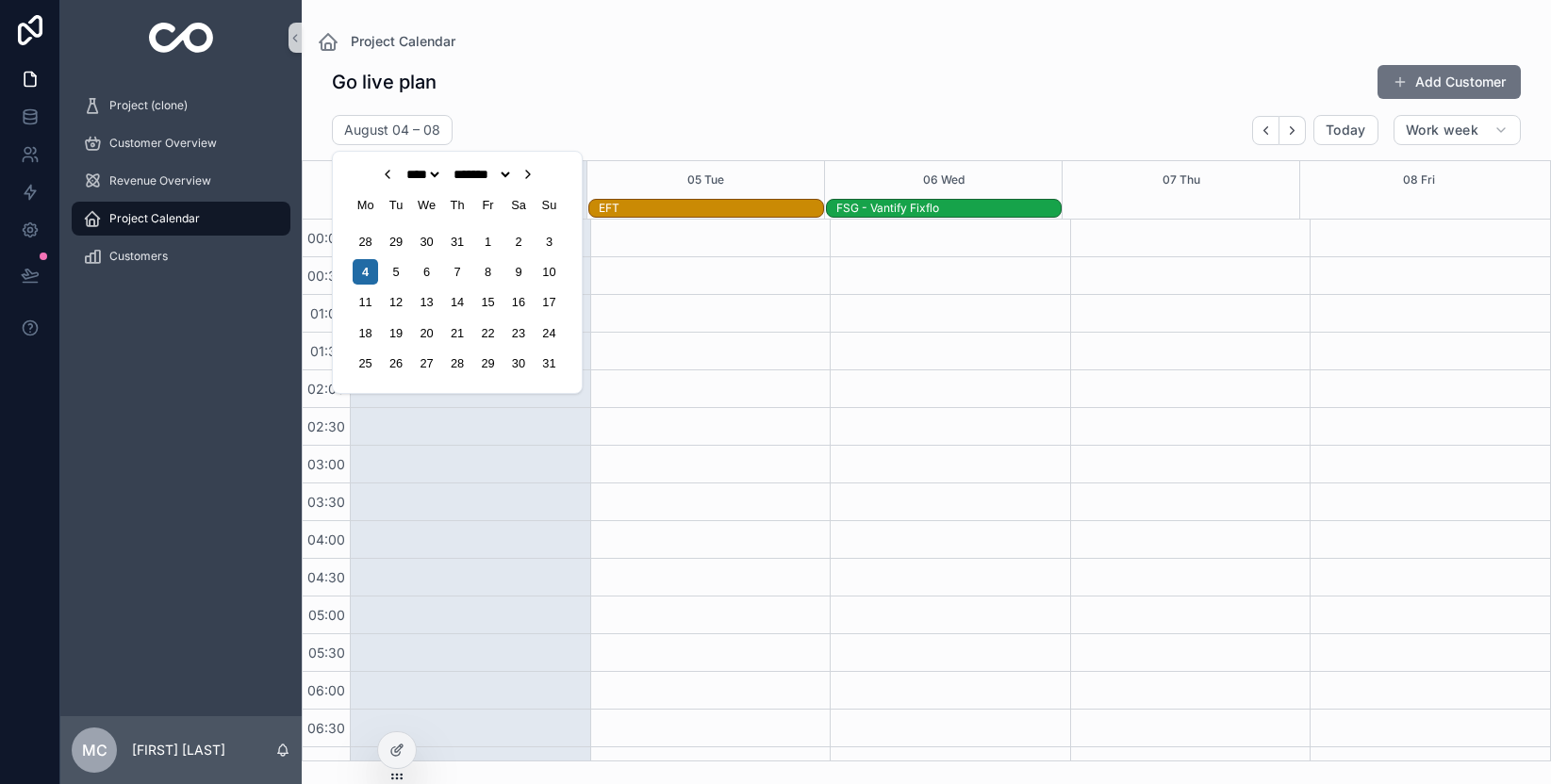 click on "Go live plan Add Customer" at bounding box center (926, 82) 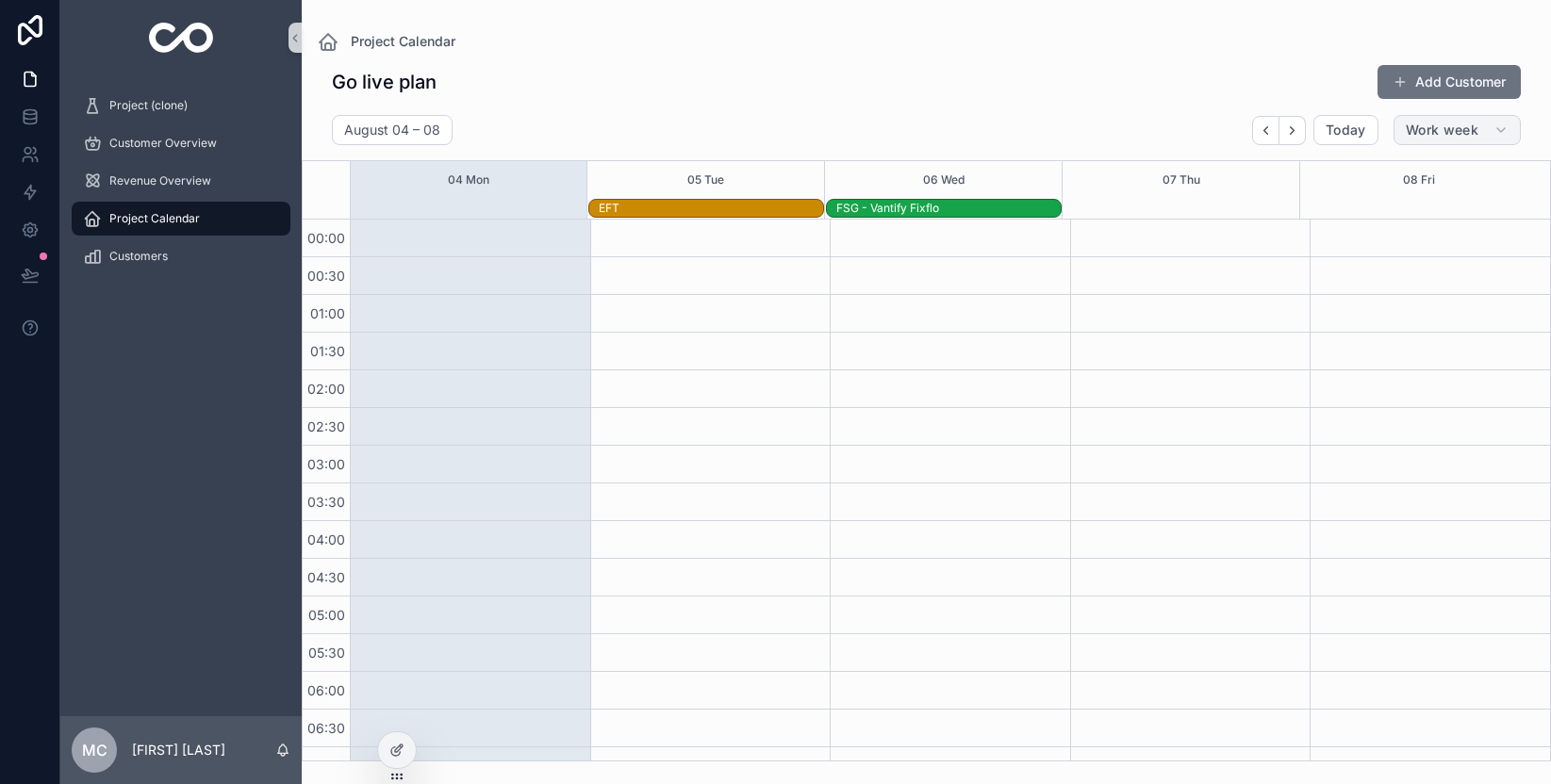 click on "Work week" at bounding box center (1442, 130) 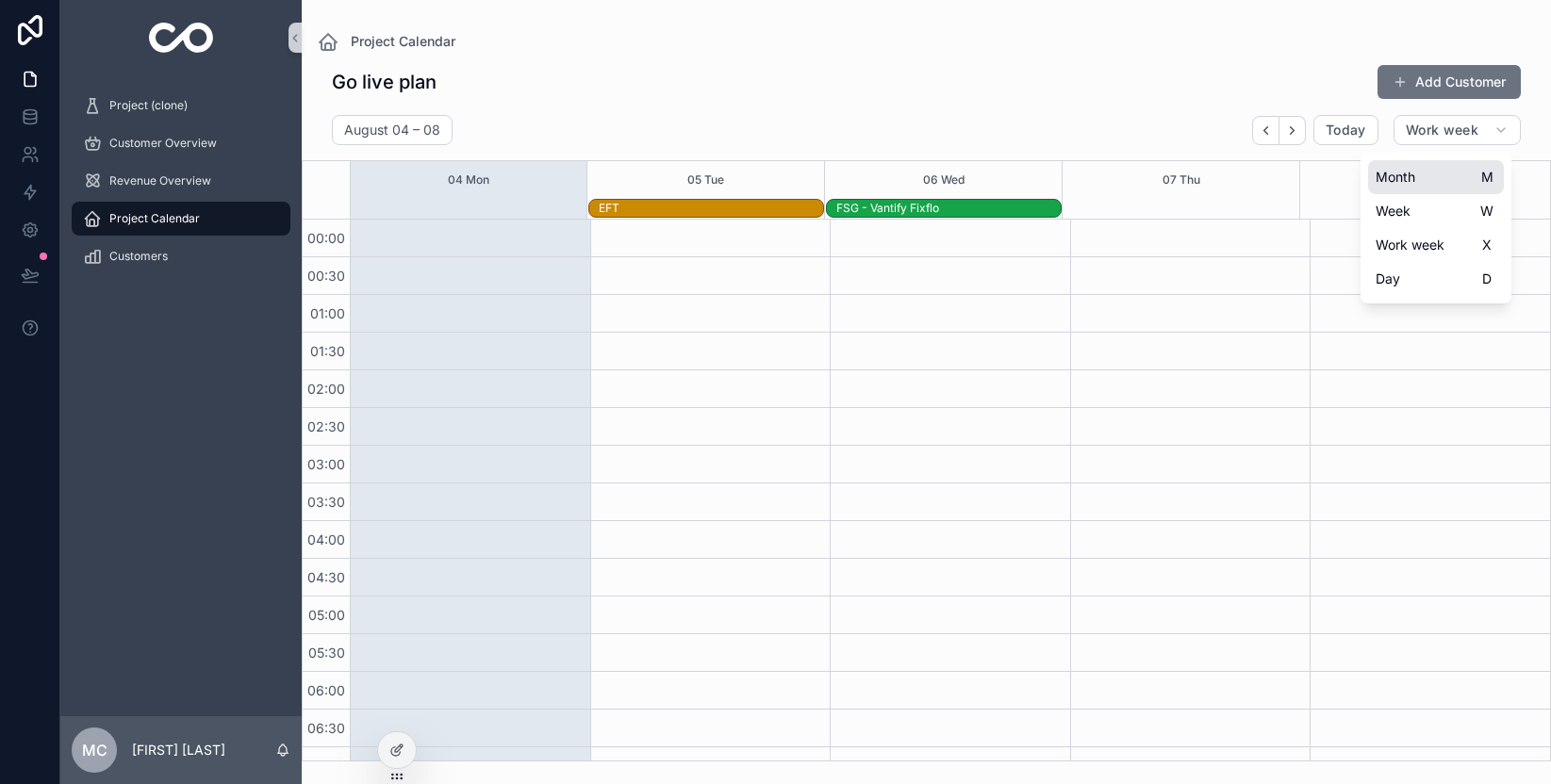 click on "Month" at bounding box center [1395, 177] 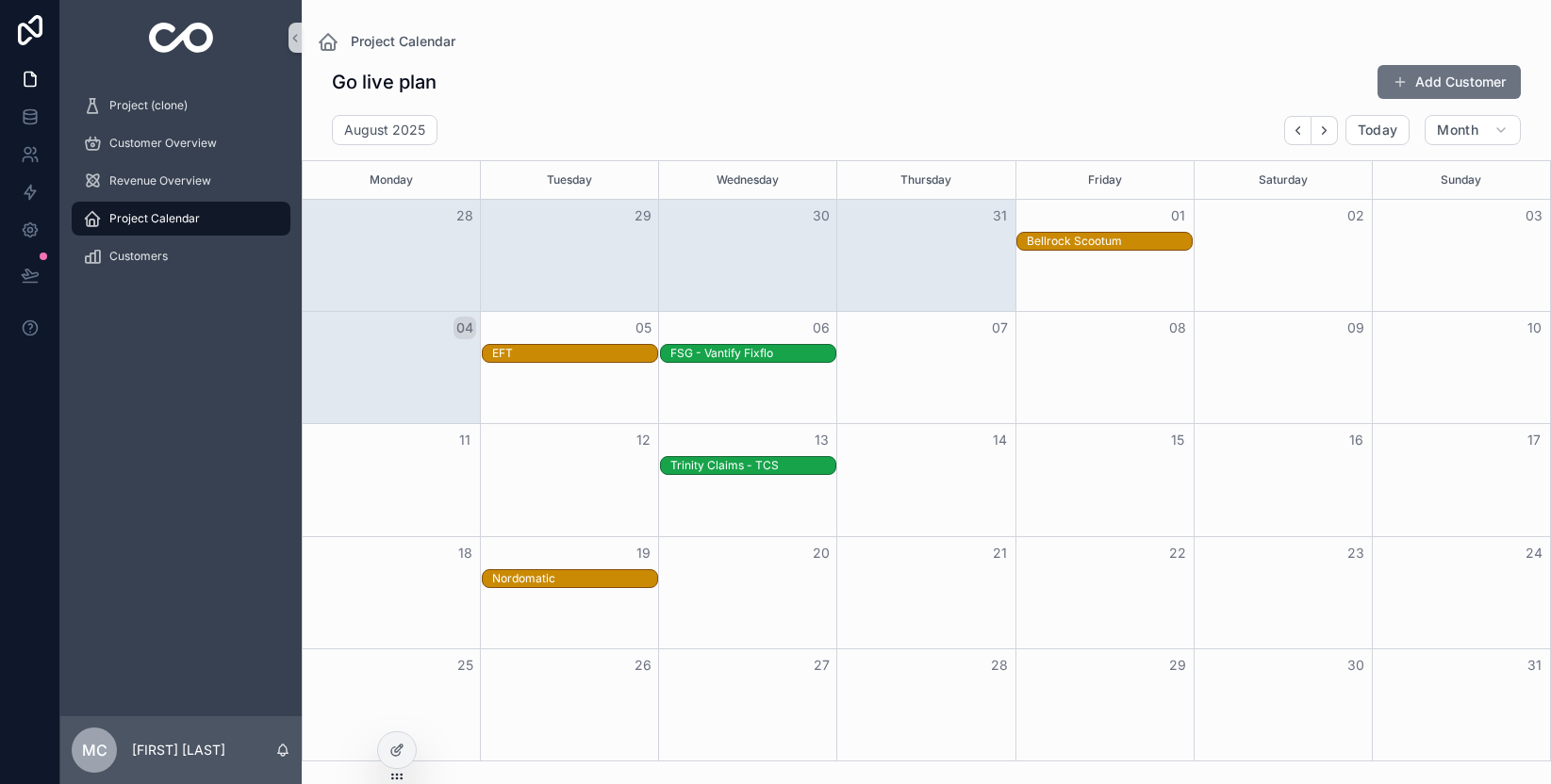 click on "Go live plan Add Customer" at bounding box center [926, 82] 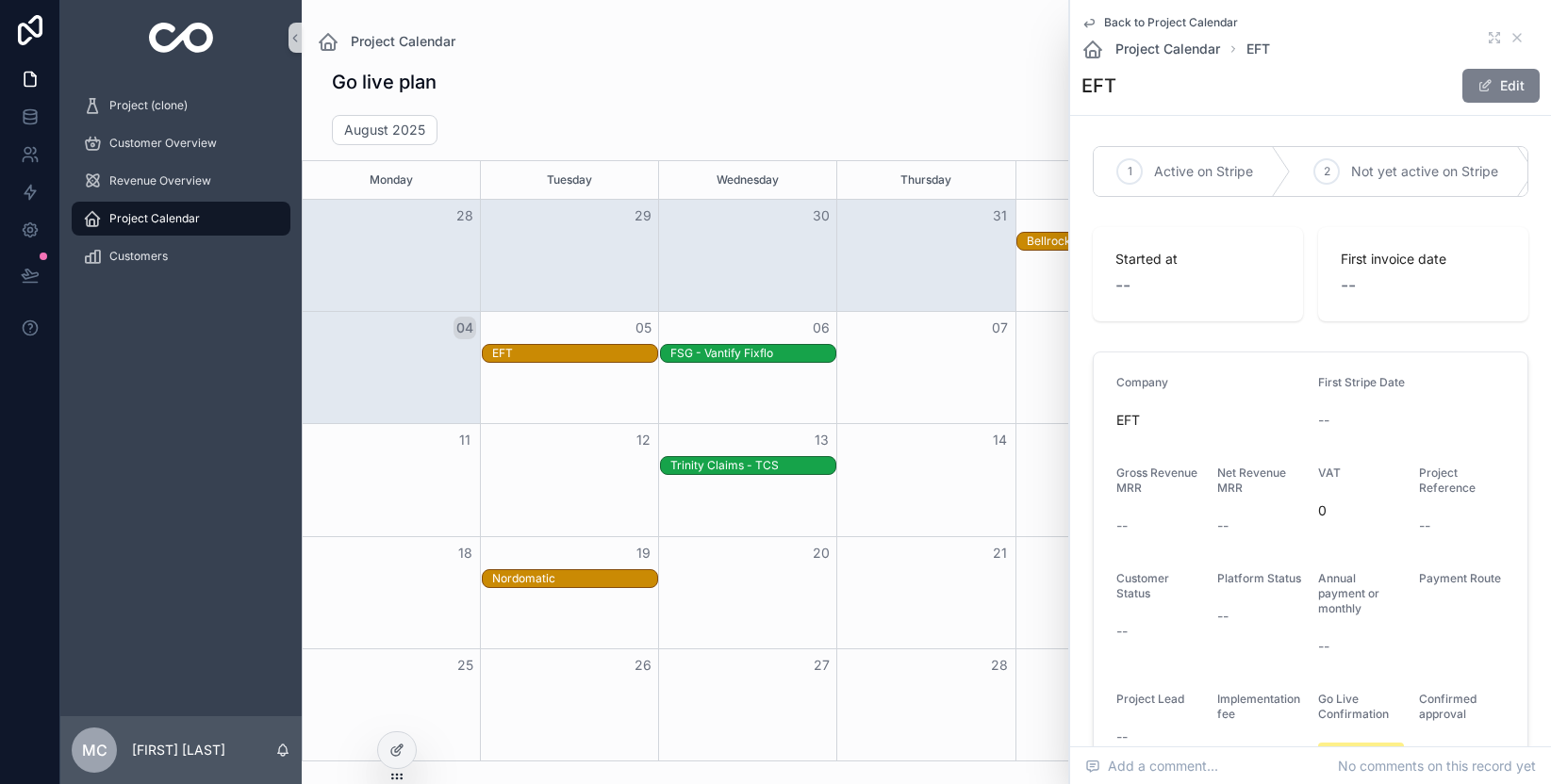 click on "Edit" at bounding box center (1501, 86) 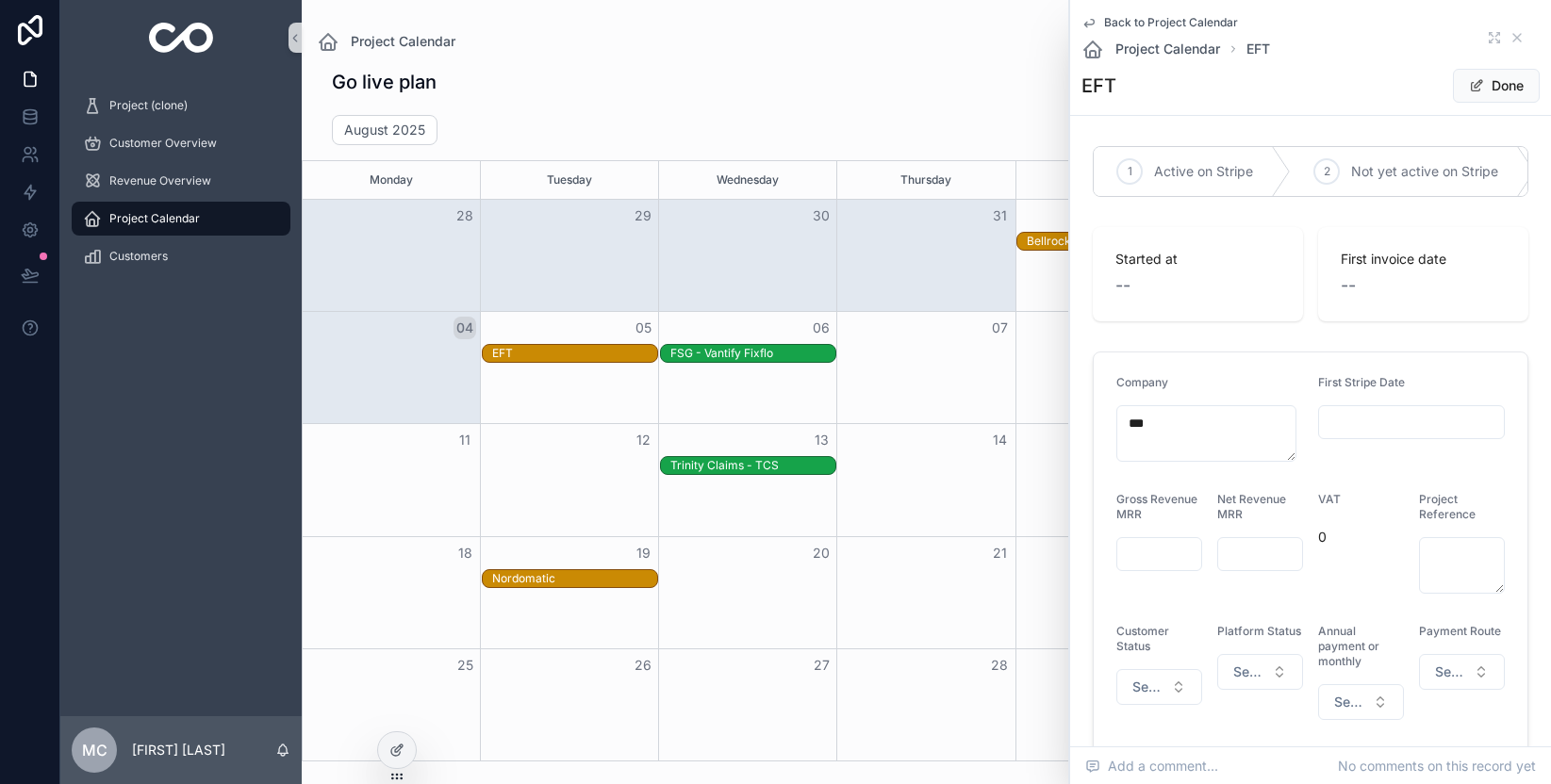 scroll, scrollTop: 379, scrollLeft: 0, axis: vertical 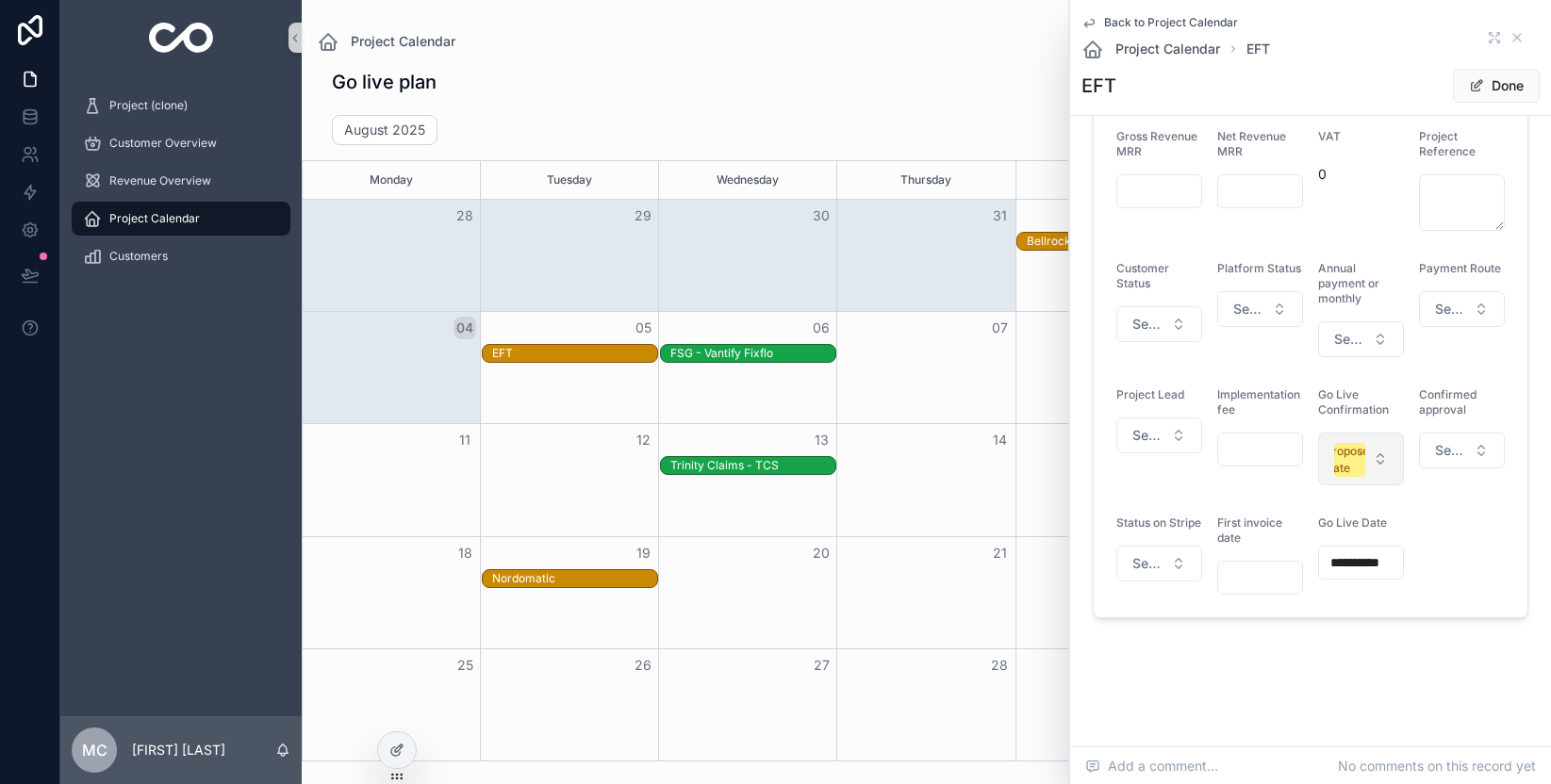 click on "Proposed Date" at bounding box center (1361, 459) 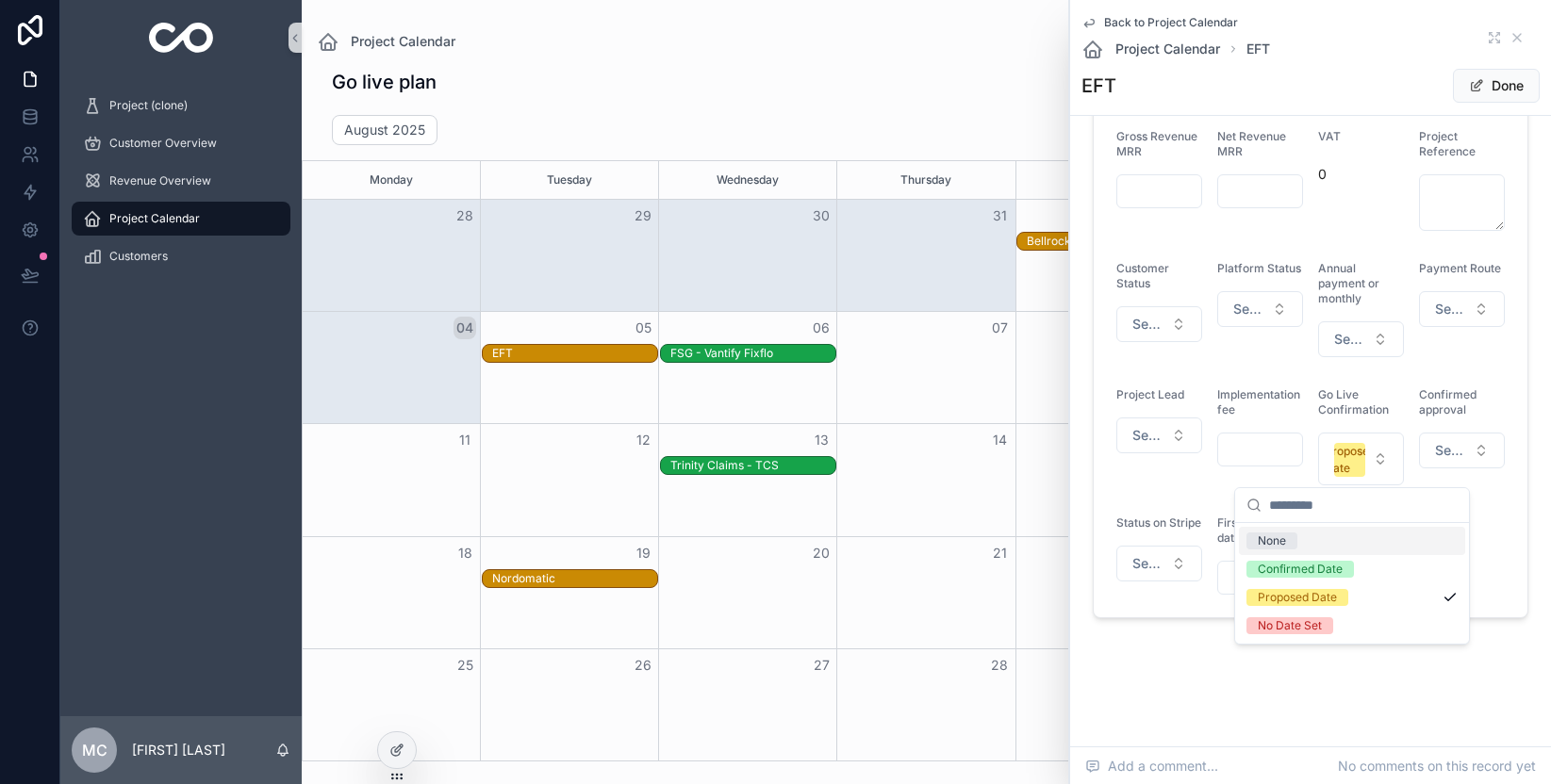 click on "Confirmed Date" at bounding box center (1352, 569) 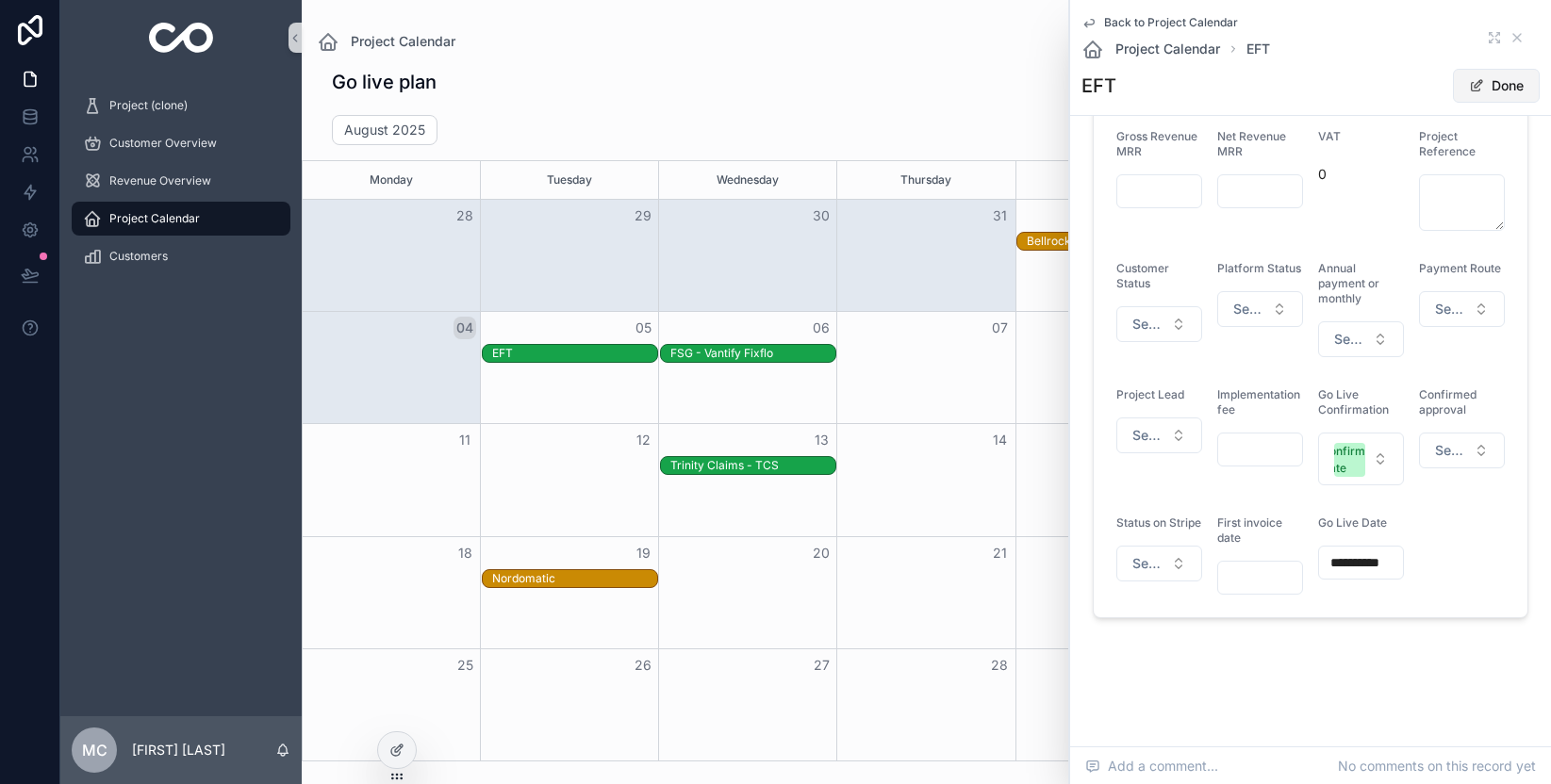 click on "Done" at bounding box center [1496, 86] 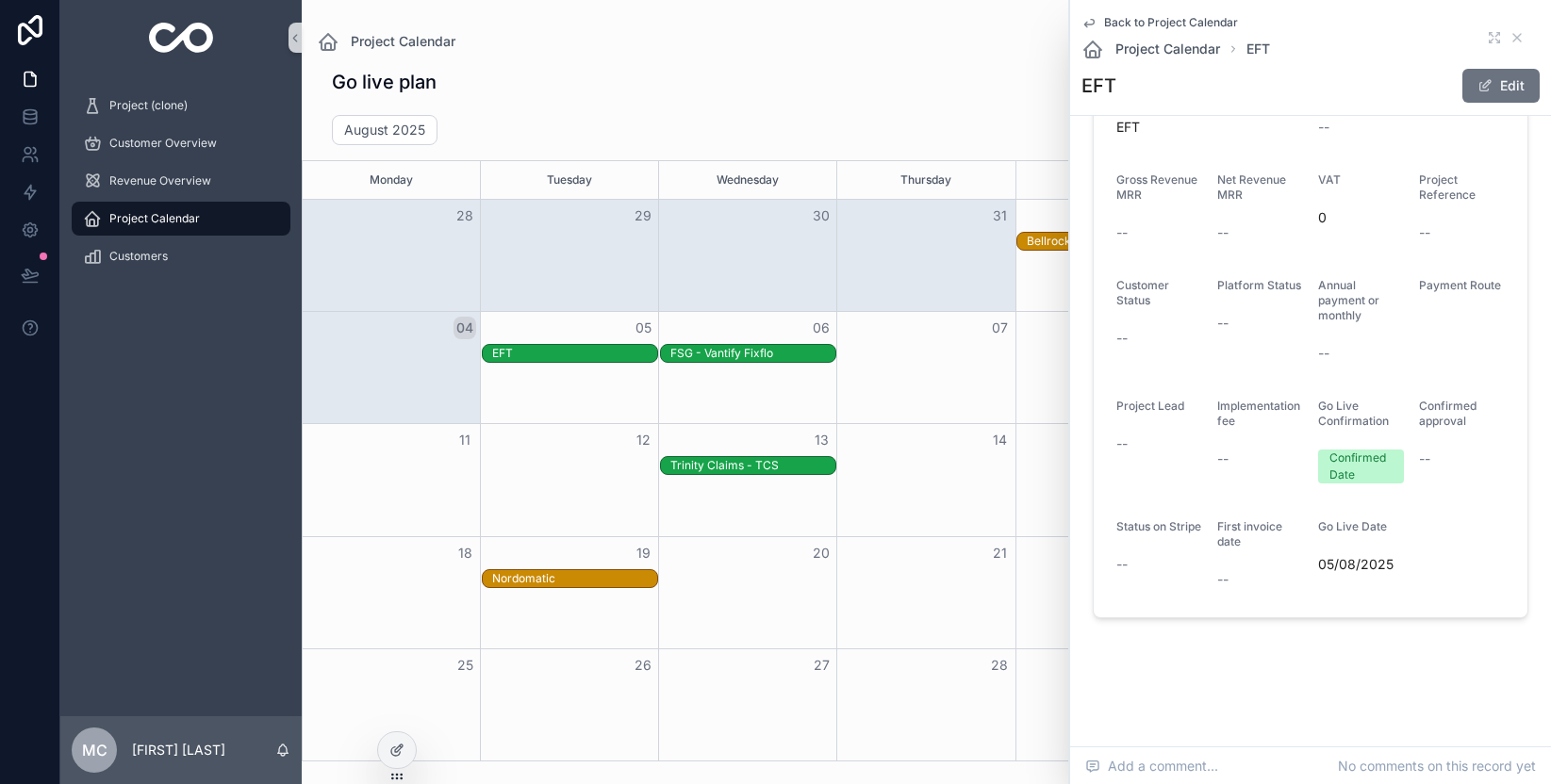 scroll, scrollTop: 307, scrollLeft: 0, axis: vertical 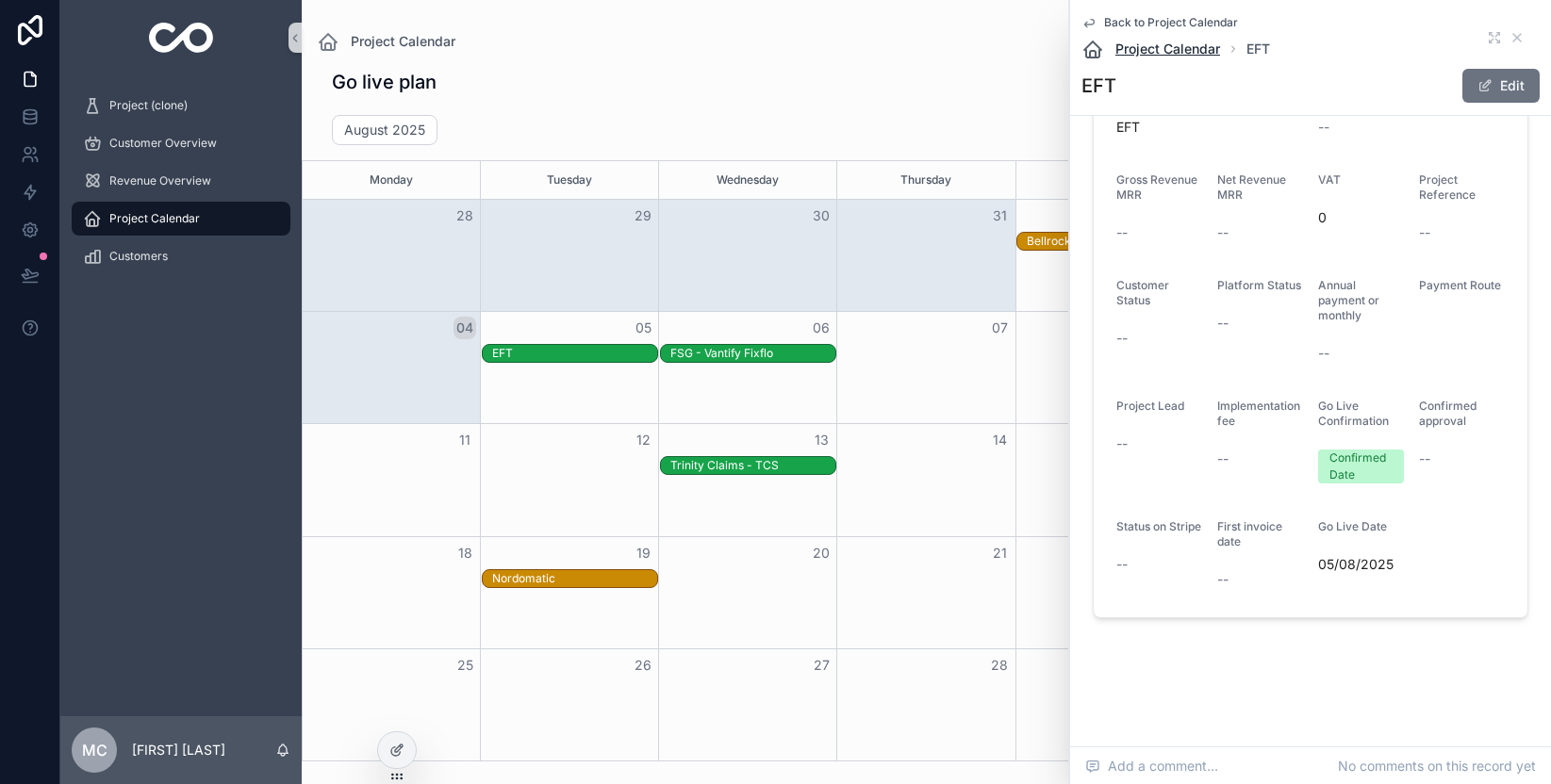 click on "Project Calendar" at bounding box center [1167, 49] 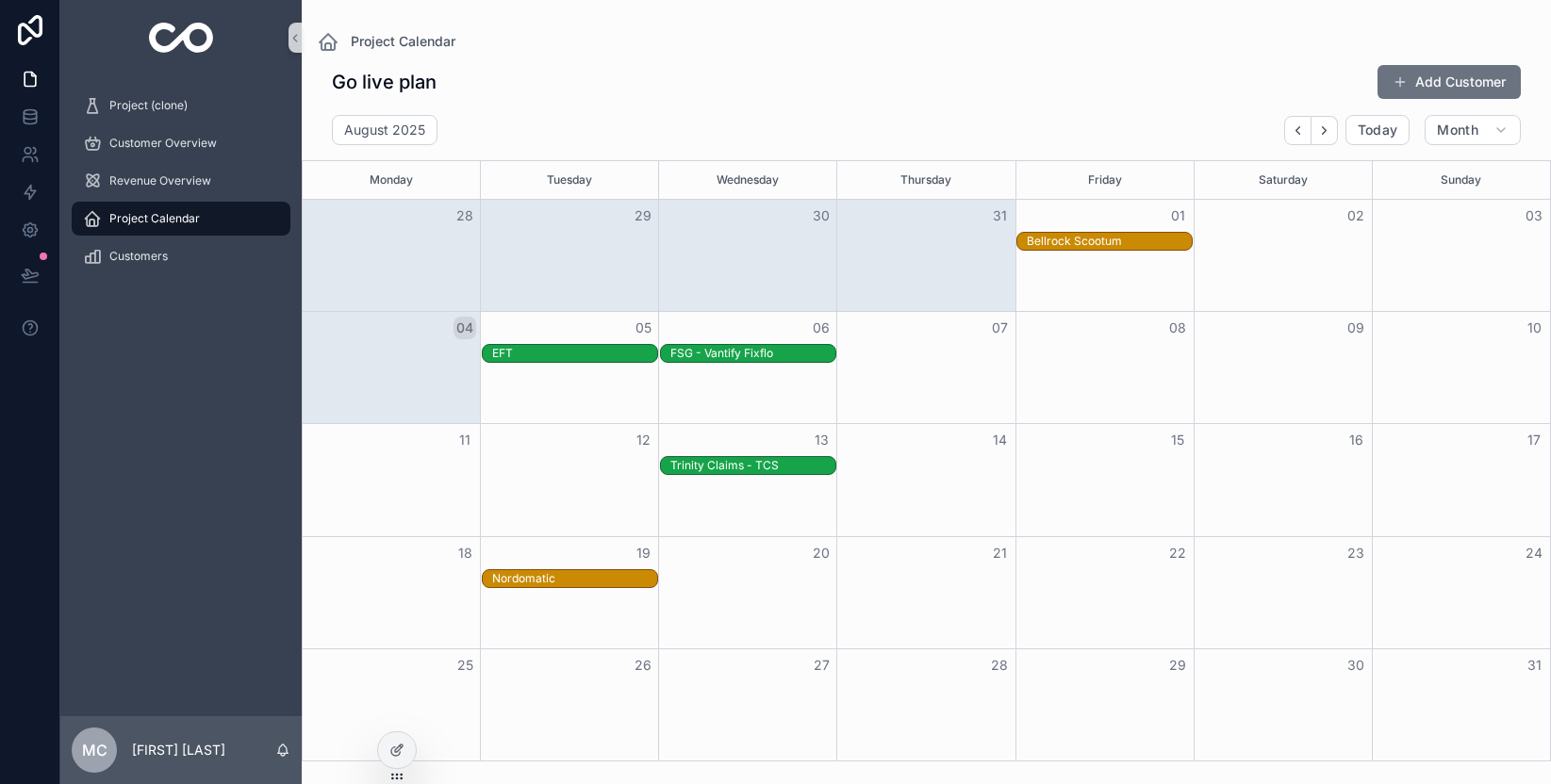 click on "Trinity Claims - TCS" at bounding box center (752, 466) 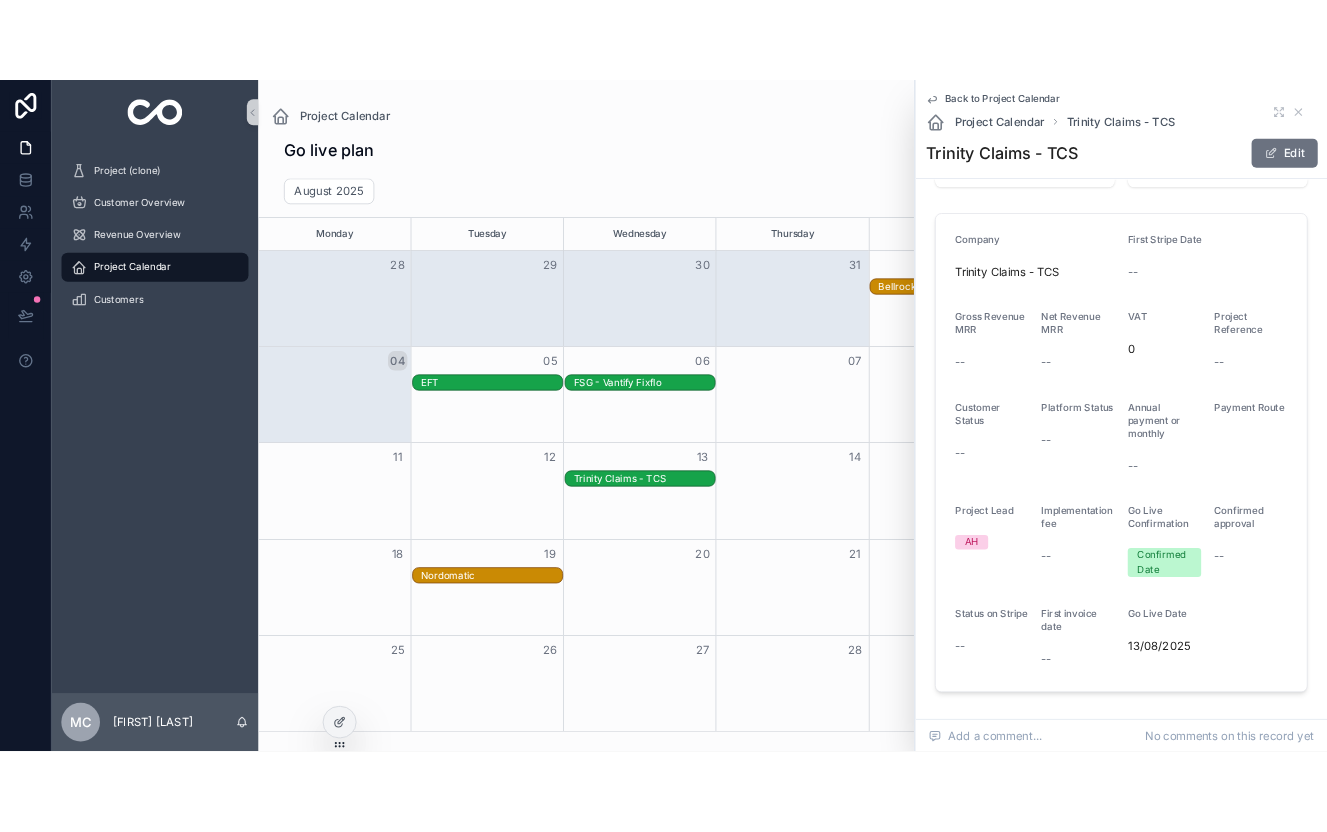 scroll, scrollTop: 311, scrollLeft: 0, axis: vertical 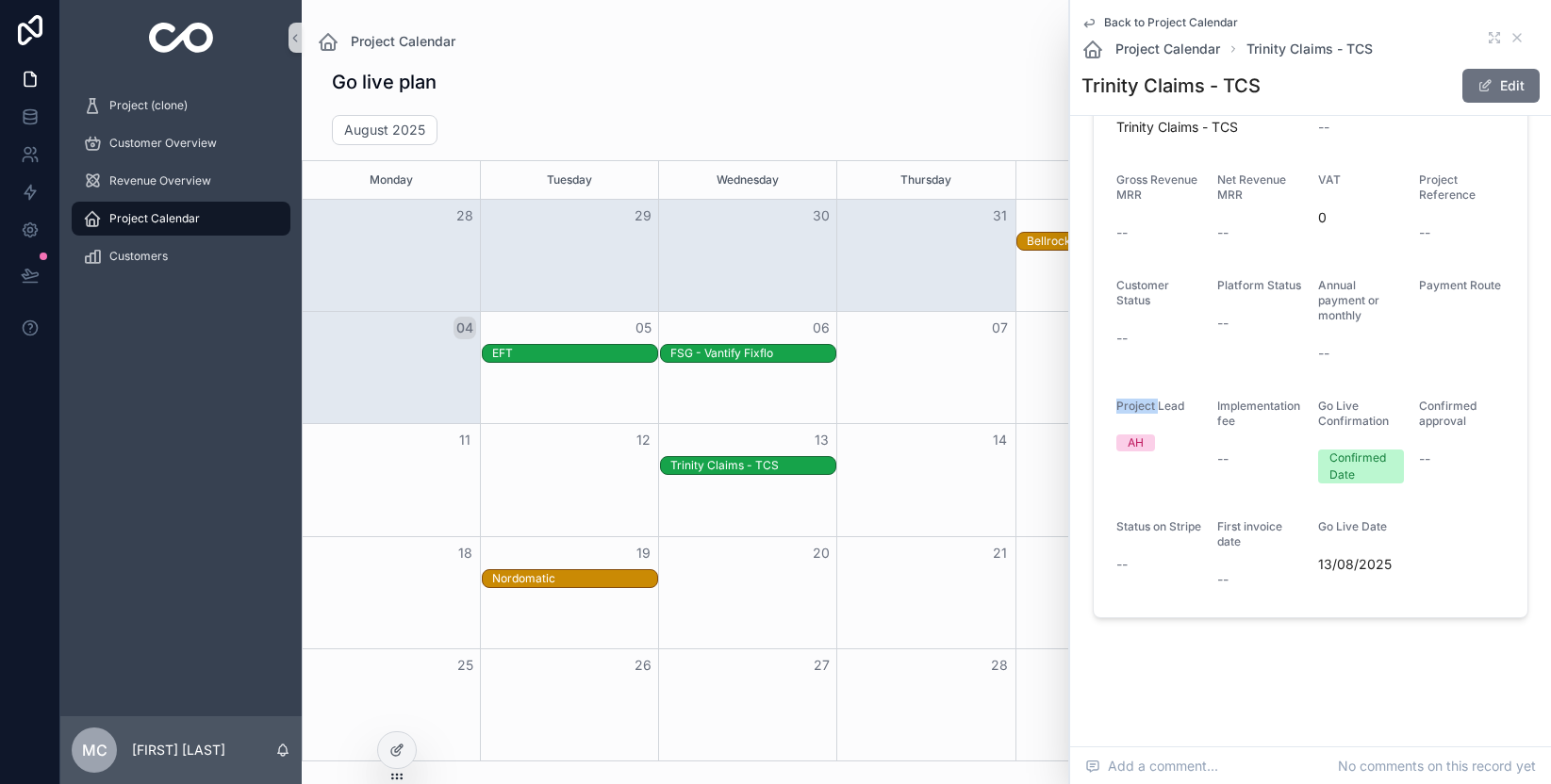 drag, startPoint x: 1122, startPoint y: 418, endPoint x: 1160, endPoint y: 424, distance: 38.4708 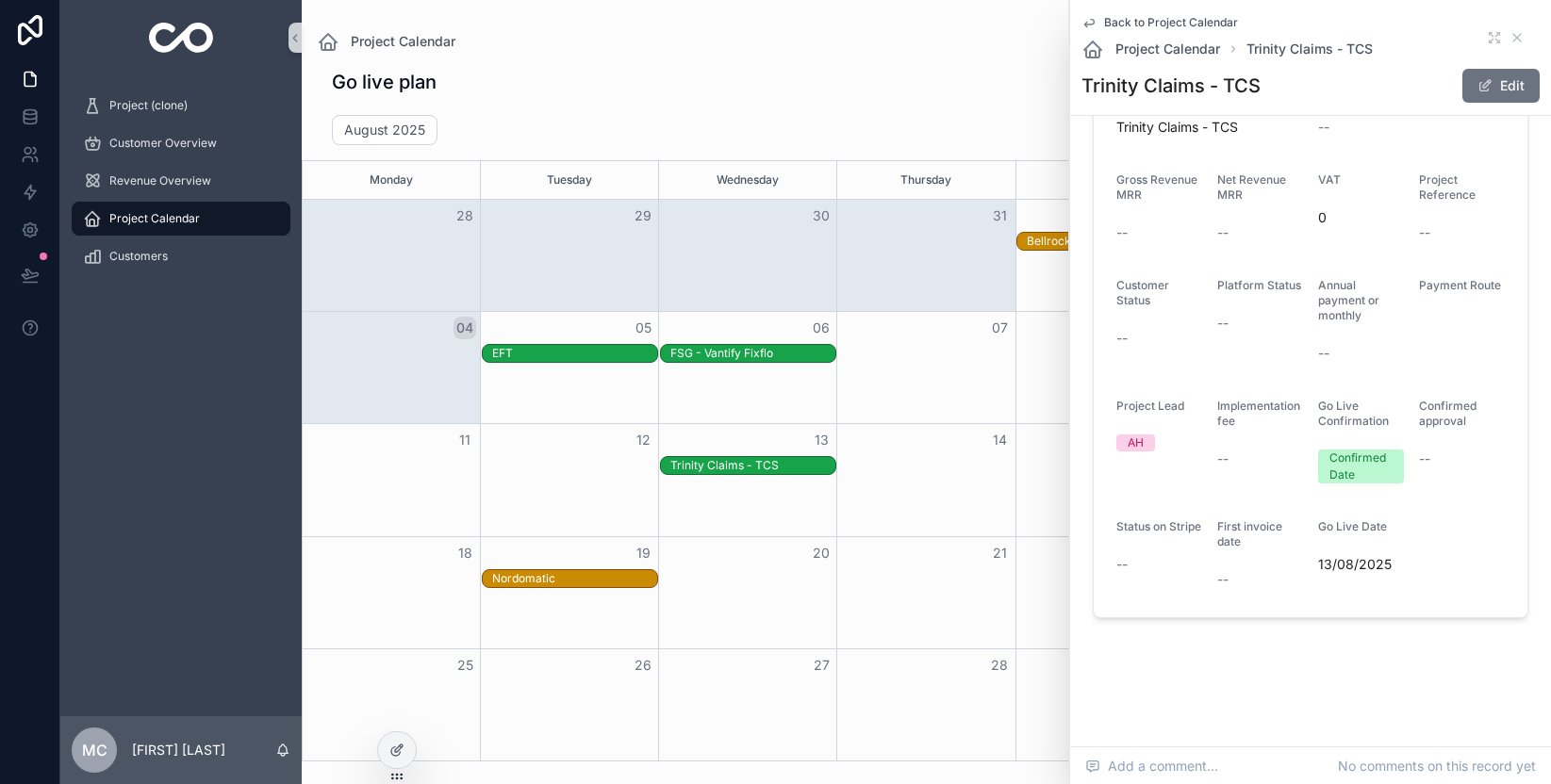 click on "AH" at bounding box center [1135, 443] 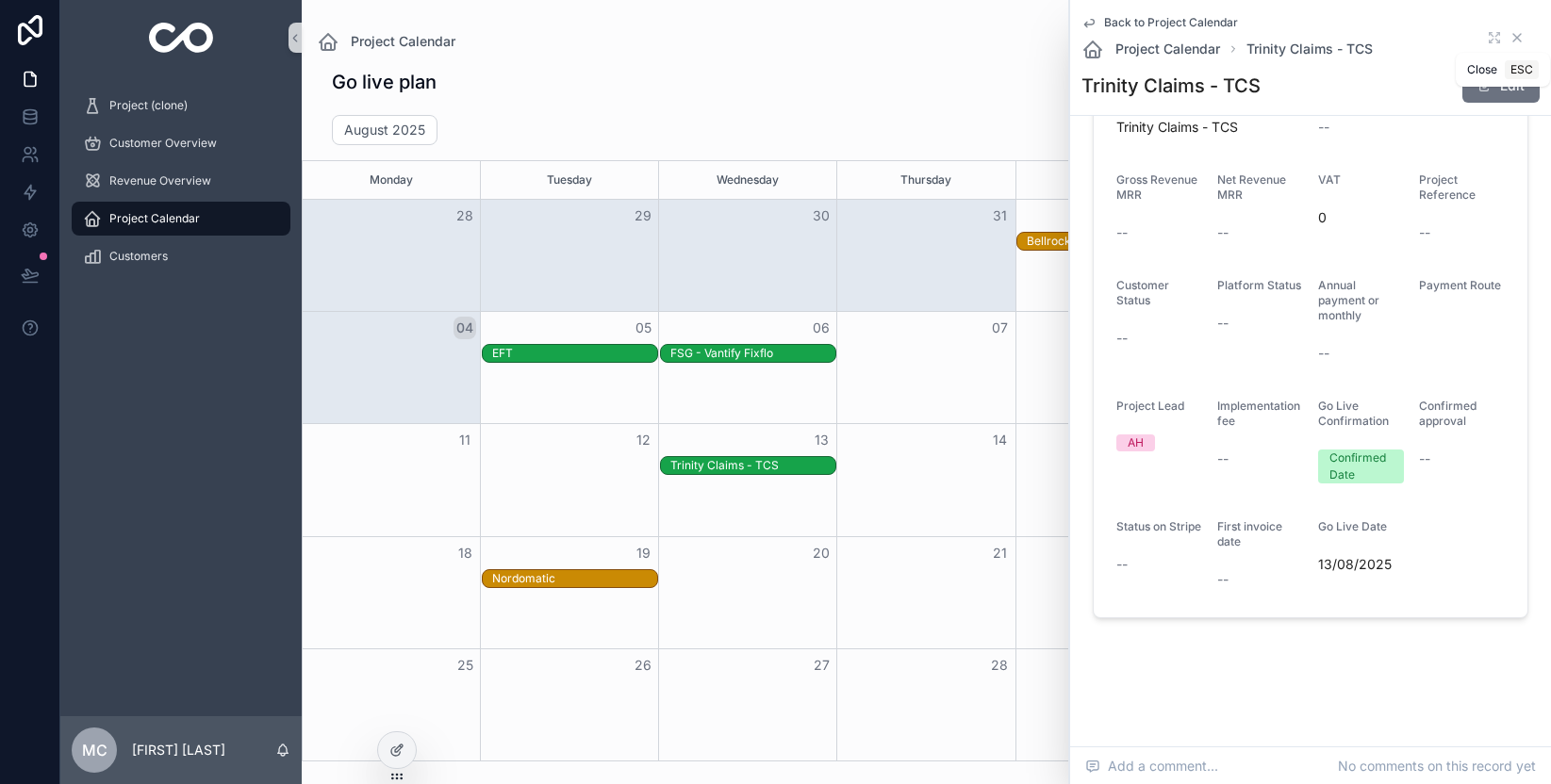 click 